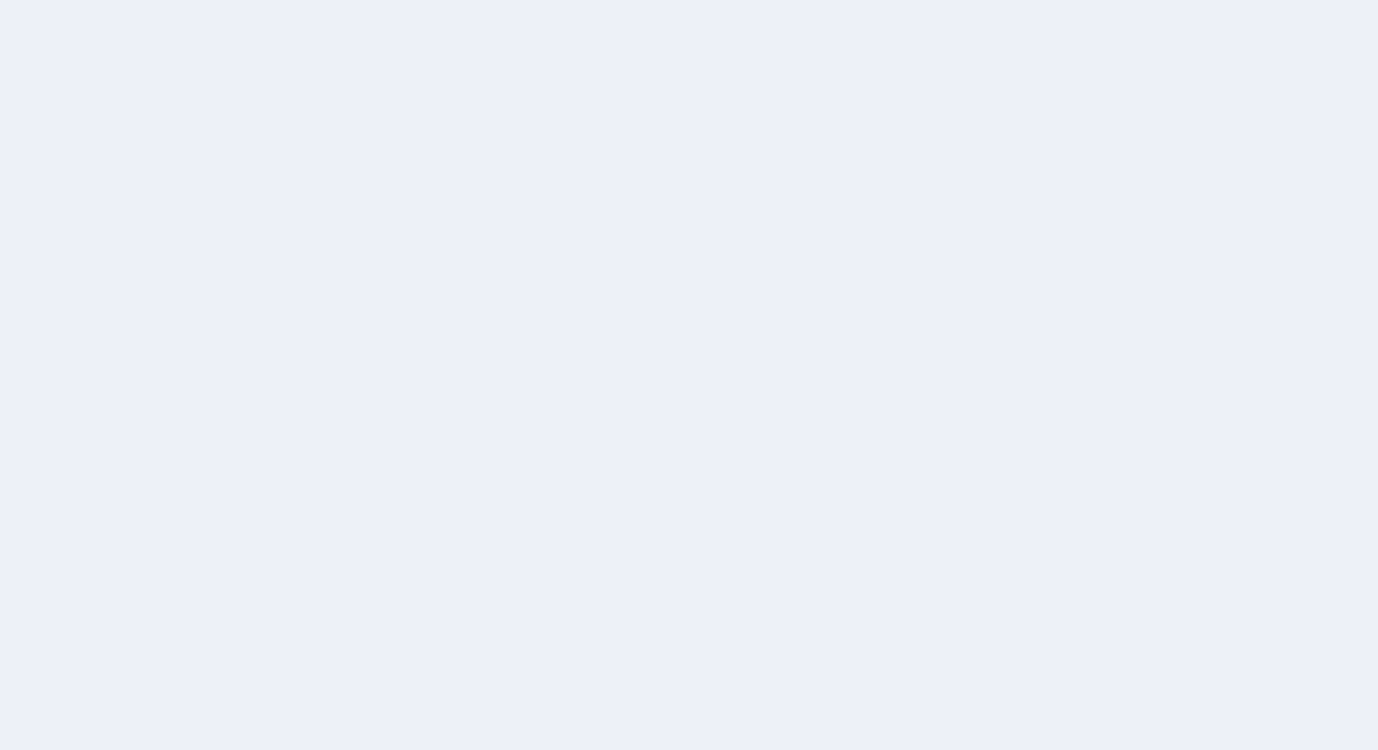 scroll, scrollTop: 0, scrollLeft: 0, axis: both 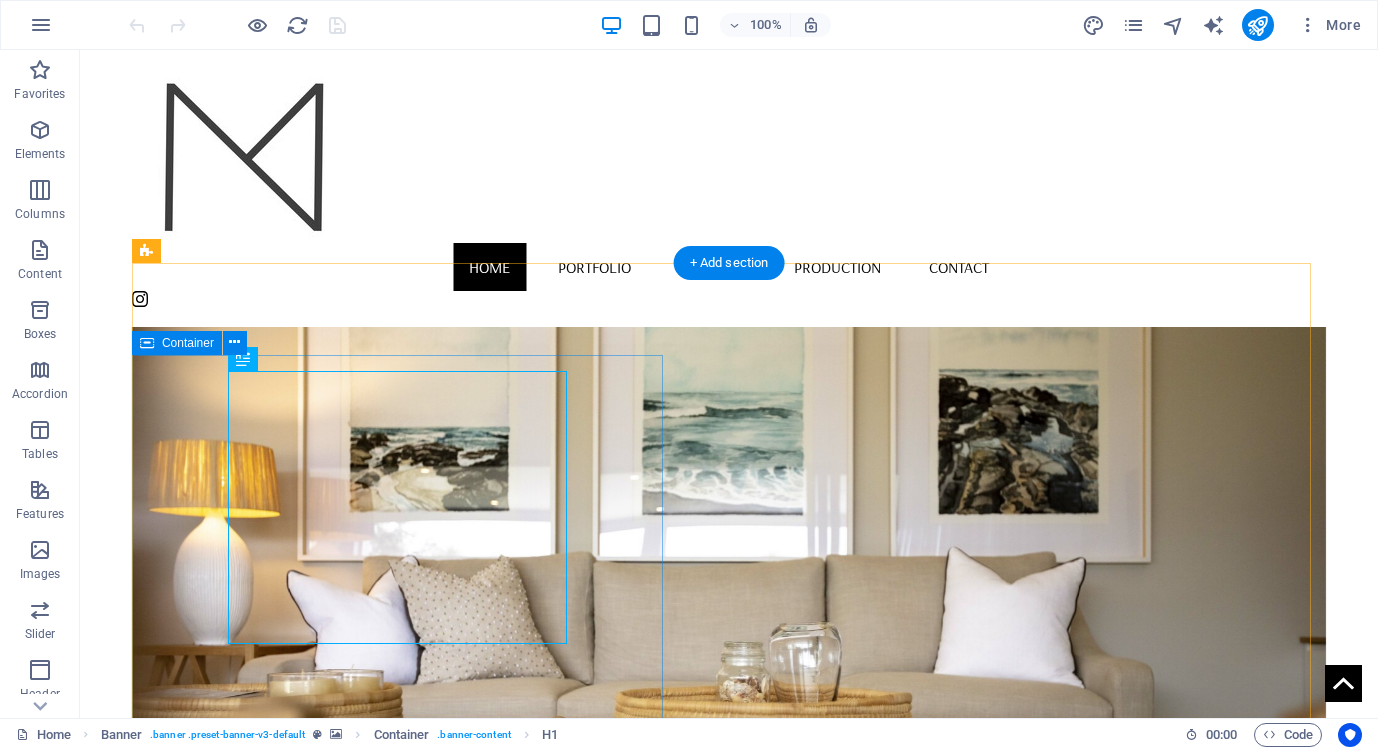click on "MARGARET BERICHON DESIGN TIMELESS INTERIORS Latest Collection" at bounding box center (729, 983) 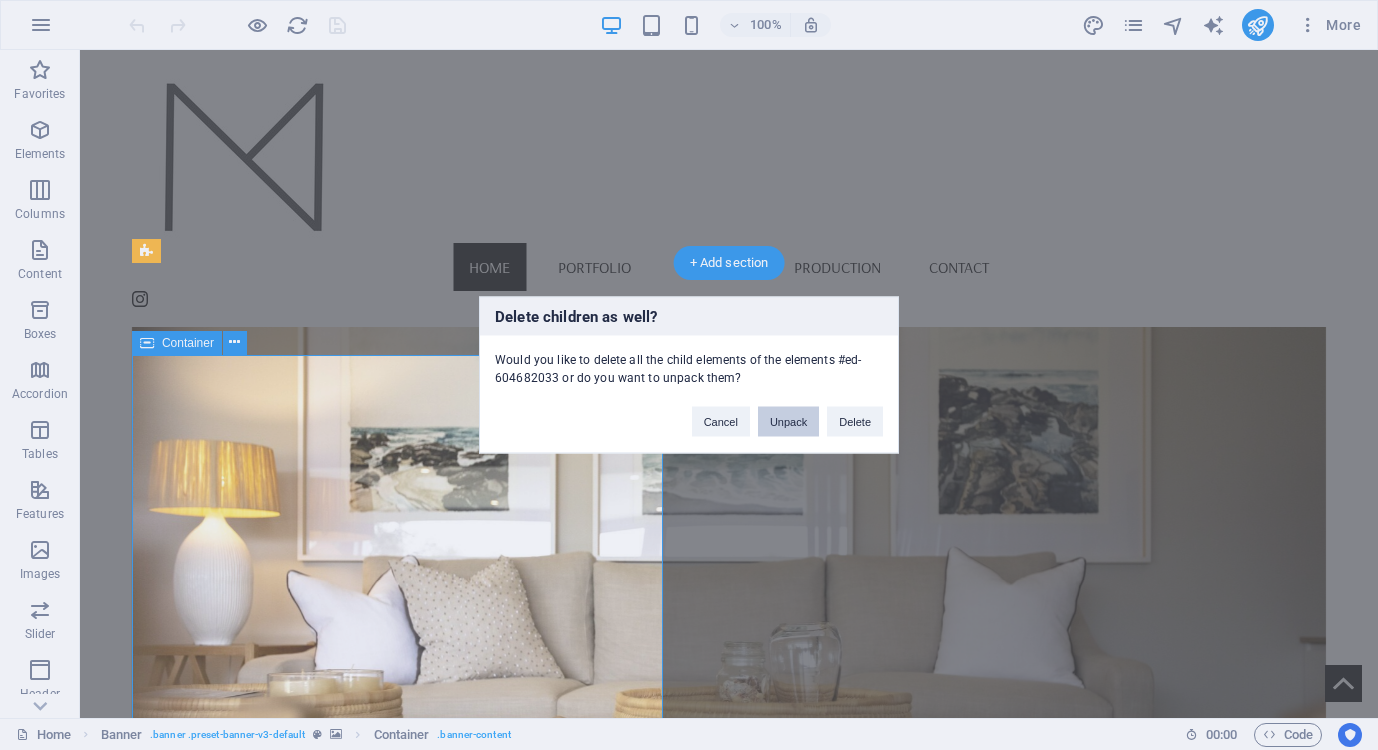 click on "Unpack" at bounding box center (788, 422) 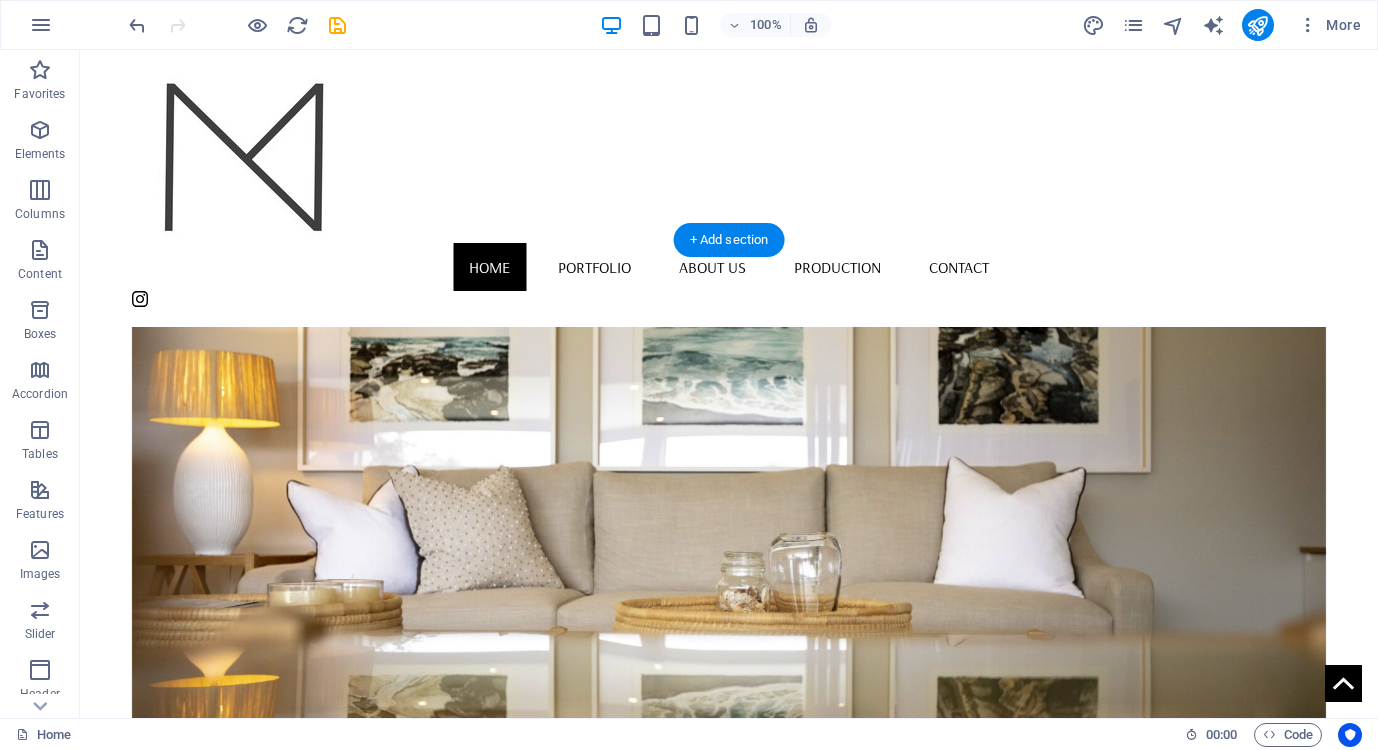 scroll, scrollTop: 186, scrollLeft: 0, axis: vertical 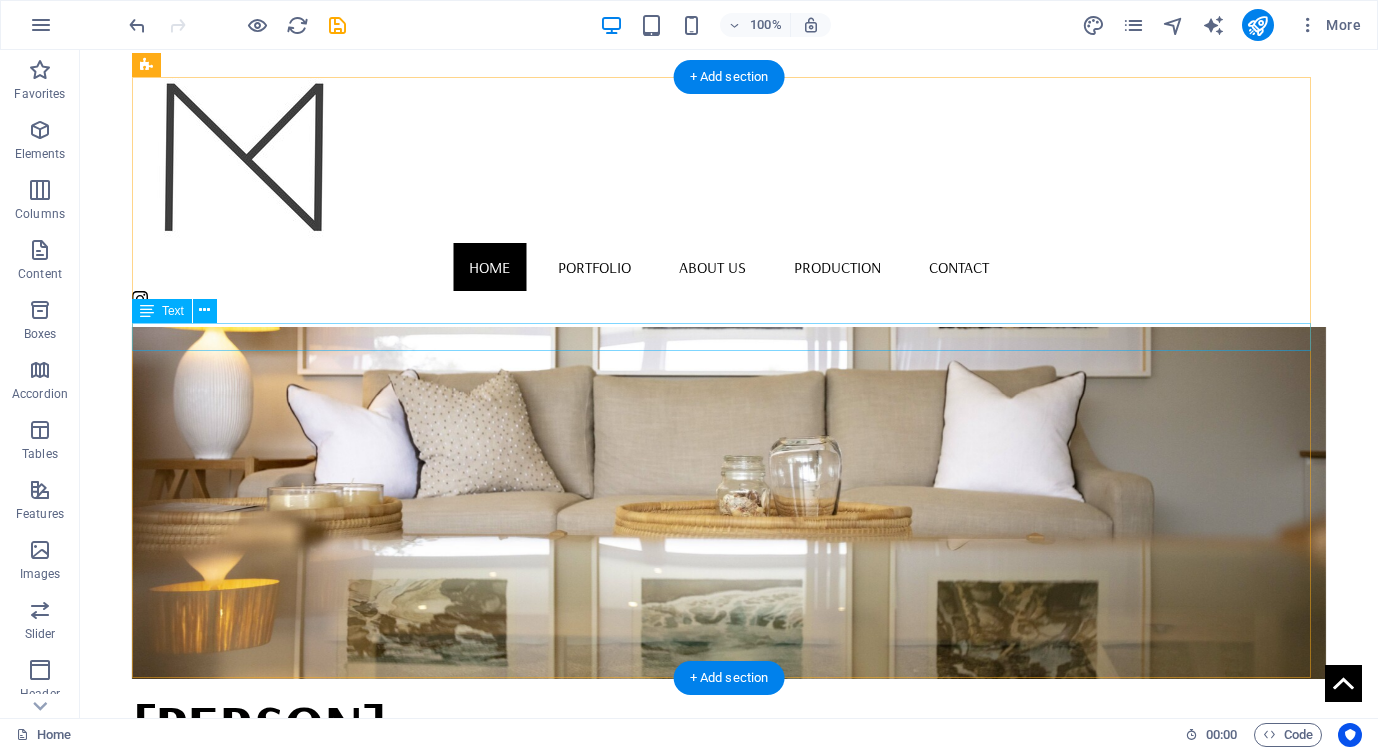 click on "TIMELESS INTERIORS" at bounding box center [729, 784] 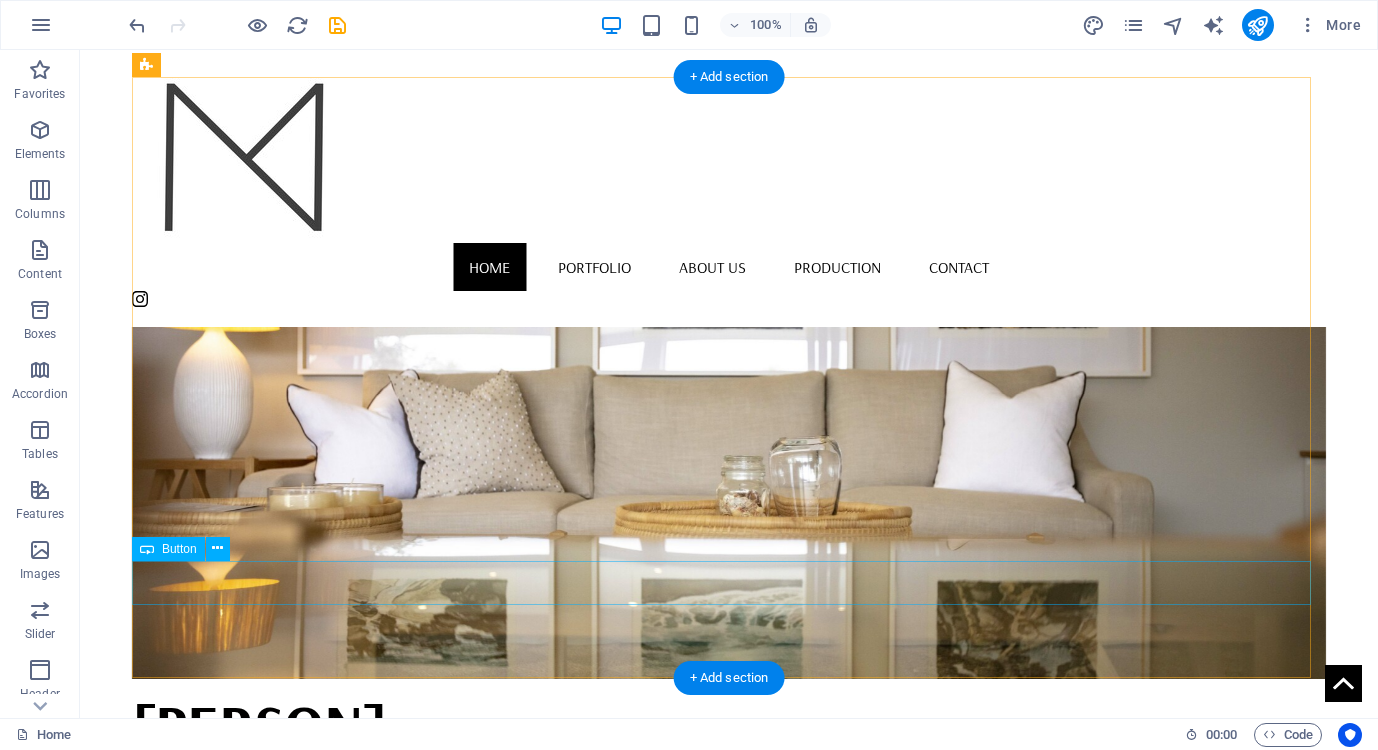 click on "Latest Collection" at bounding box center [729, 817] 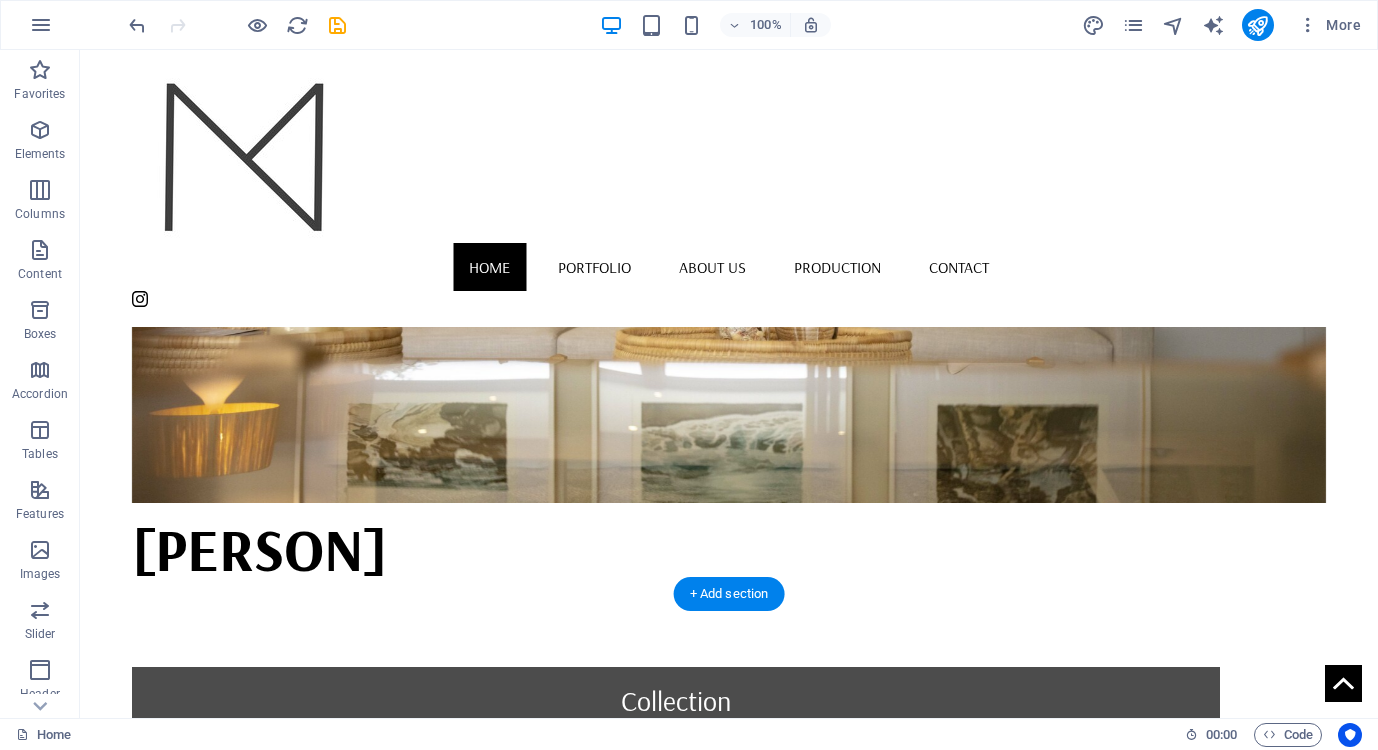 scroll, scrollTop: 481, scrollLeft: 0, axis: vertical 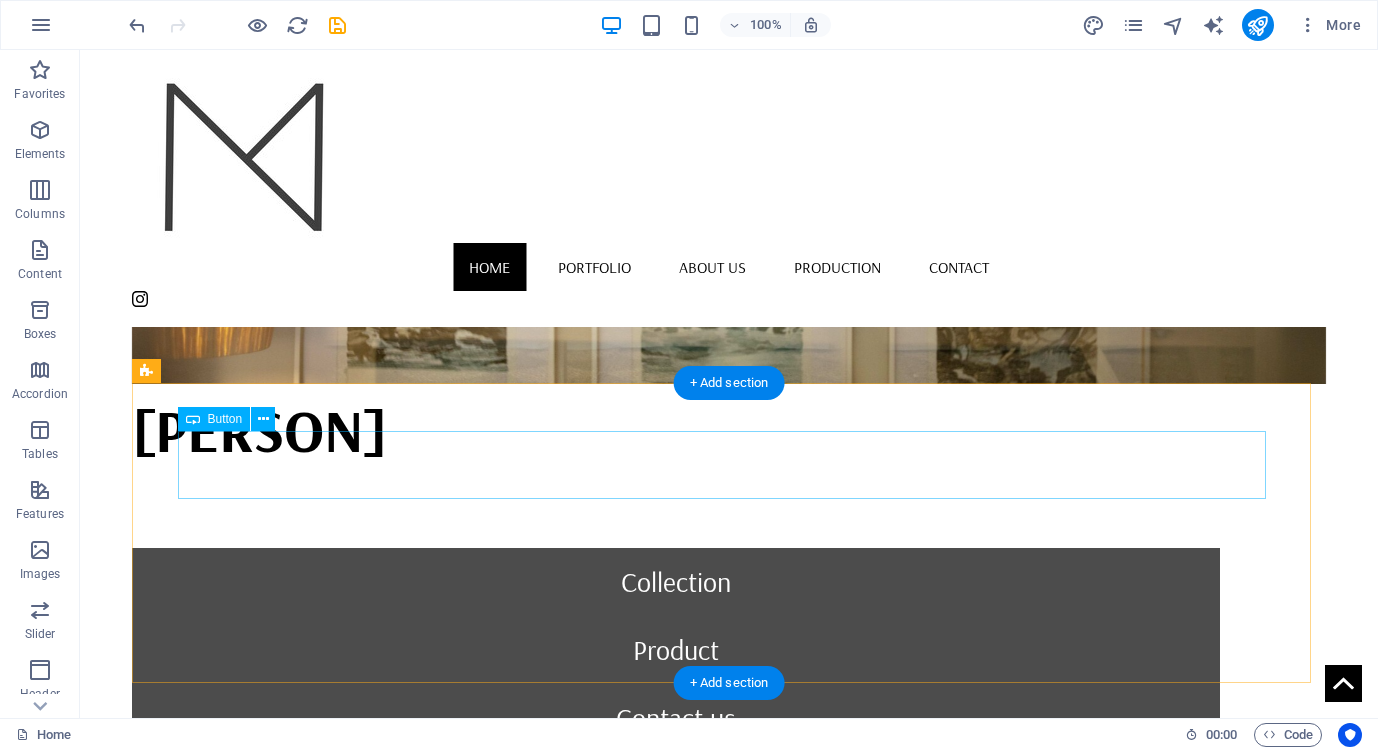 click on "Collection" at bounding box center (676, 582) 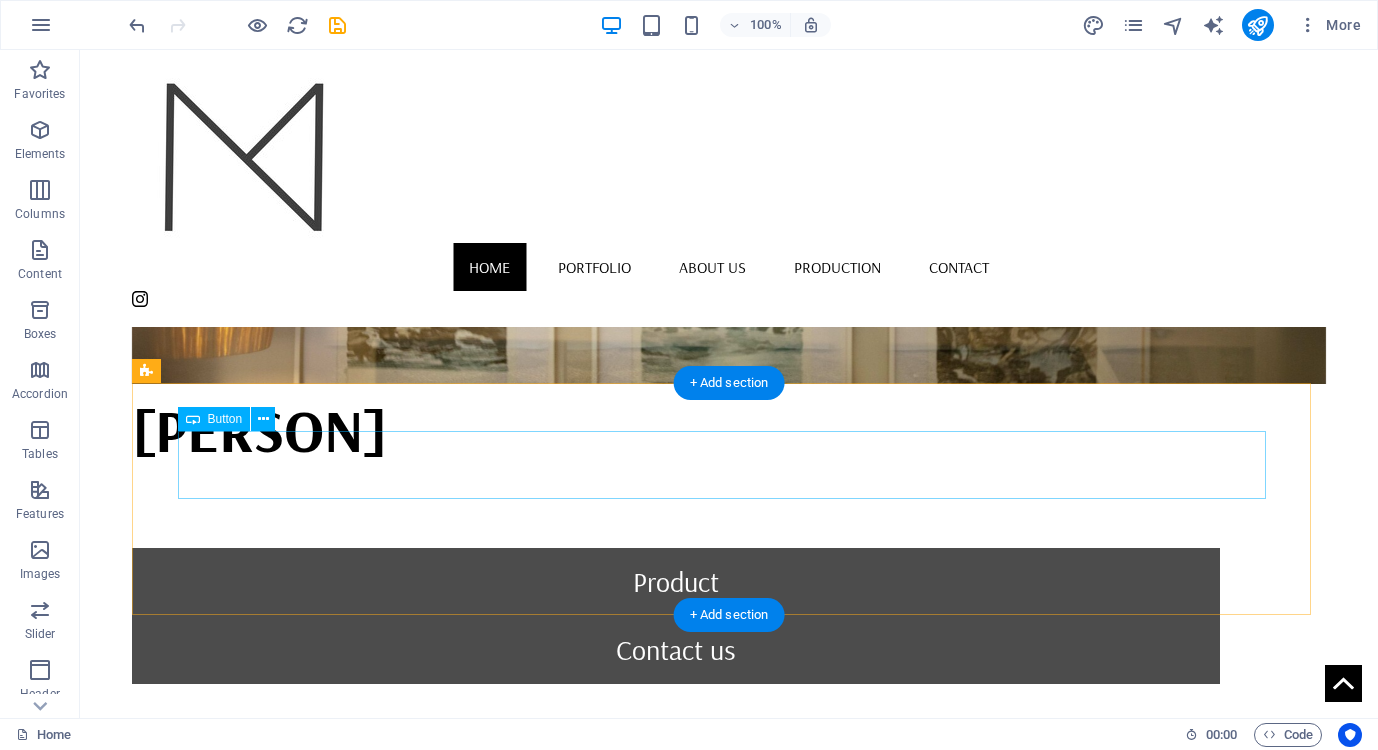 click on "Product" at bounding box center (676, 582) 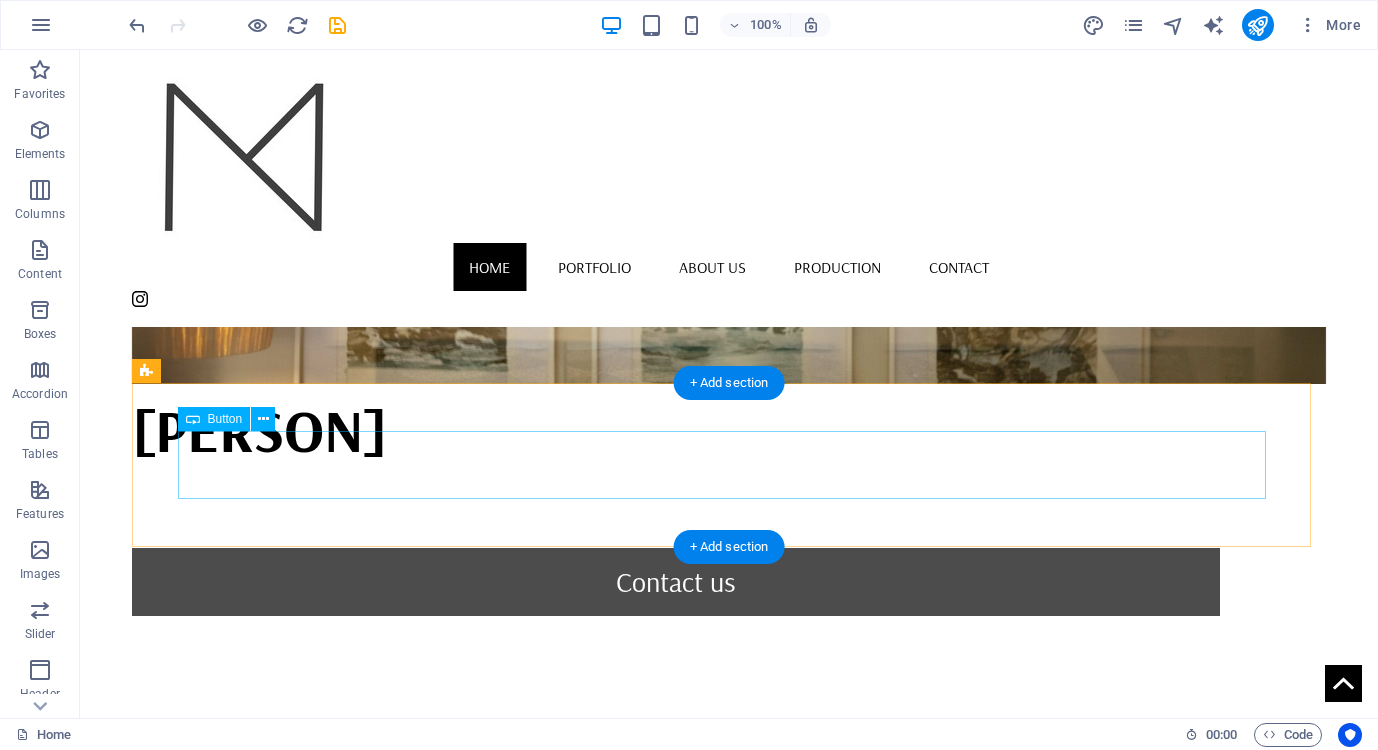 click on "Contact us" at bounding box center [676, 582] 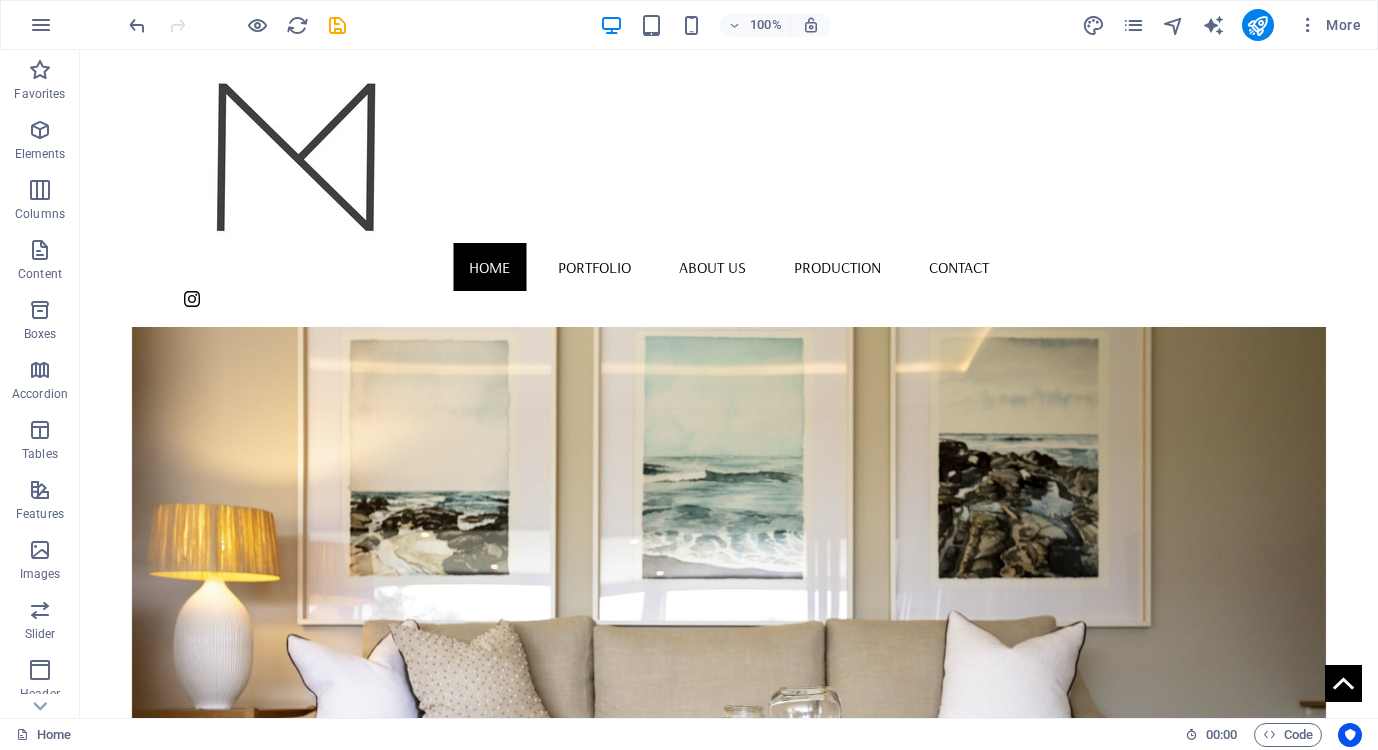 scroll, scrollTop: 0, scrollLeft: 0, axis: both 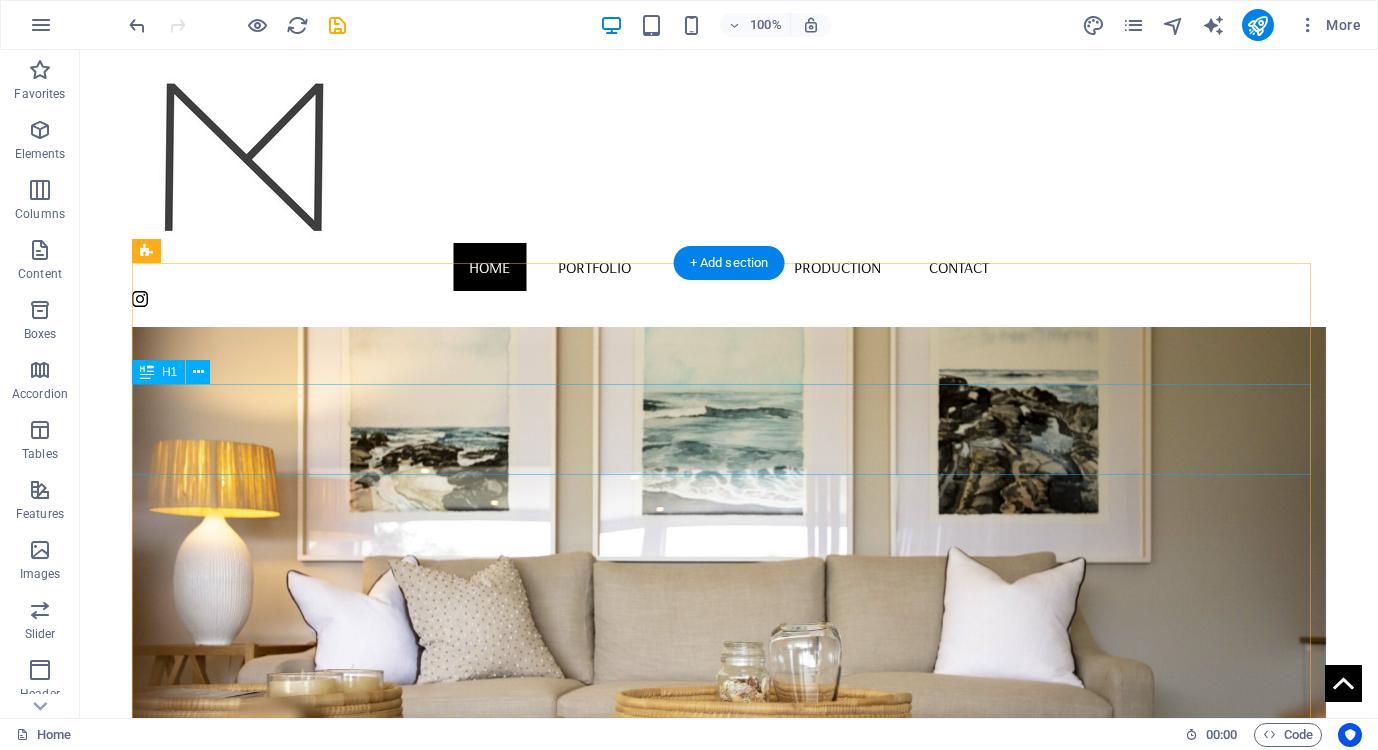 click on "[NAME] [NAME] DESIGN" at bounding box center [729, 910] 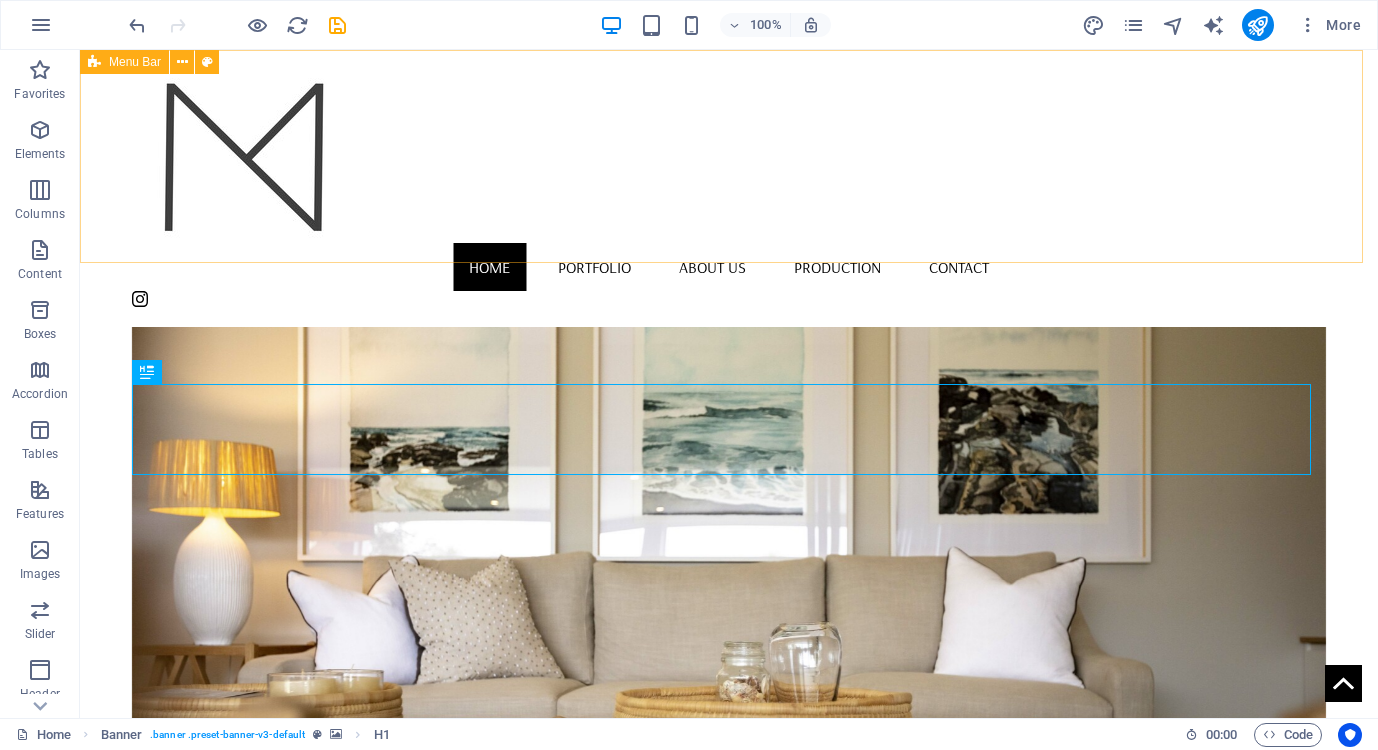 click on "Home Portfolio About us Production Contact" at bounding box center [729, 188] 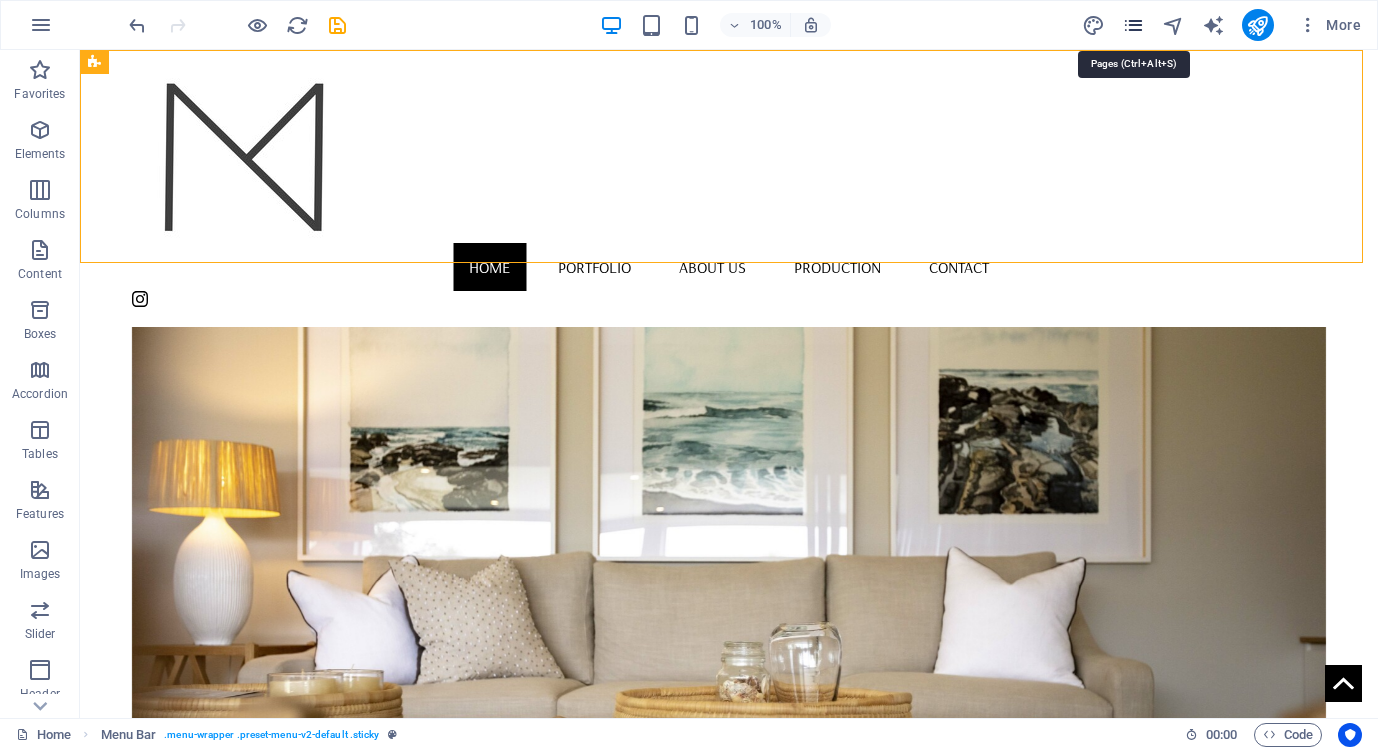click at bounding box center (1133, 25) 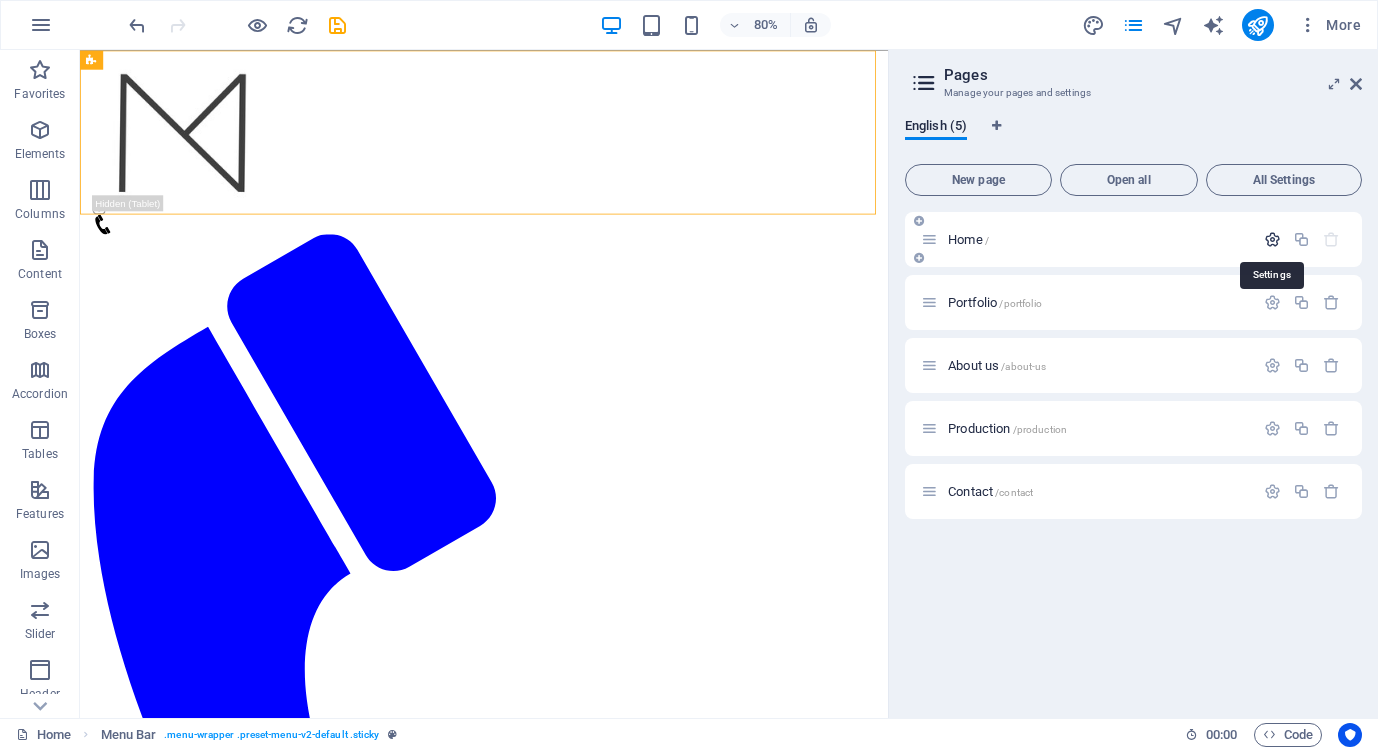 click at bounding box center [1272, 239] 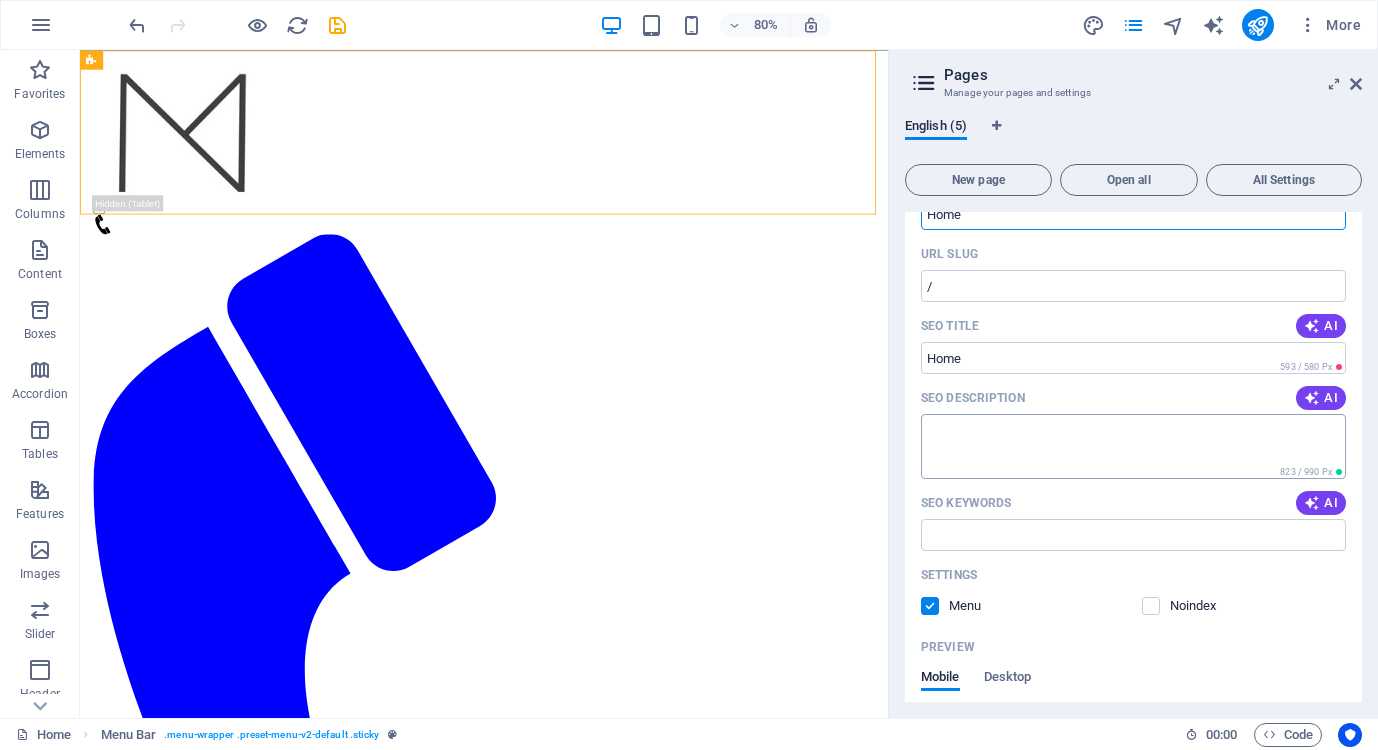 scroll, scrollTop: 0, scrollLeft: 0, axis: both 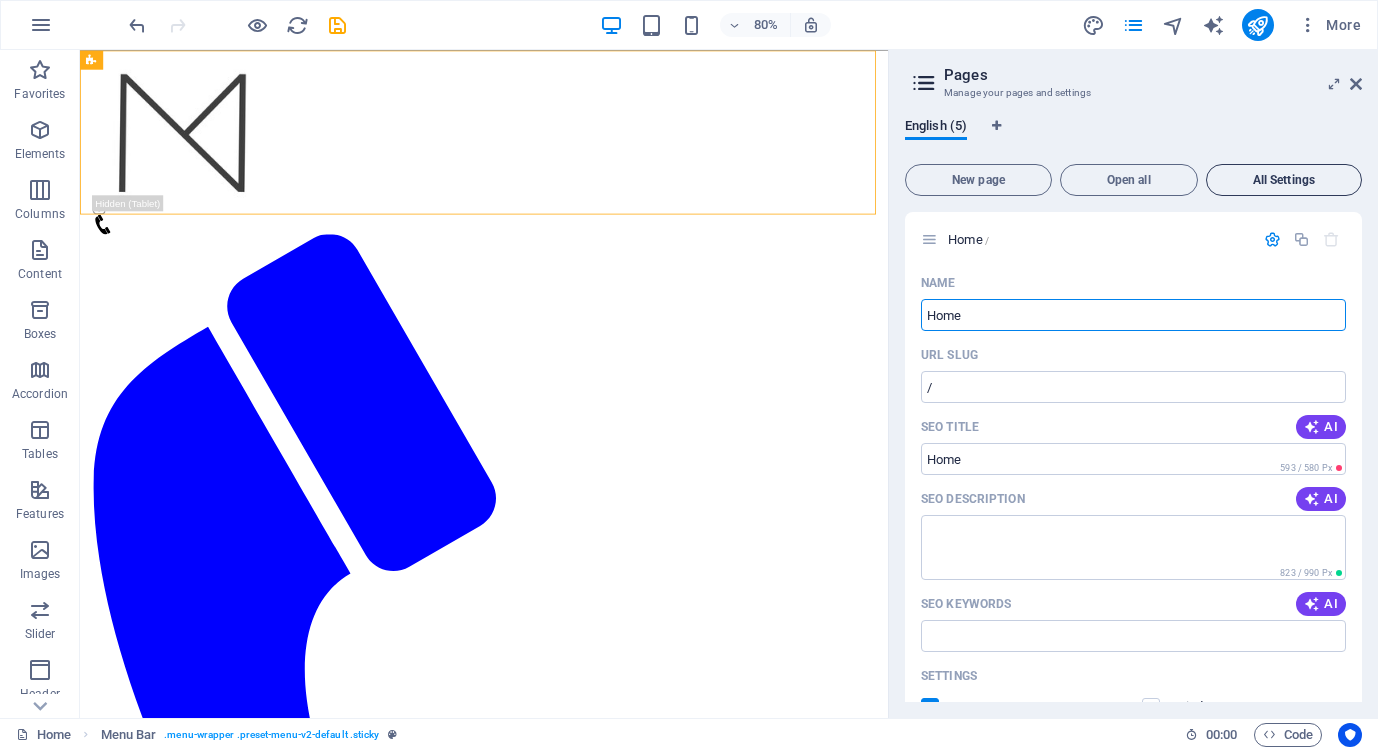 click on "All Settings" at bounding box center [1284, 180] 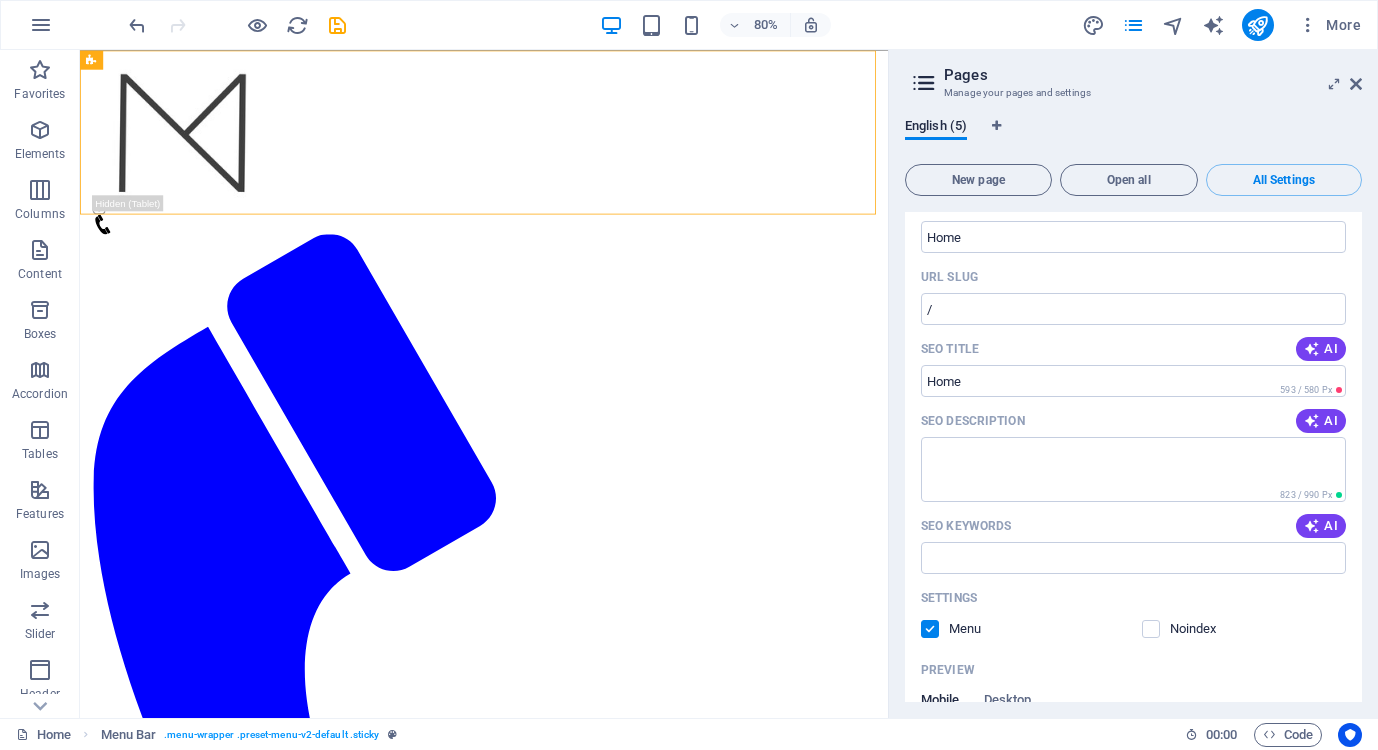 scroll, scrollTop: 0, scrollLeft: 0, axis: both 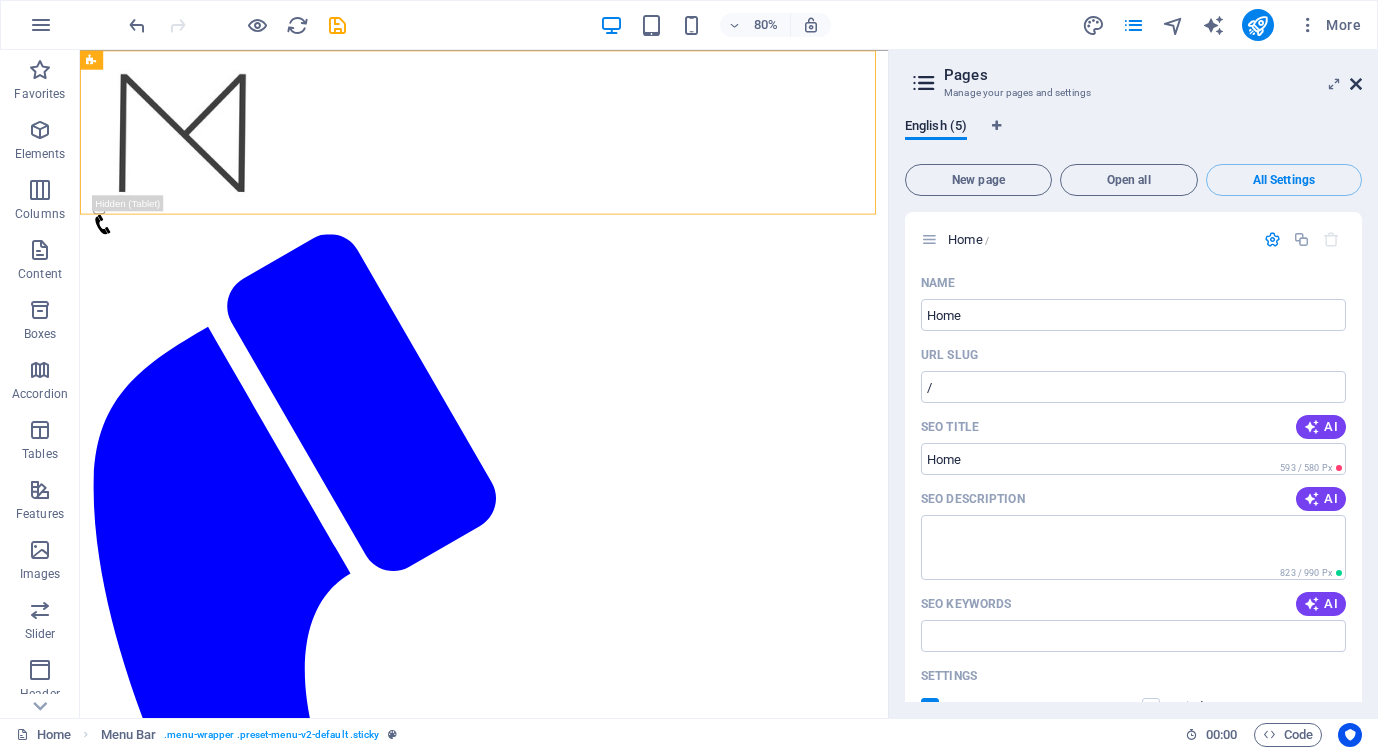 click at bounding box center [1356, 84] 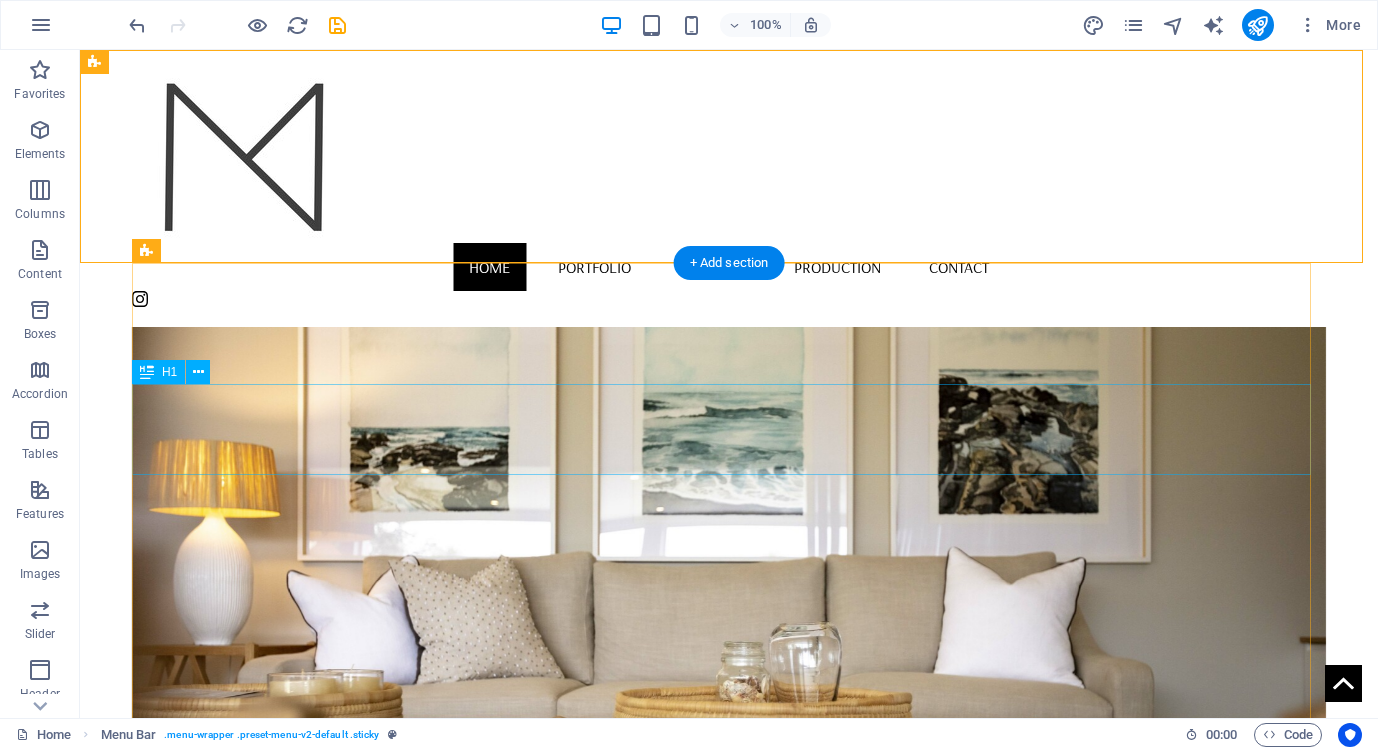 click on "[NAME] [NAME] DESIGN" at bounding box center [729, 910] 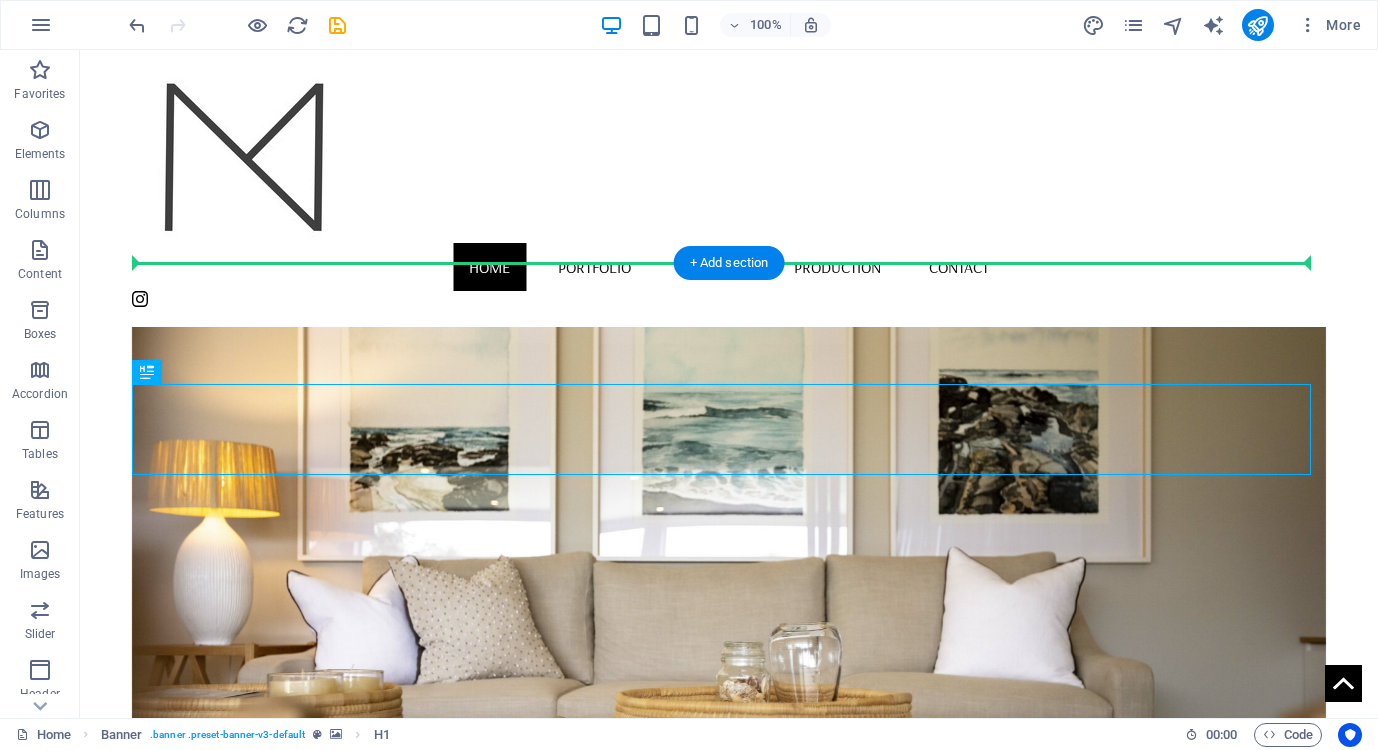 drag, startPoint x: 472, startPoint y: 436, endPoint x: 476, endPoint y: 370, distance: 66.1211 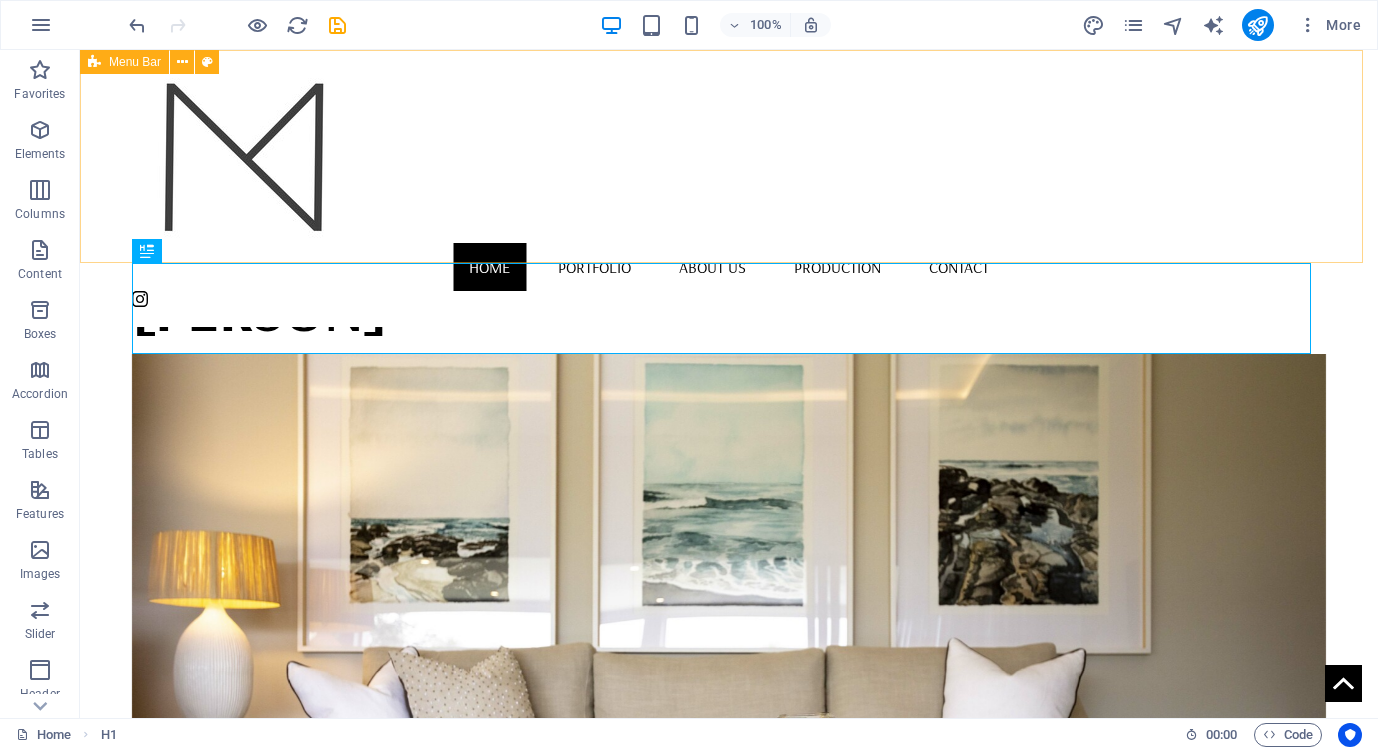 click on "Home Portfolio About us Production Contact" at bounding box center [729, 188] 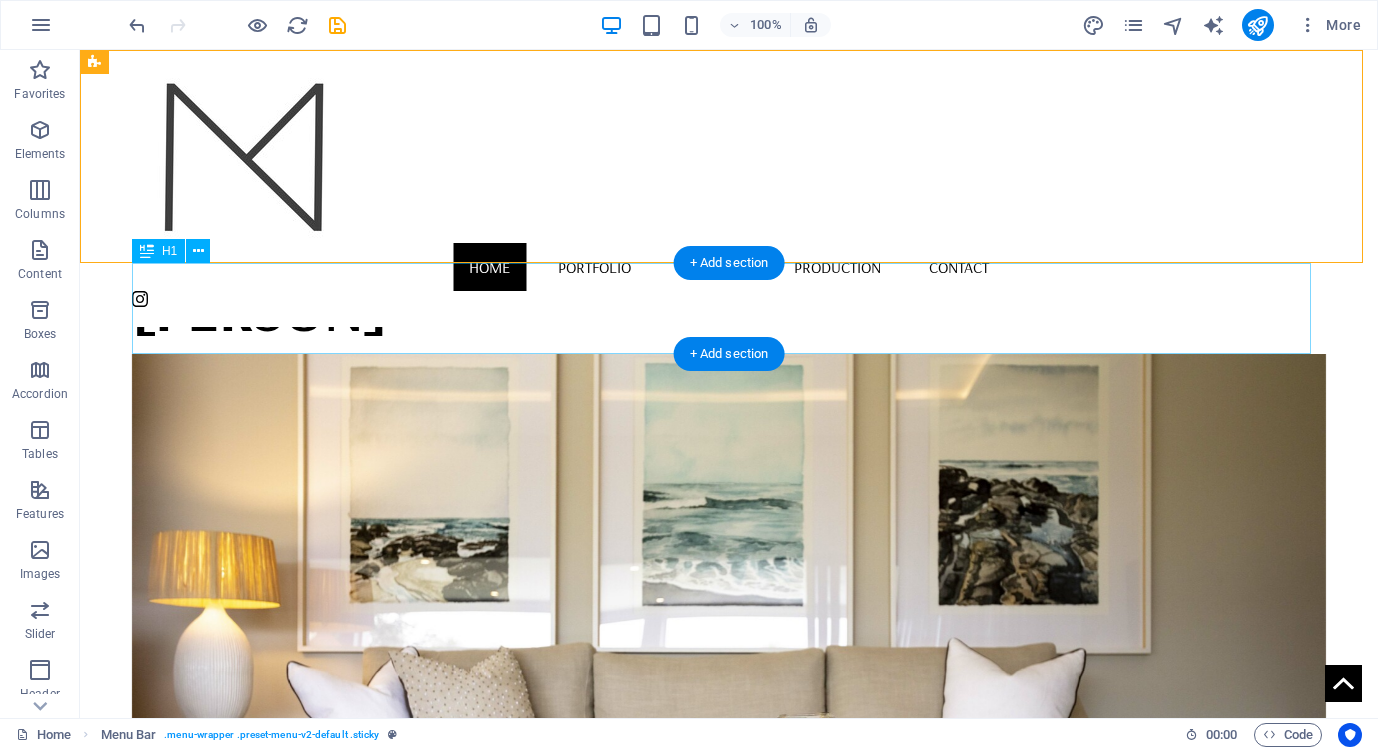 click on "[NAME] [NAME] DESIGN" at bounding box center [729, 308] 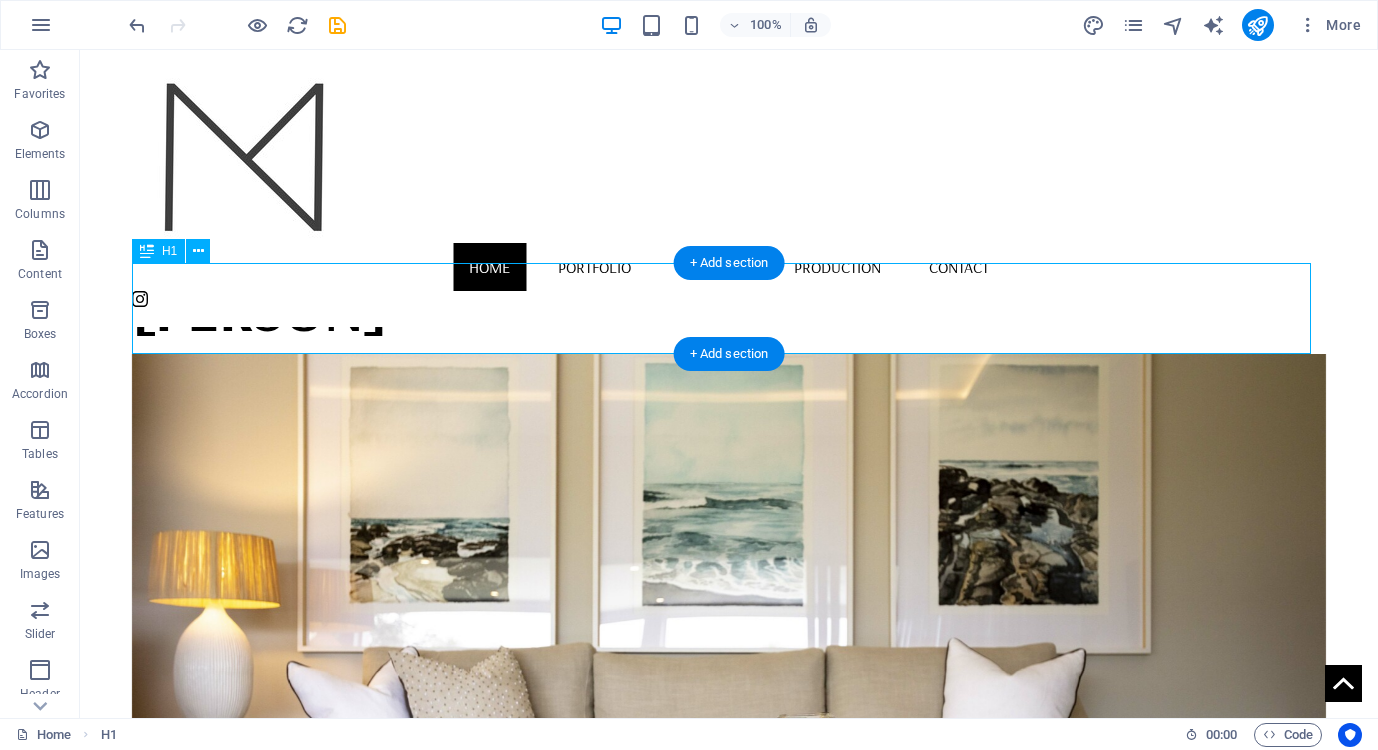 click on "[NAME] [NAME] DESIGN" at bounding box center (729, 308) 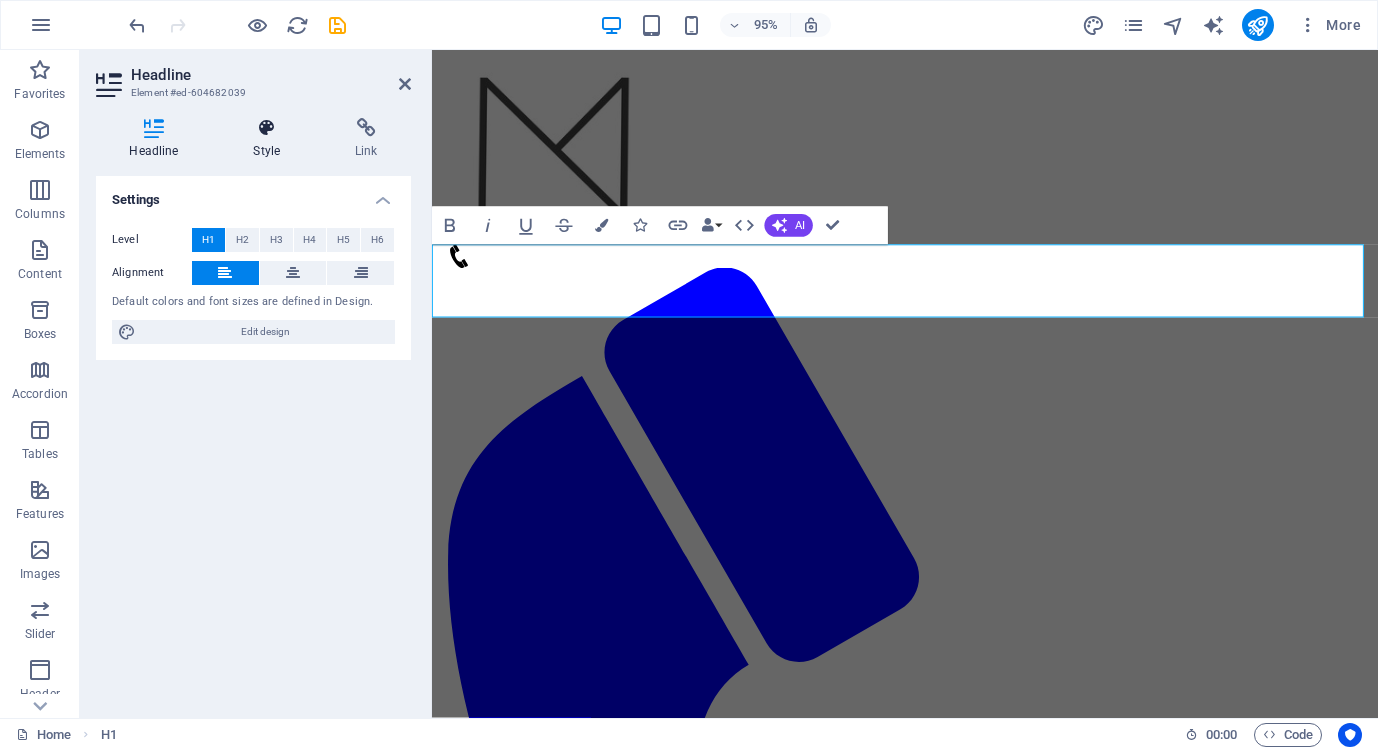click on "Style" at bounding box center [271, 139] 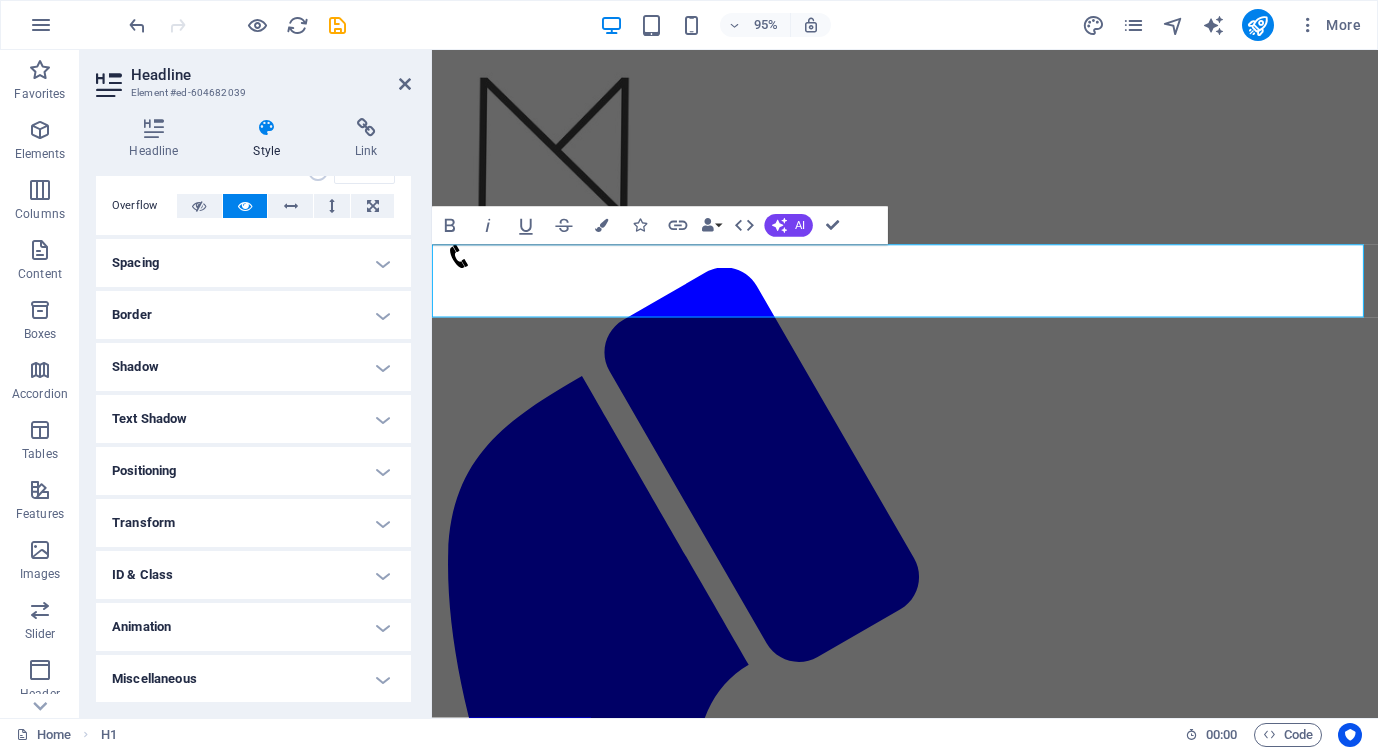 scroll, scrollTop: 0, scrollLeft: 0, axis: both 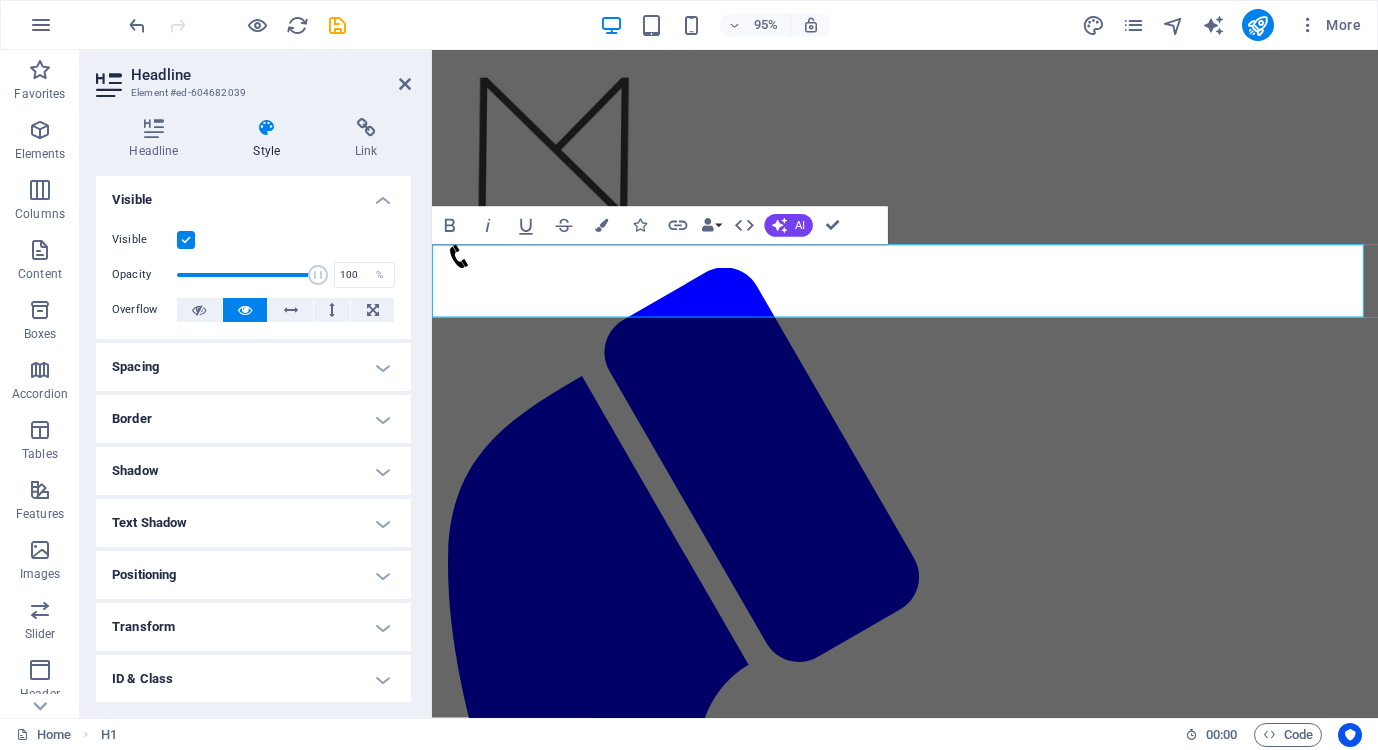 click on "[NAME] [NAME] DESIGN" at bounding box center (930, 294) 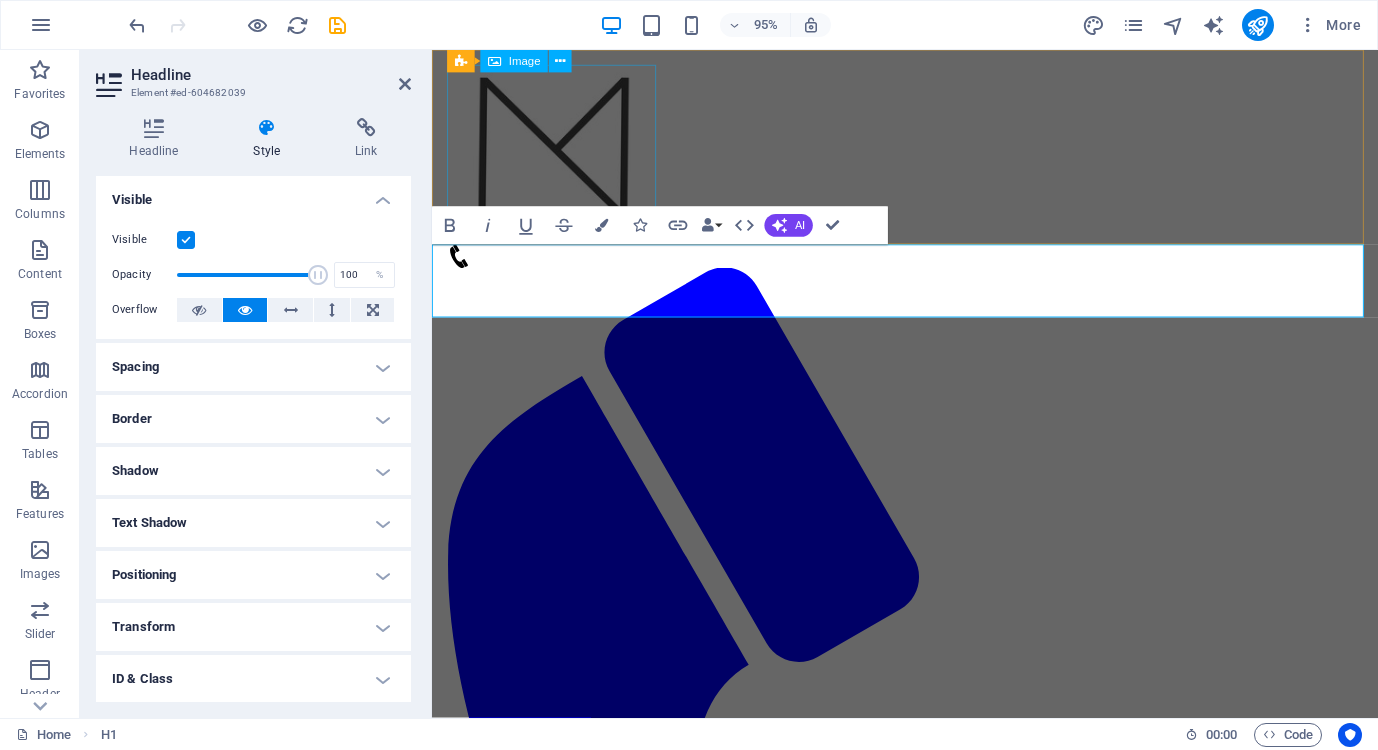 click 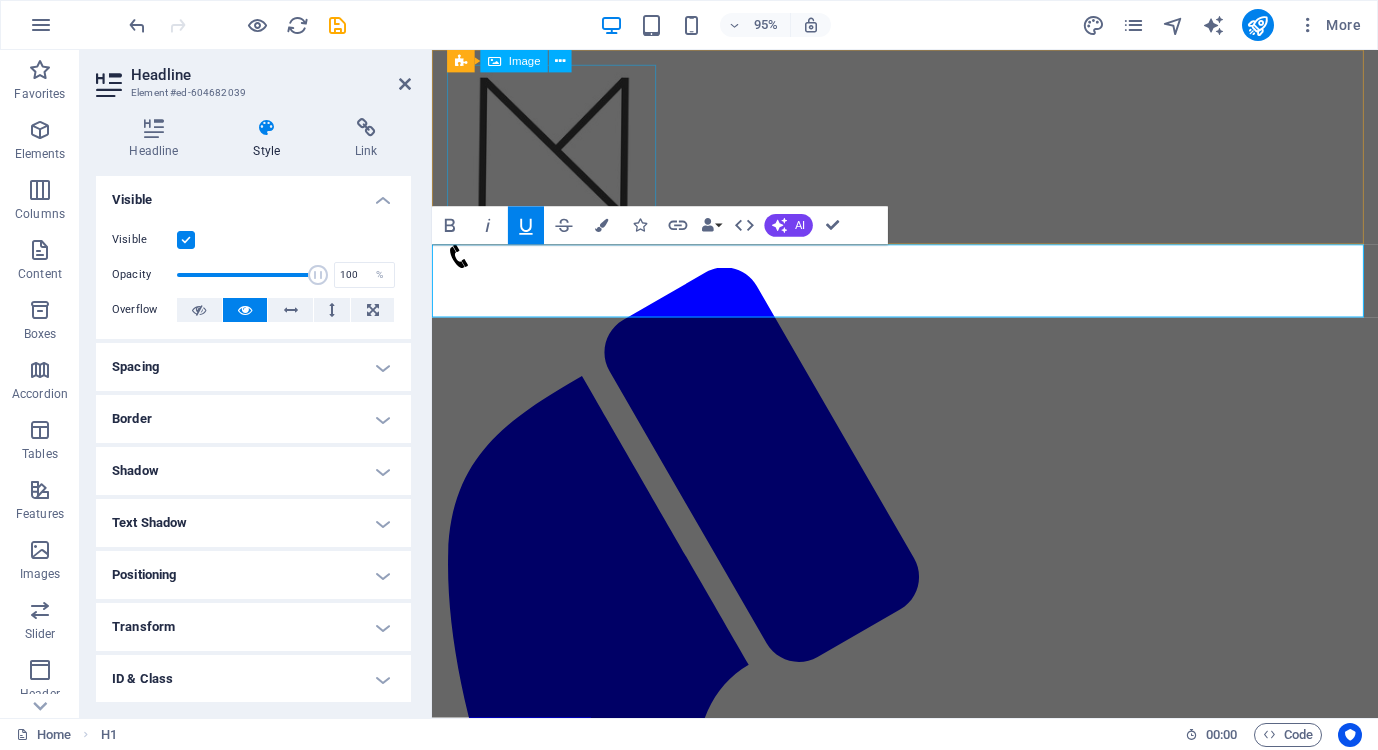 click 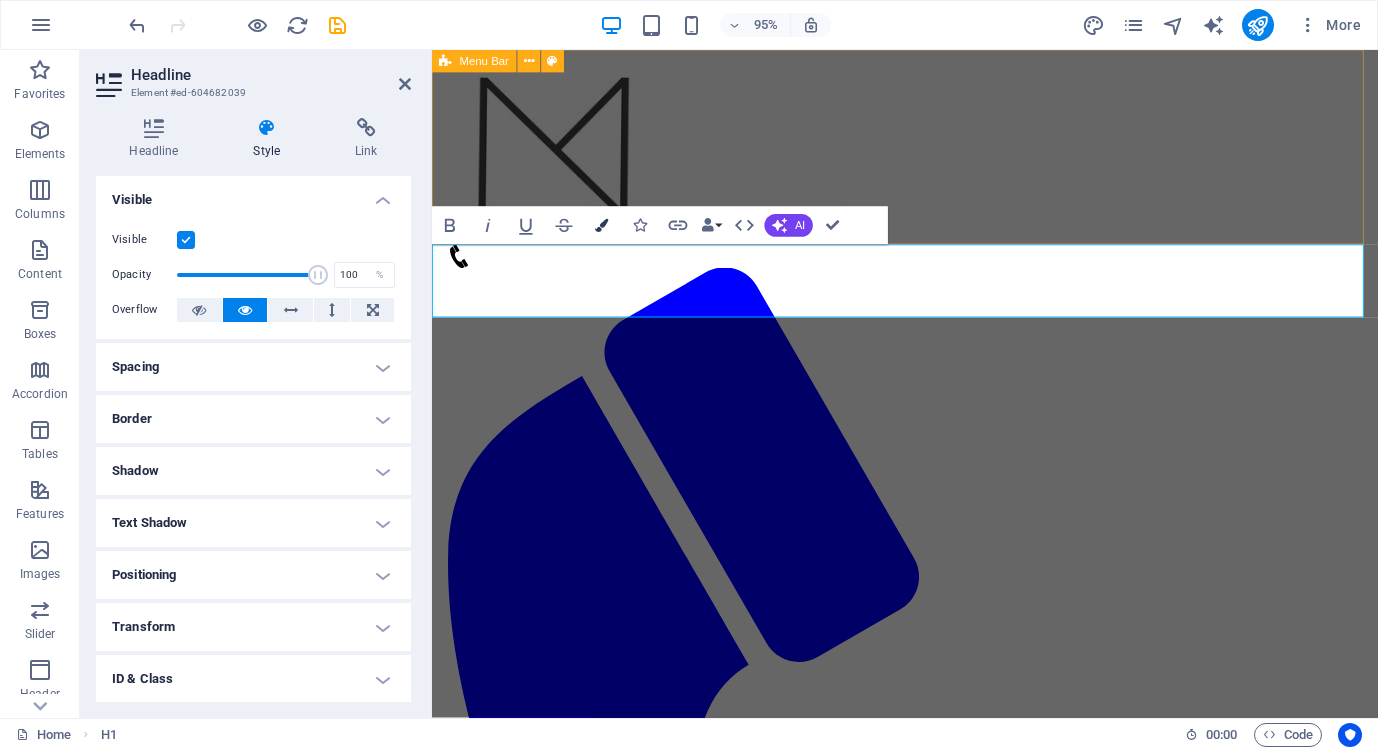 click at bounding box center [601, 225] 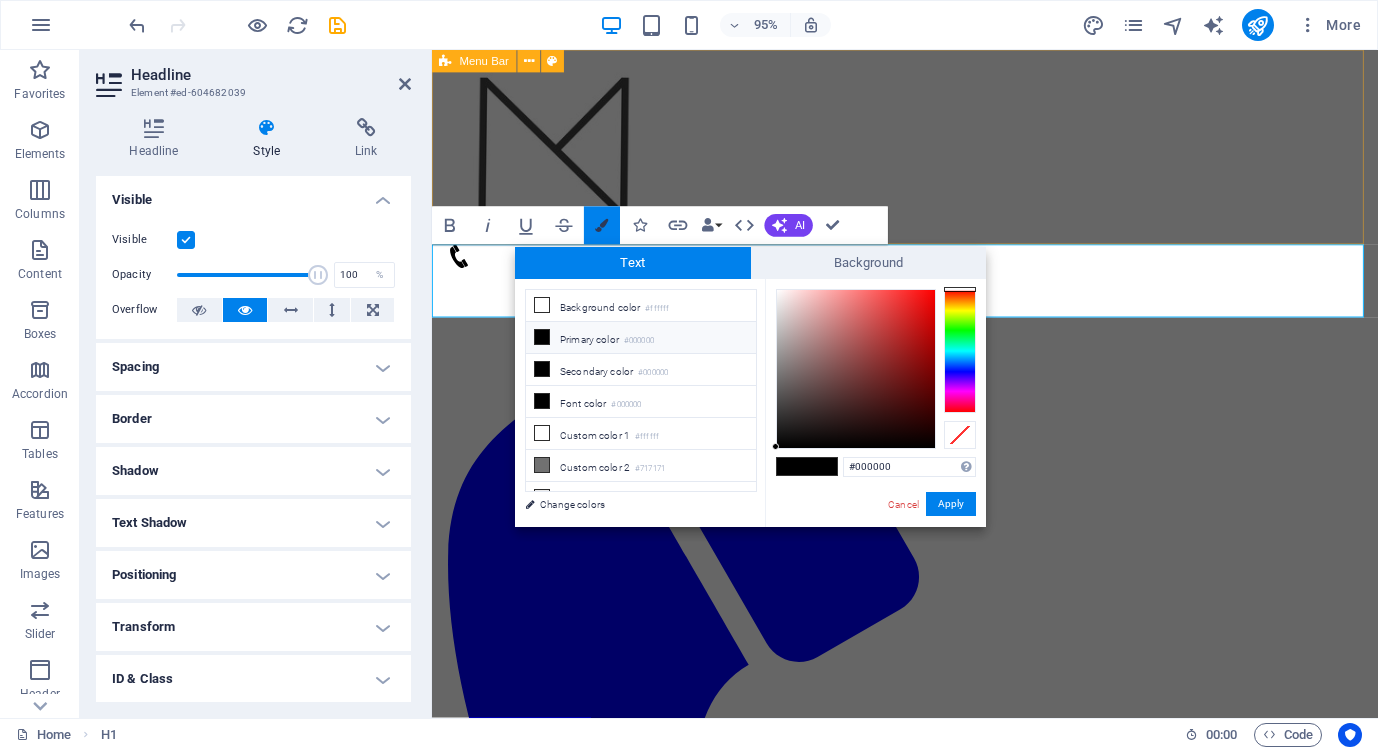 click at bounding box center (601, 225) 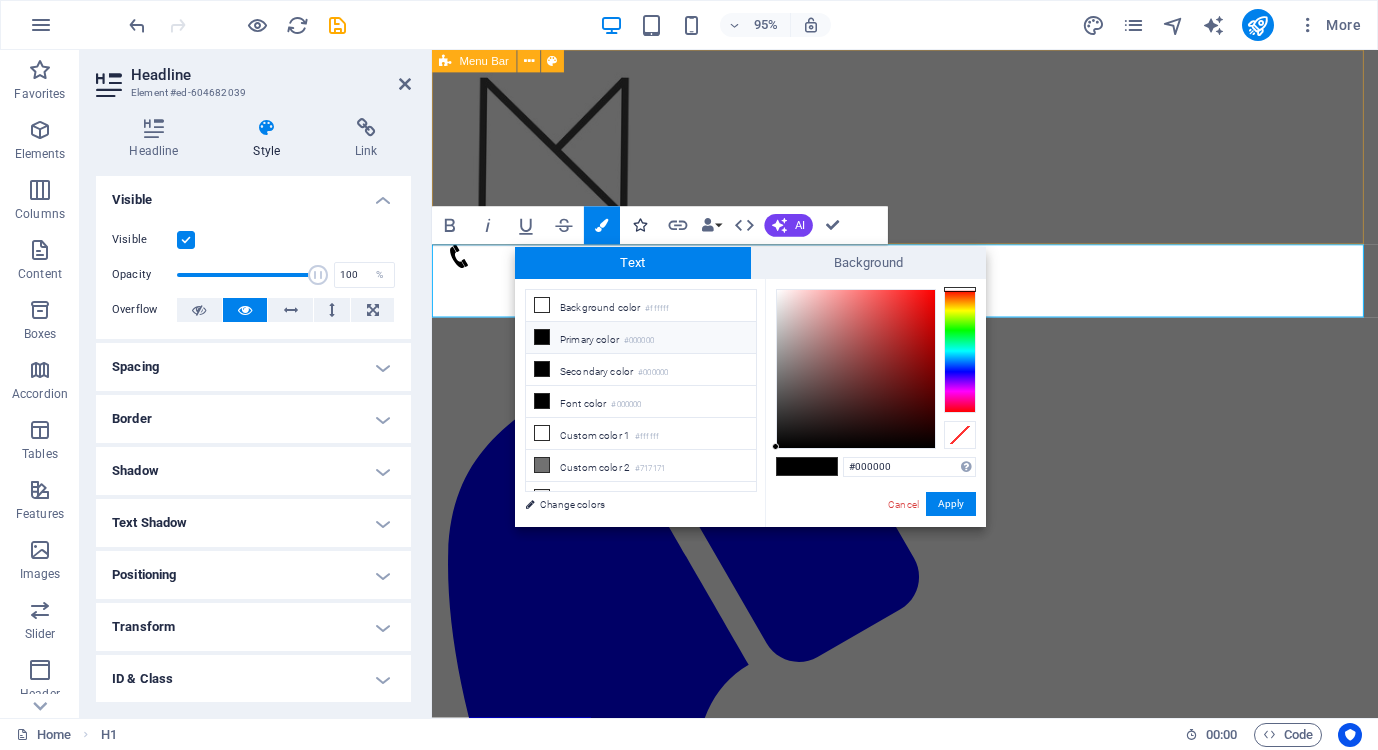 click at bounding box center [639, 225] 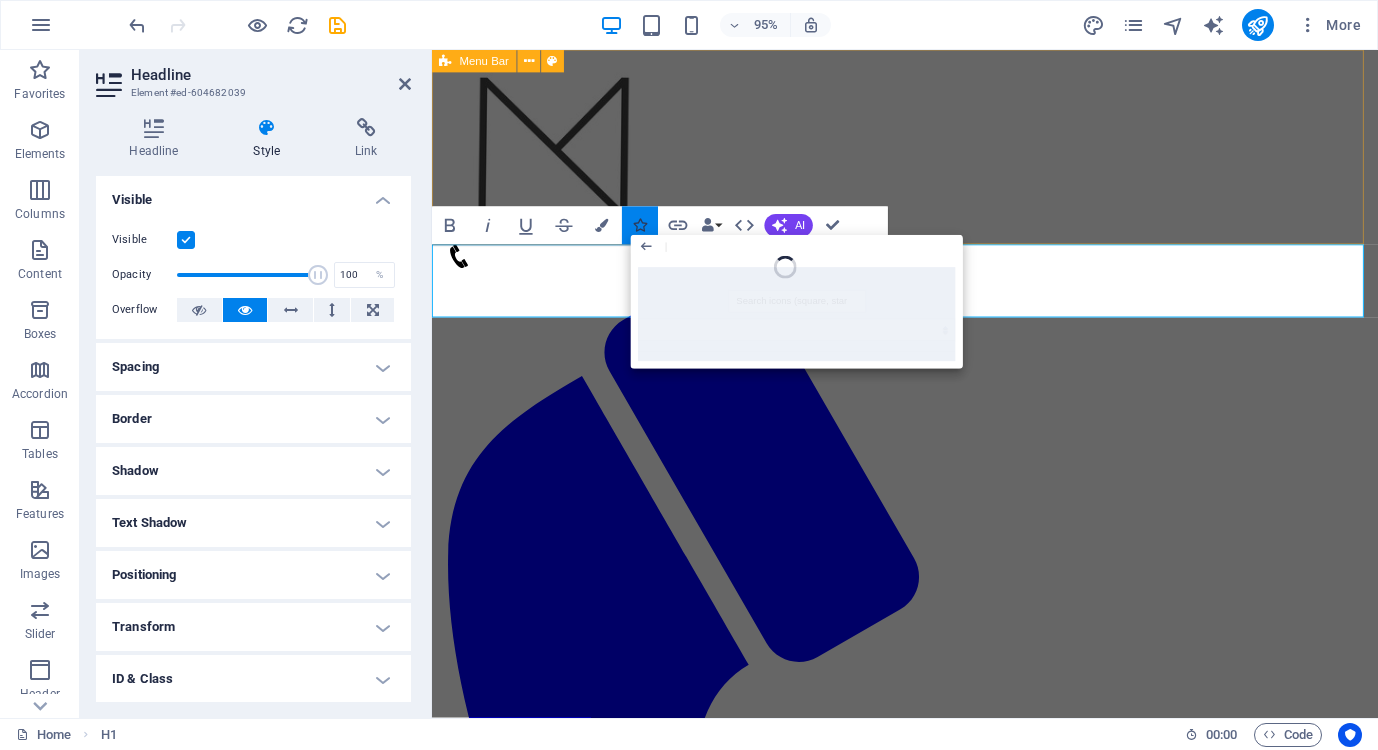 click at bounding box center [639, 225] 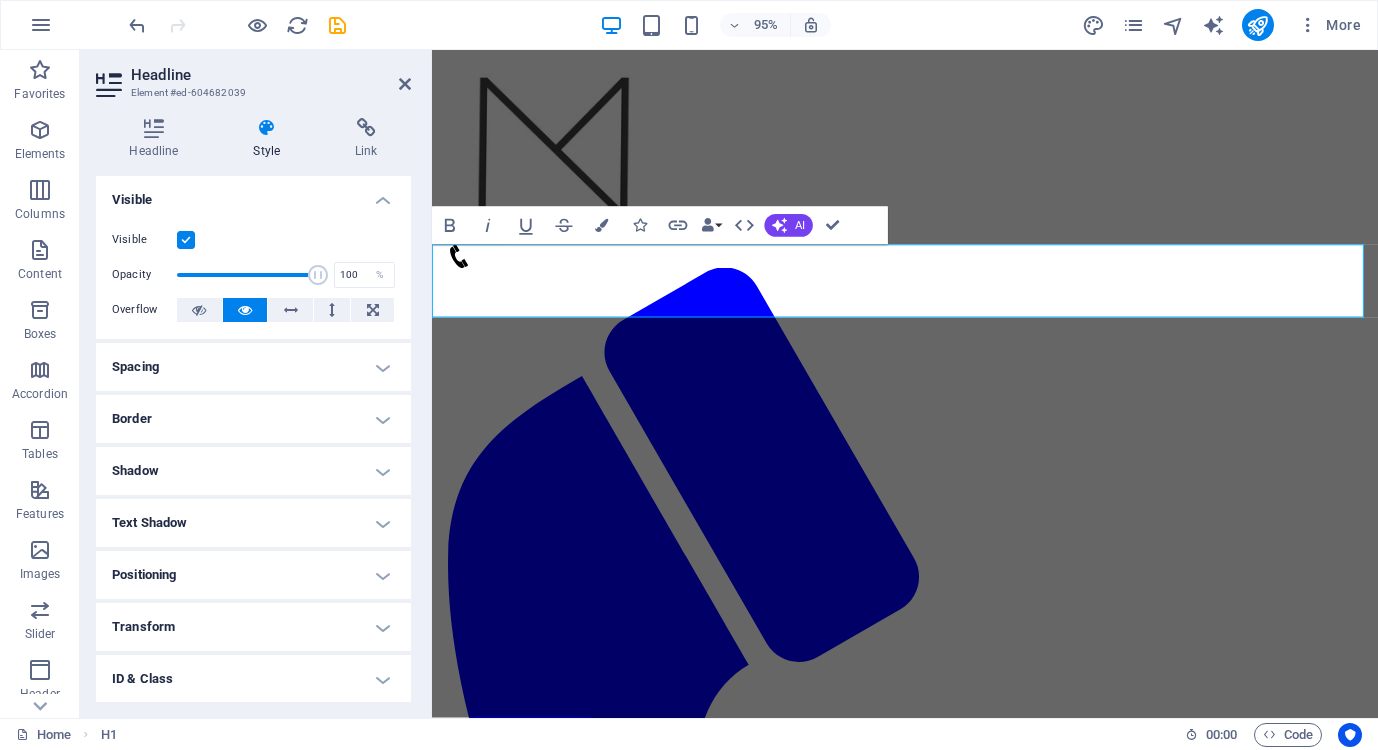 click on "[NAME] [NAME] DESIGN" at bounding box center [930, 294] 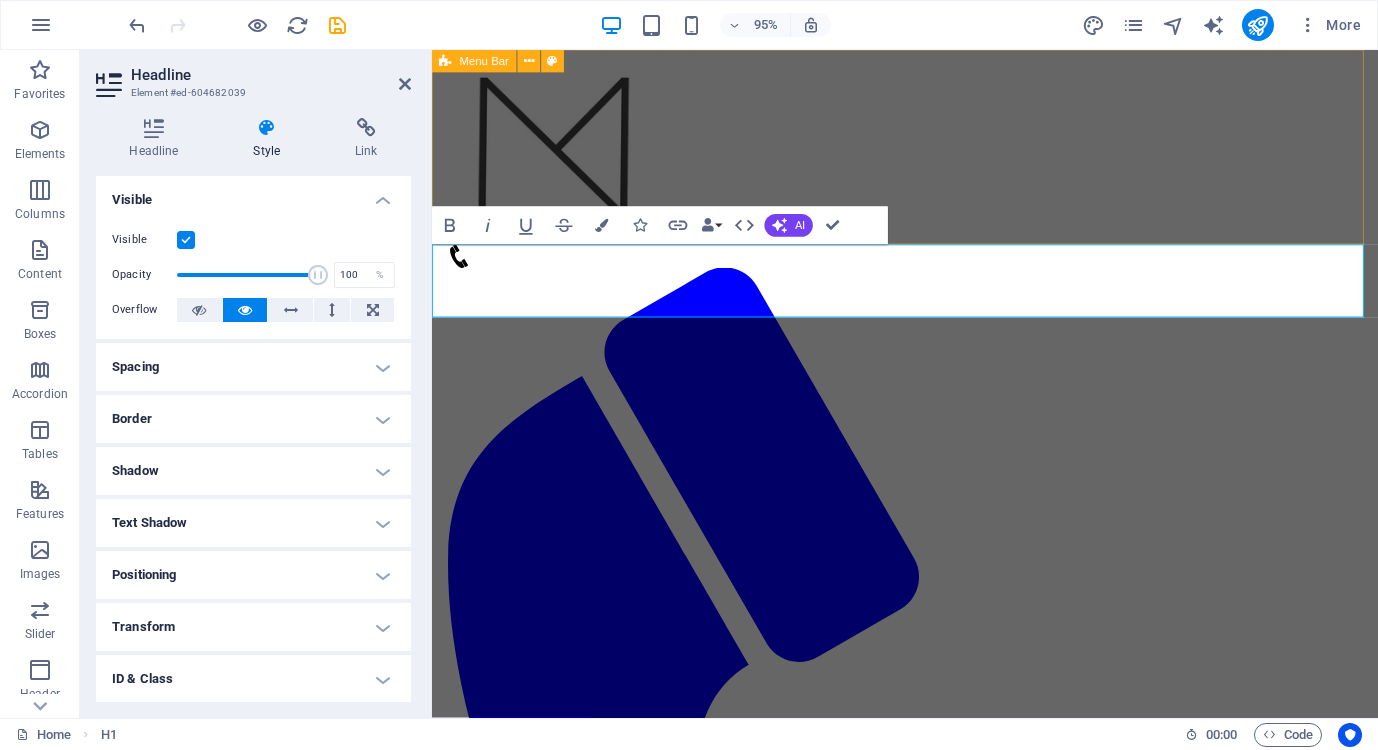 click on "Home Portfolio About us Production Contact" at bounding box center (930, 818) 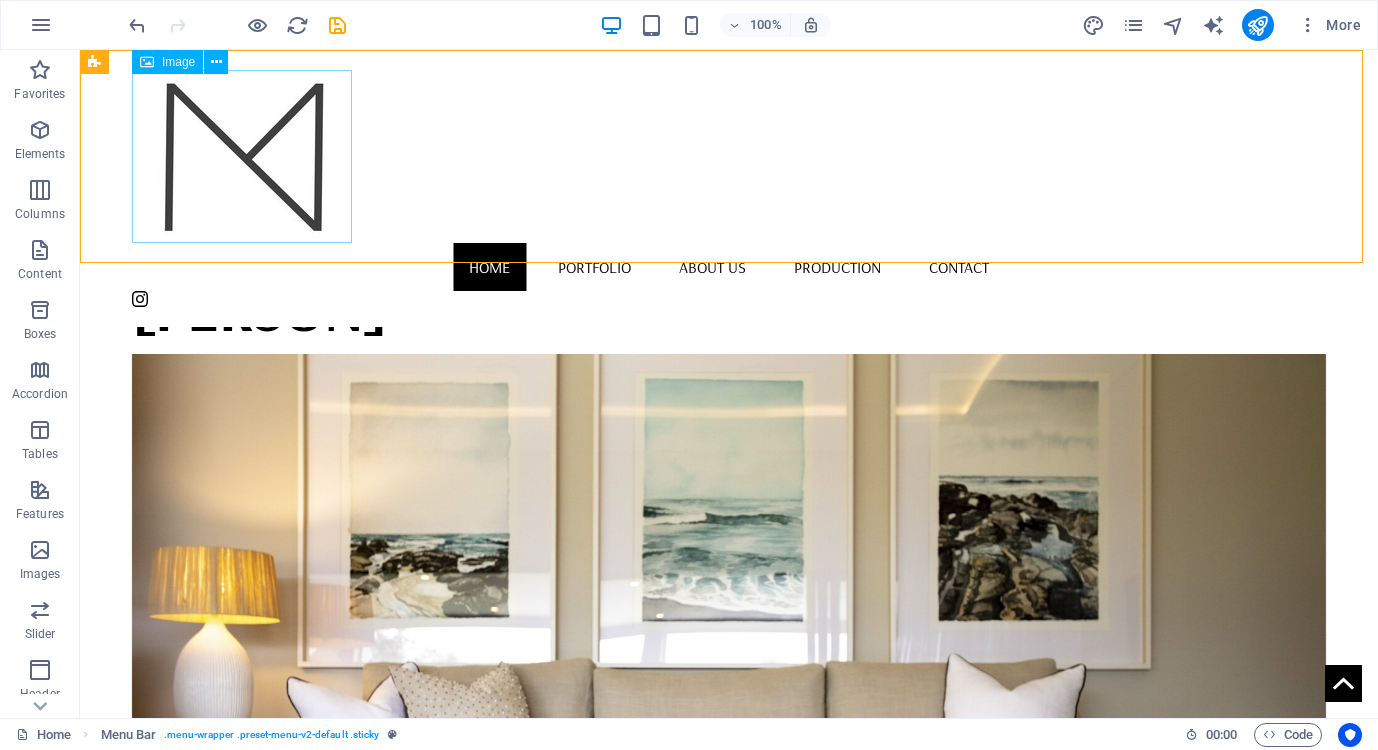 click at bounding box center (729, 156) 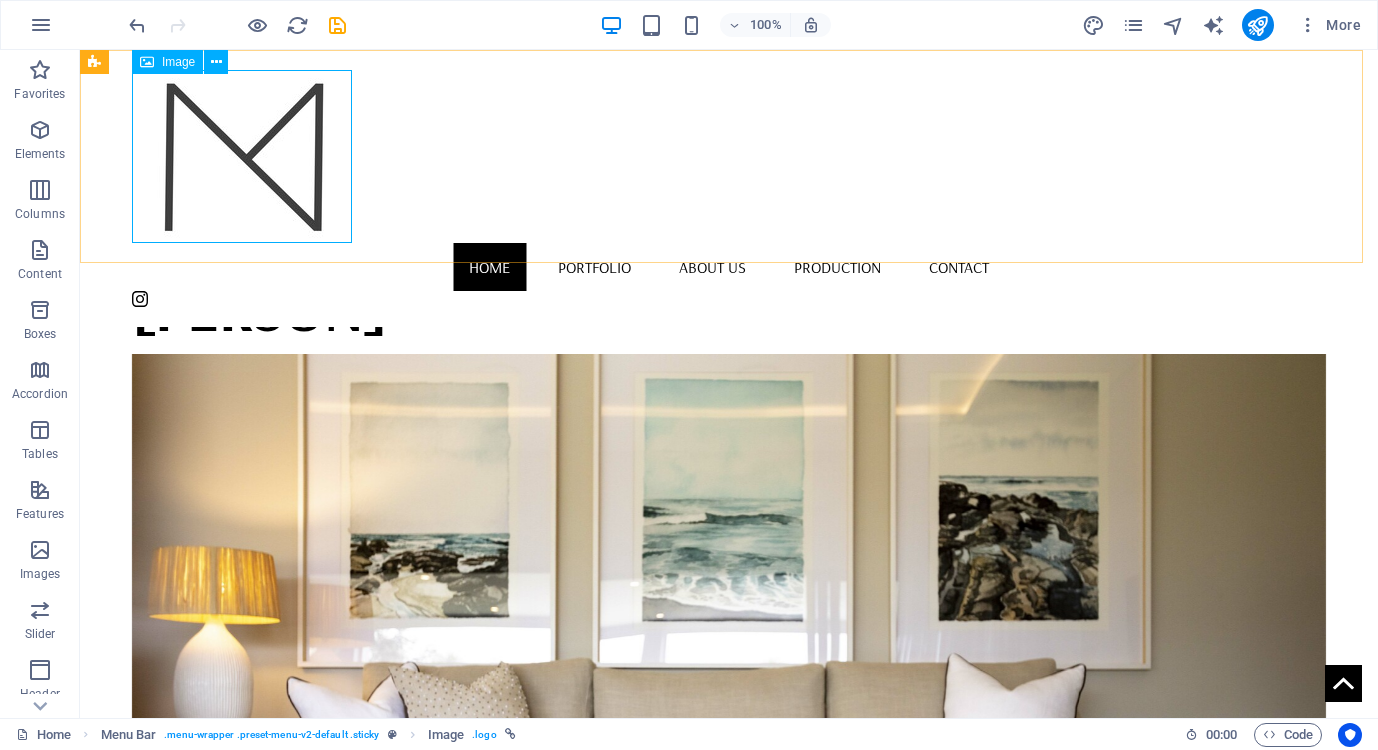 click on "Image" at bounding box center (178, 62) 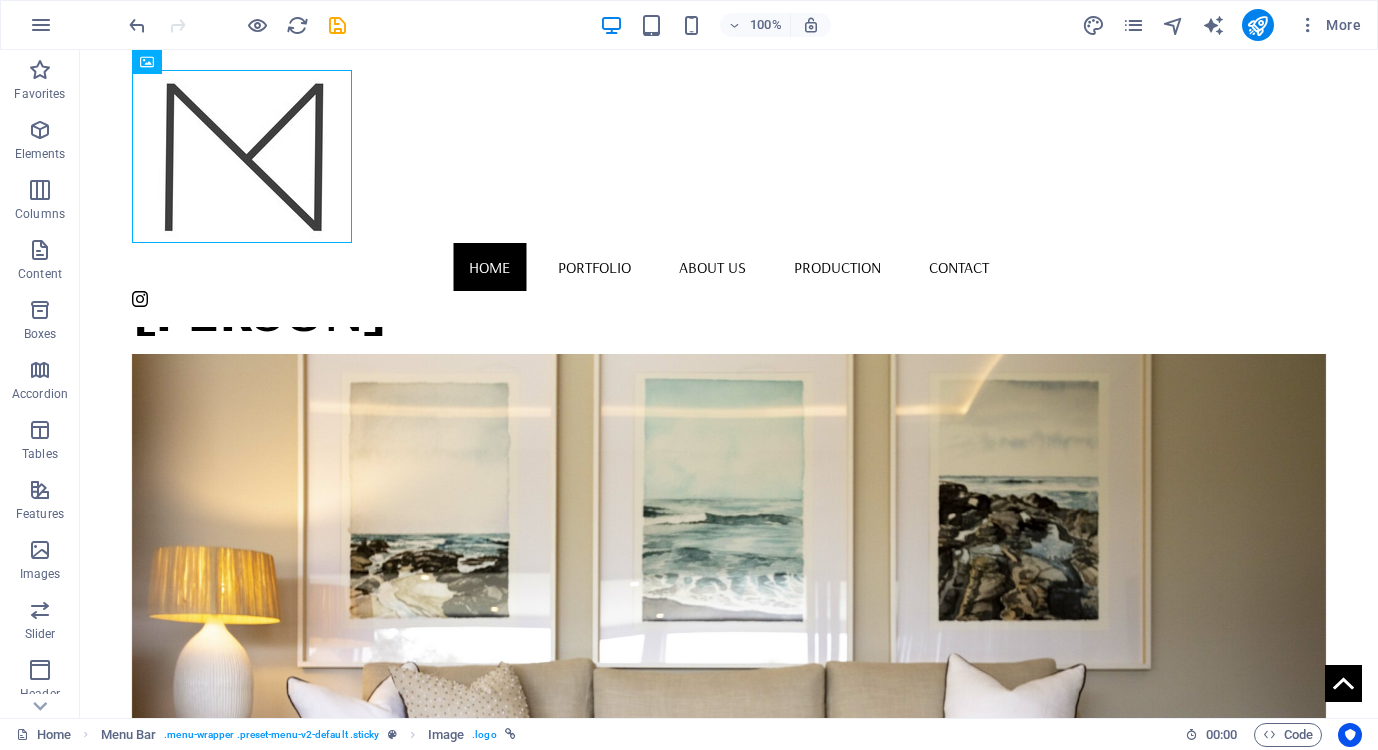 click at bounding box center [729, 156] 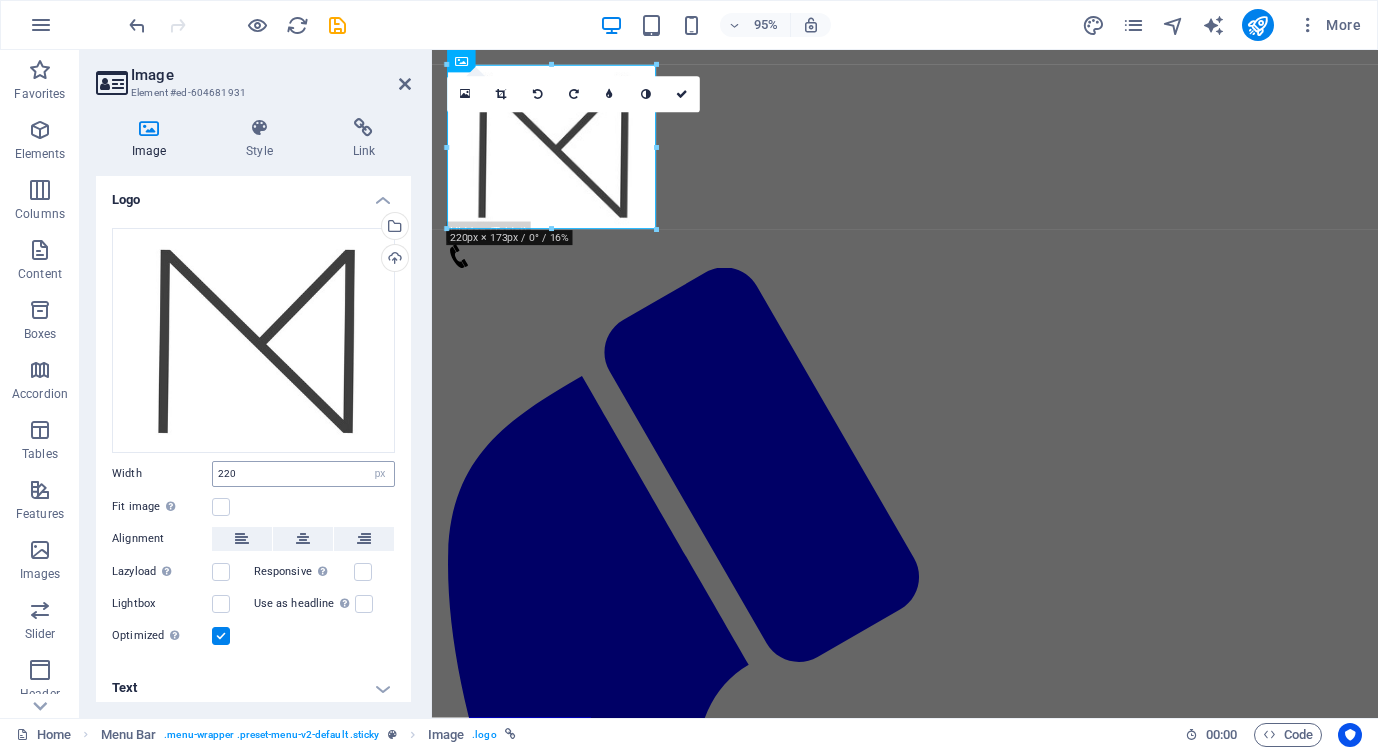 scroll, scrollTop: 6, scrollLeft: 0, axis: vertical 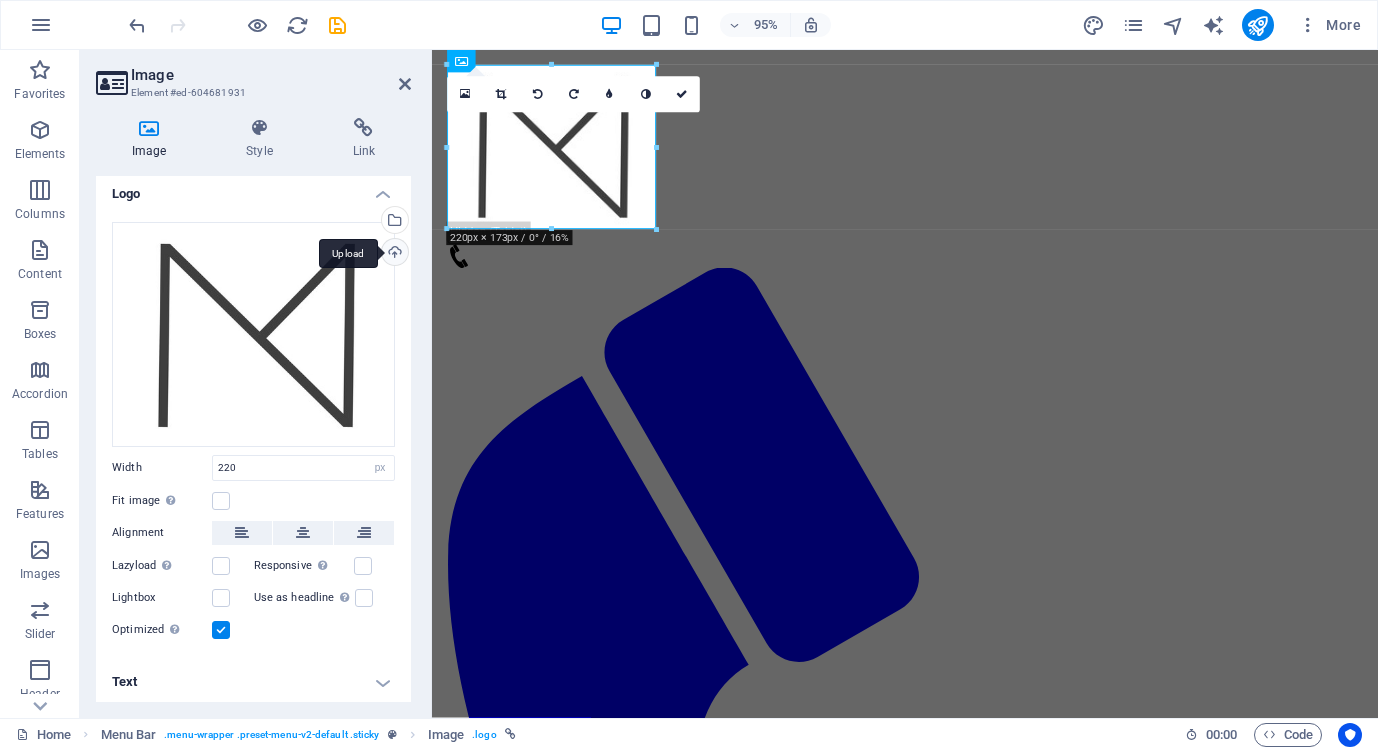 click on "Upload" at bounding box center [393, 254] 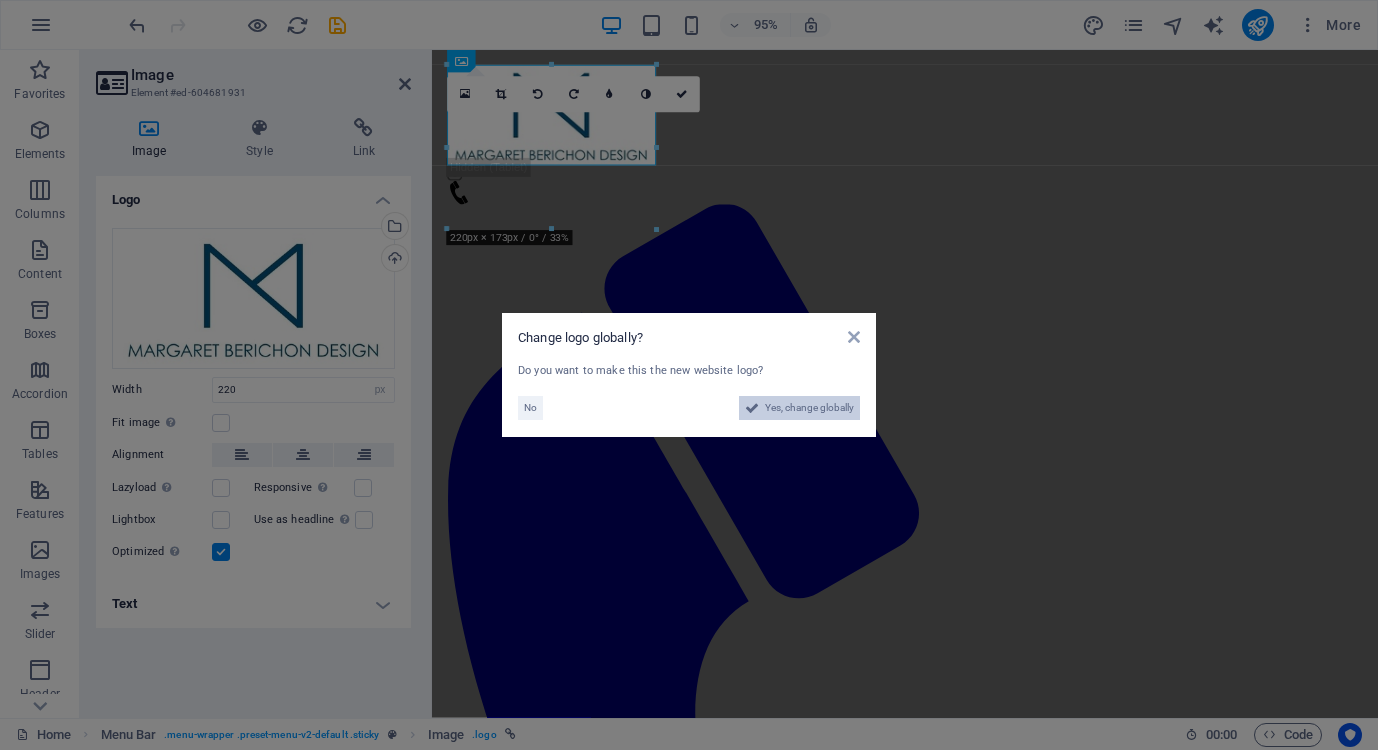 scroll, scrollTop: 0, scrollLeft: 0, axis: both 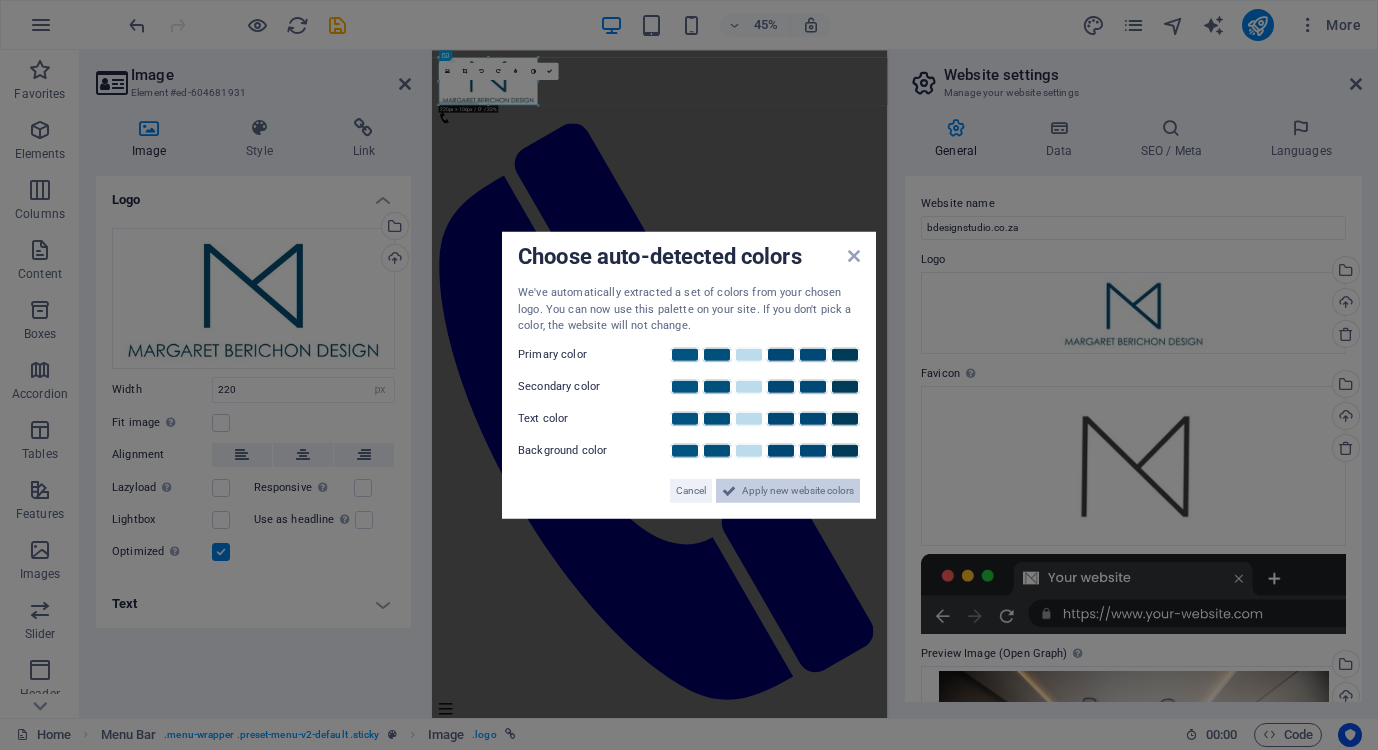 click on "Apply new website colors" at bounding box center [798, 490] 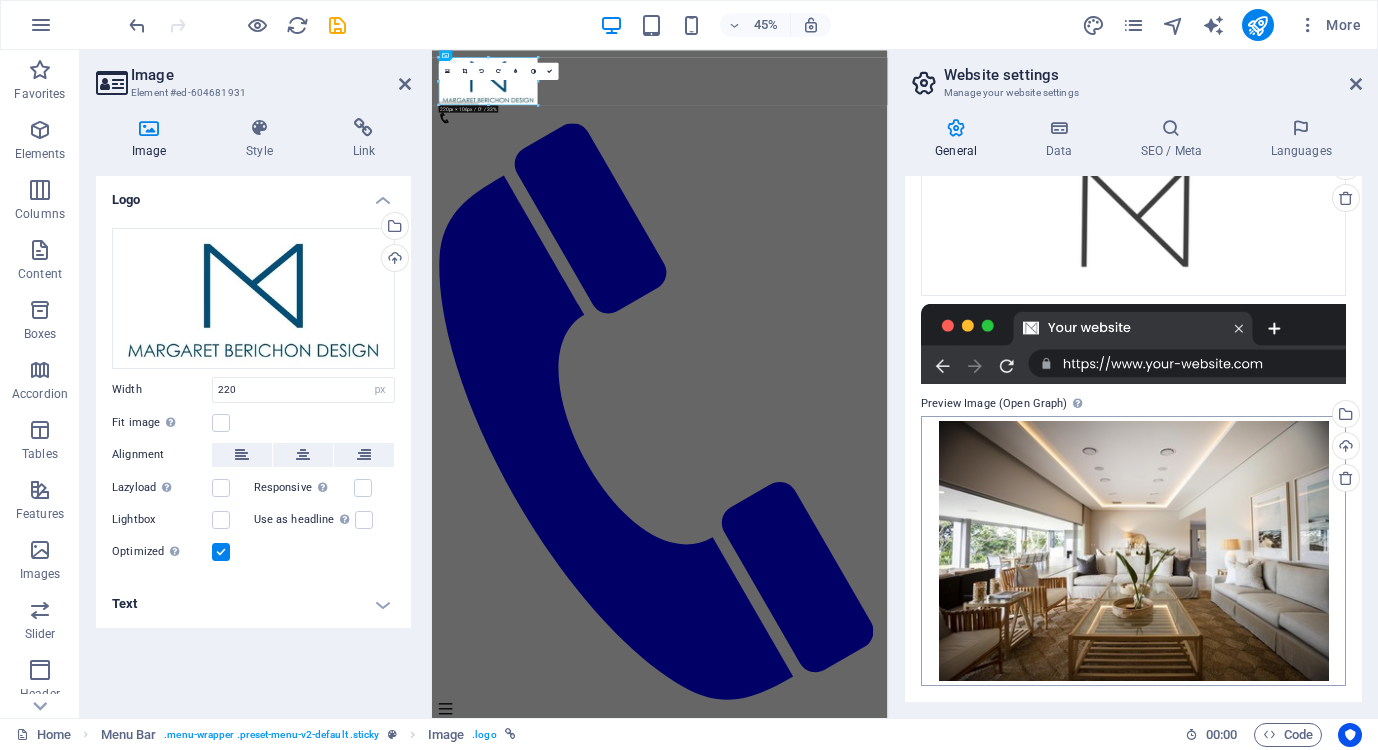 scroll, scrollTop: 0, scrollLeft: 0, axis: both 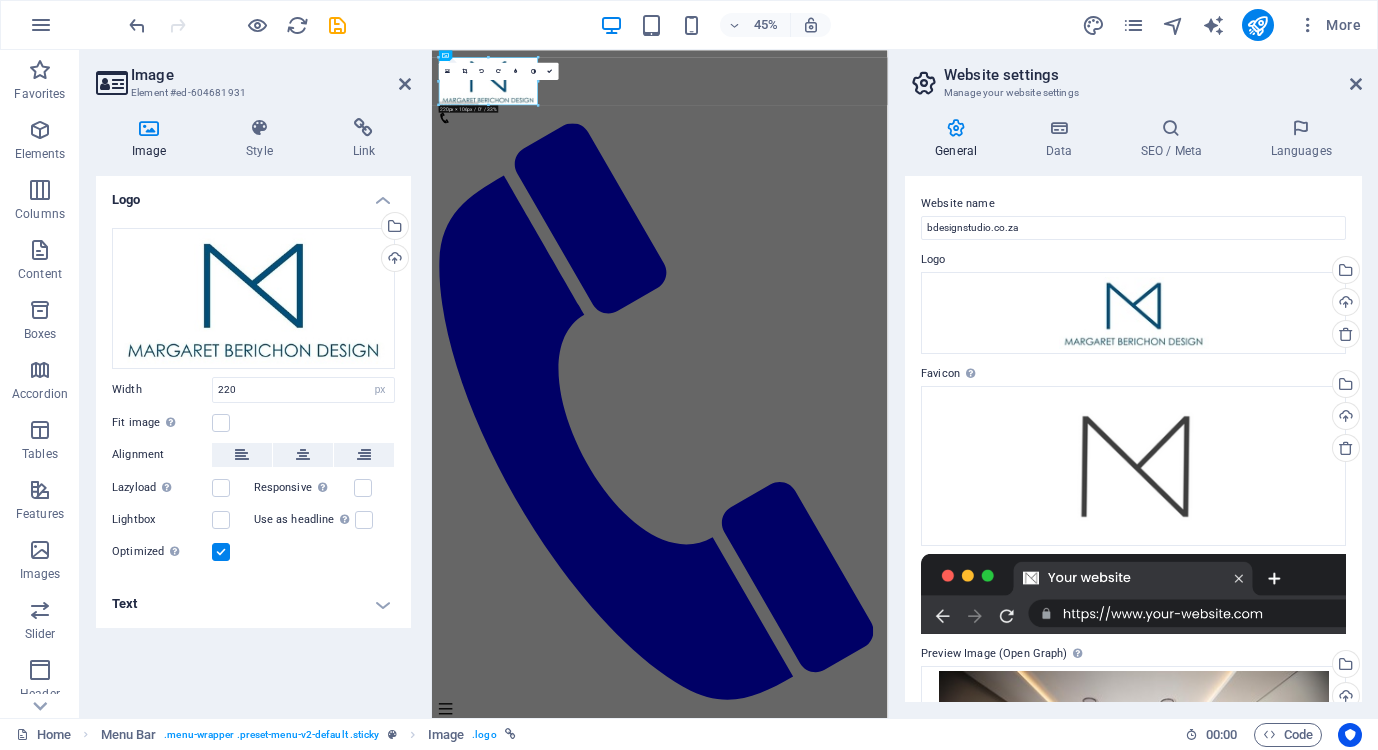 click on "Logo Drag files here, click to choose files or select files from Files or our free stock photos & videos Select files from the file manager, stock photos, or upload file(s) Upload Width 220 Default auto px rem % em vh vw Fit image Automatically fit image to a fixed width and height Height Default auto px Alignment Lazyload Loading images after the page loads improves page speed. Responsive Automatically load retina image and smartphone optimized sizes. Lightbox Use as headline The image will be wrapped in an H1 headline tag. Useful for giving alternative text the weight of an H1 headline, e.g. for the logo. Leave unchecked if uncertain. Optimized Images are compressed to improve page speed. Position Direction Custom X offset 50 px rem % vh vw Y offset 50 px rem % vh vw Text Float No float Image left Image right Determine how text should behave around the image. Text Alternative text Image caption Paragraph Format Normal Heading 1 Heading 2 Heading 3 Heading 4 Heading 5 Heading 6 Code Font Family Arial Georgia" at bounding box center [253, 439] 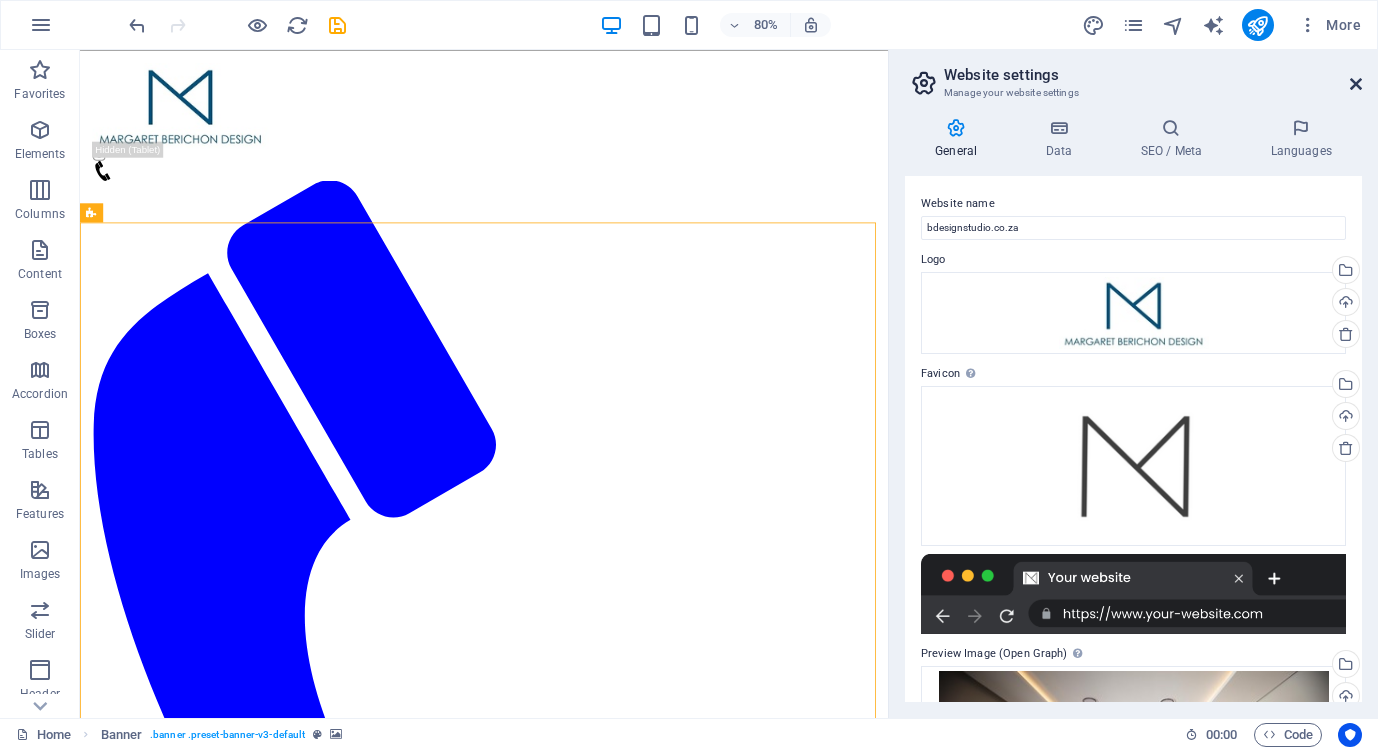 click at bounding box center (1356, 84) 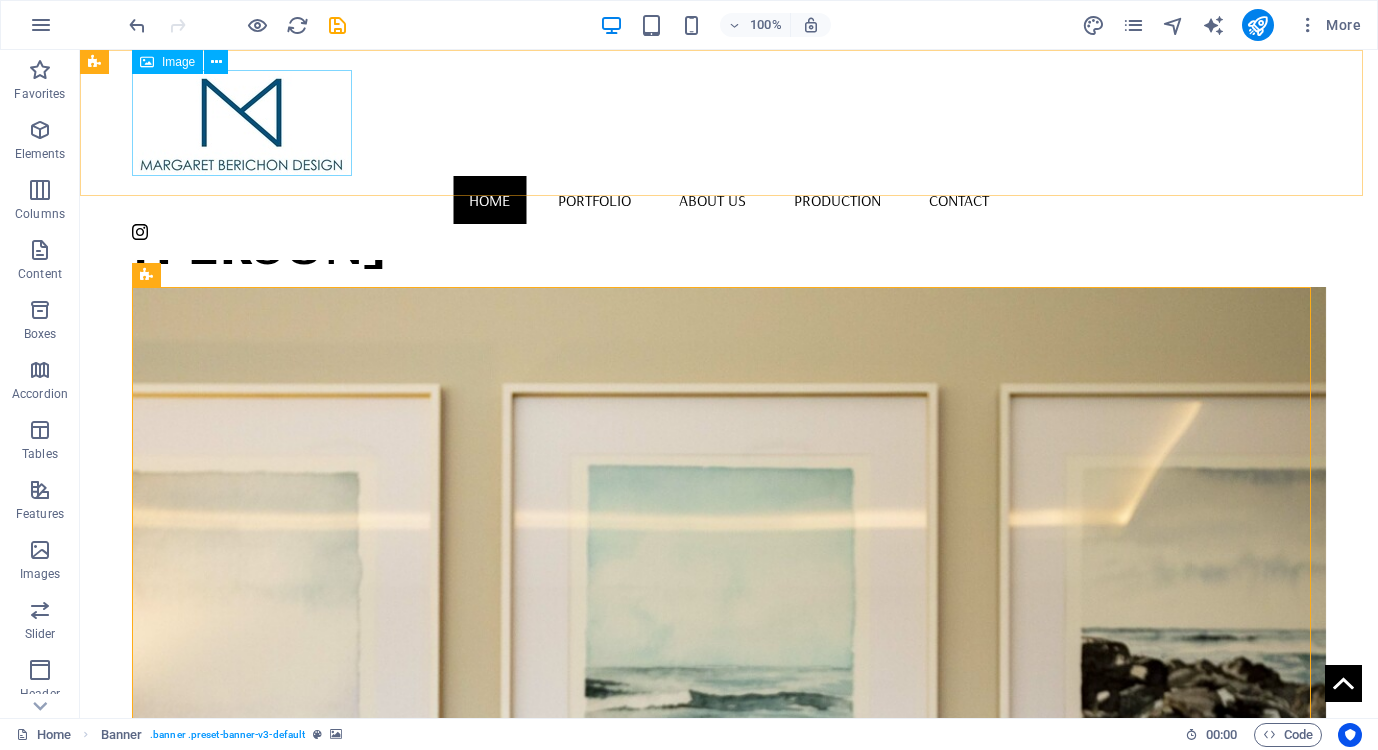 click at bounding box center (729, 123) 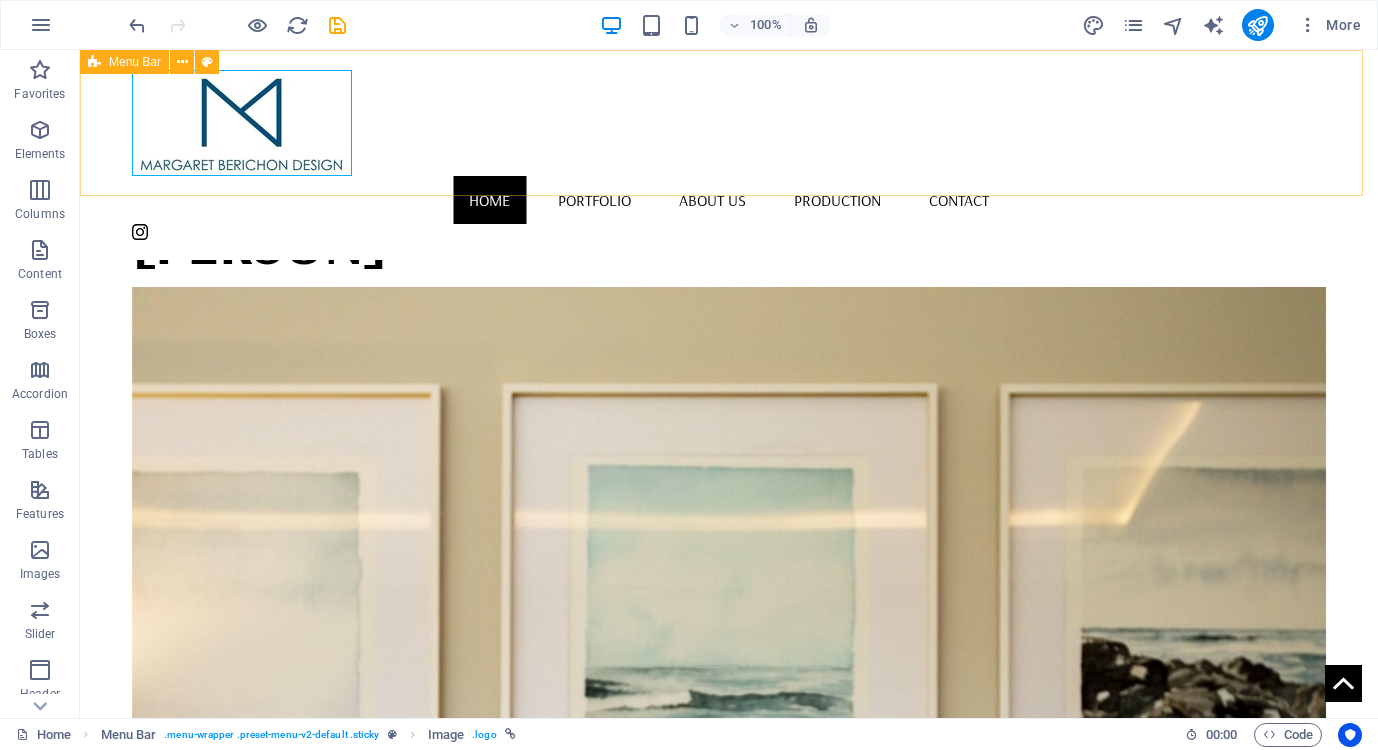 click at bounding box center [729, 123] 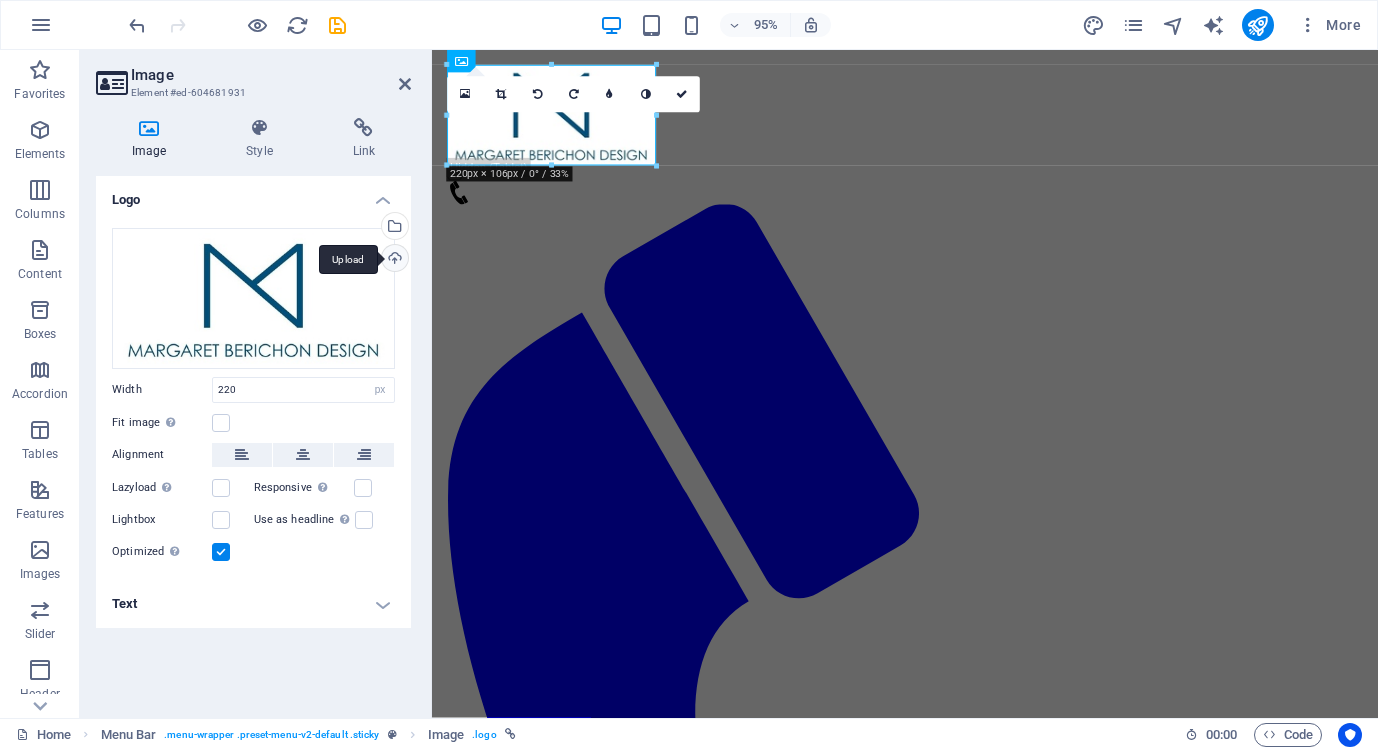 click on "Upload" at bounding box center [393, 260] 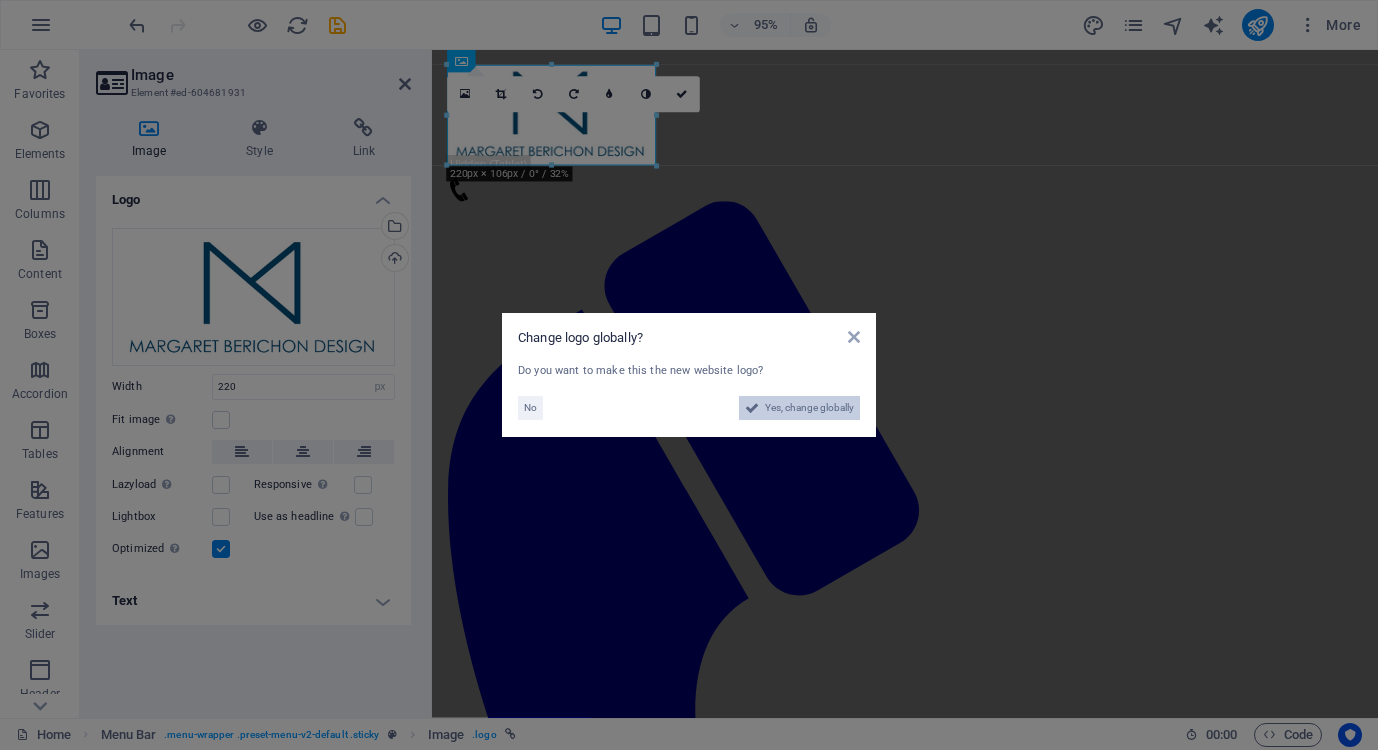 click on "Yes, change globally" at bounding box center [809, 408] 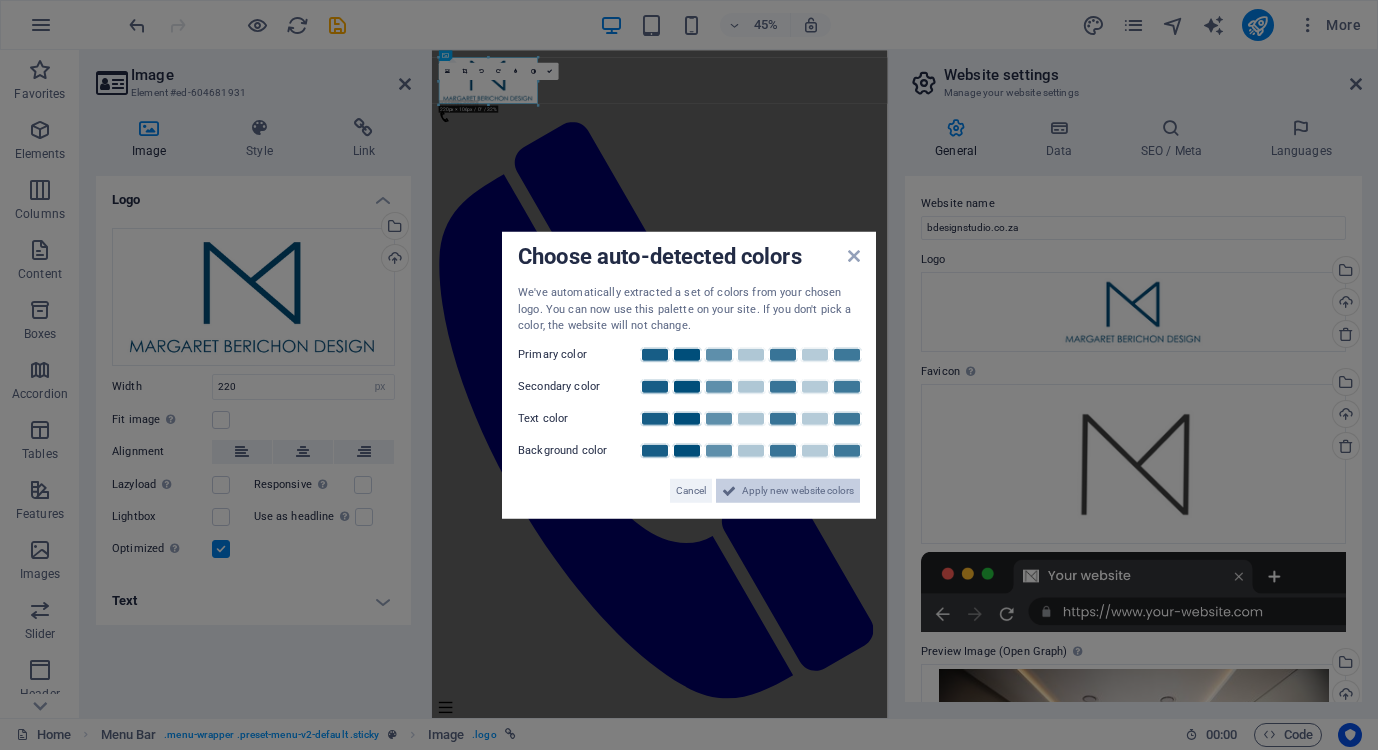 click on "Apply new website colors" at bounding box center (798, 490) 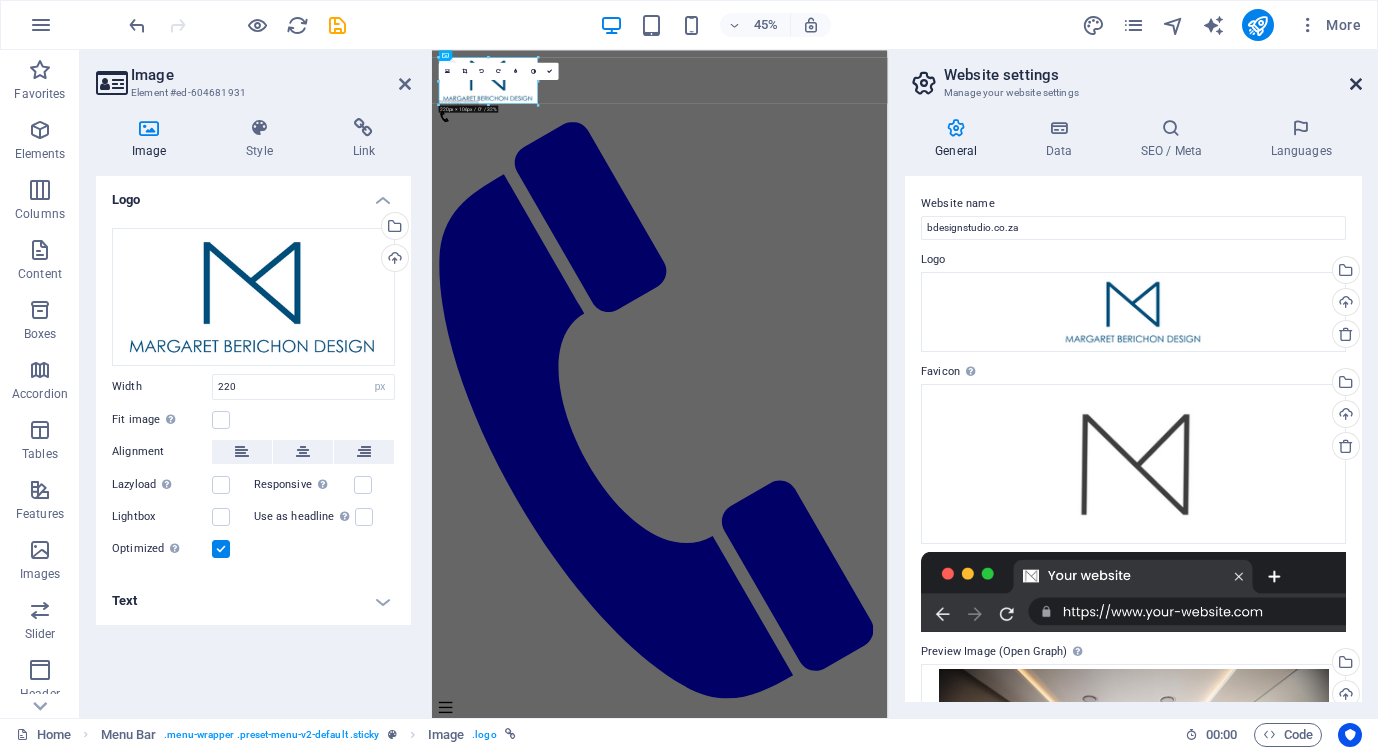 click at bounding box center (1356, 84) 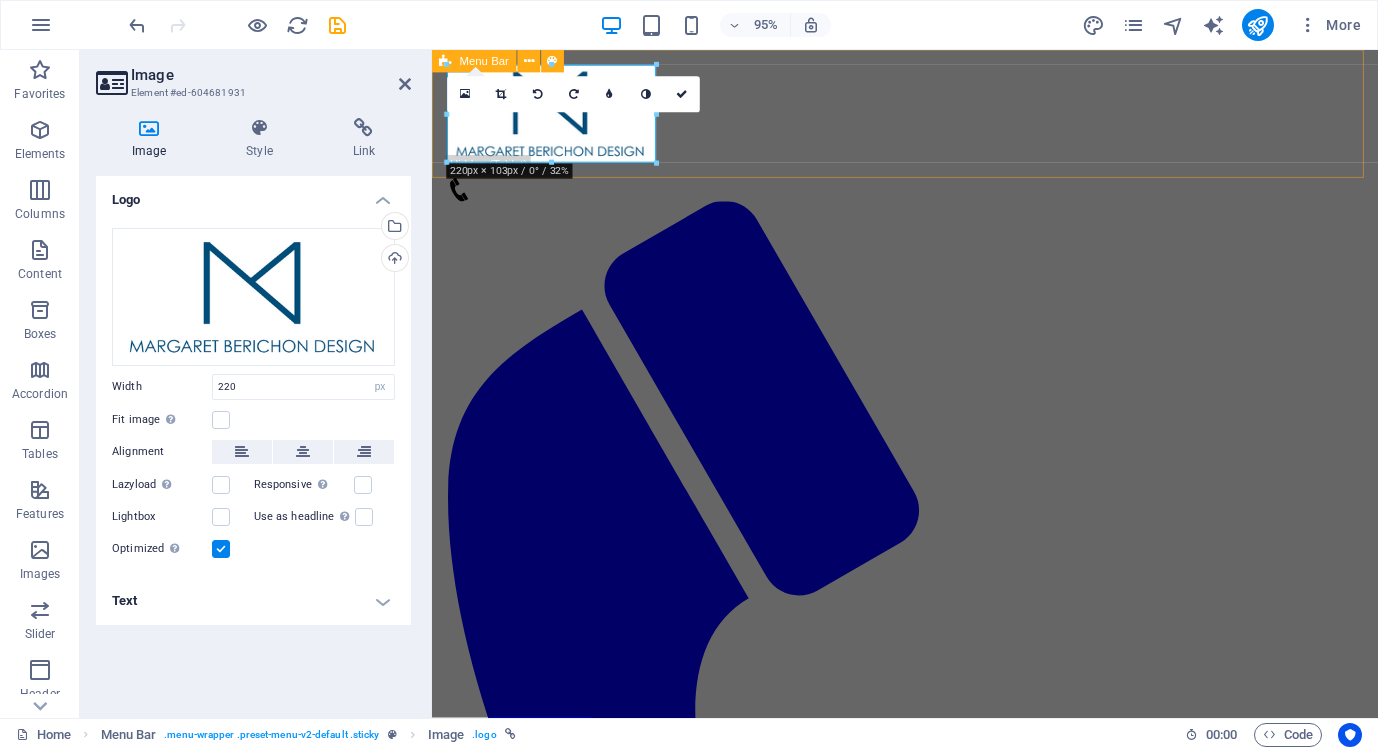 click on "Home Portfolio About us Production Contact" at bounding box center [930, 783] 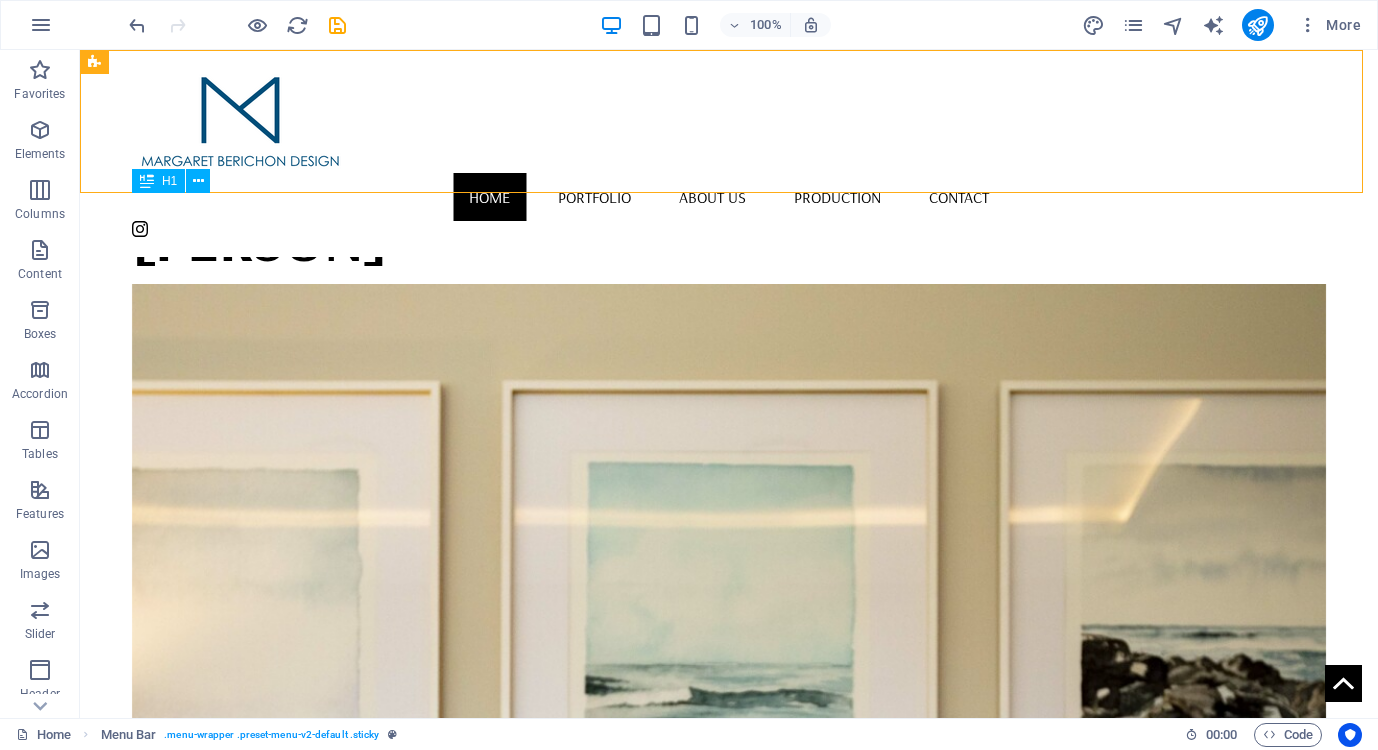 click on "[NAME] [NAME] DESIGN" at bounding box center [729, 238] 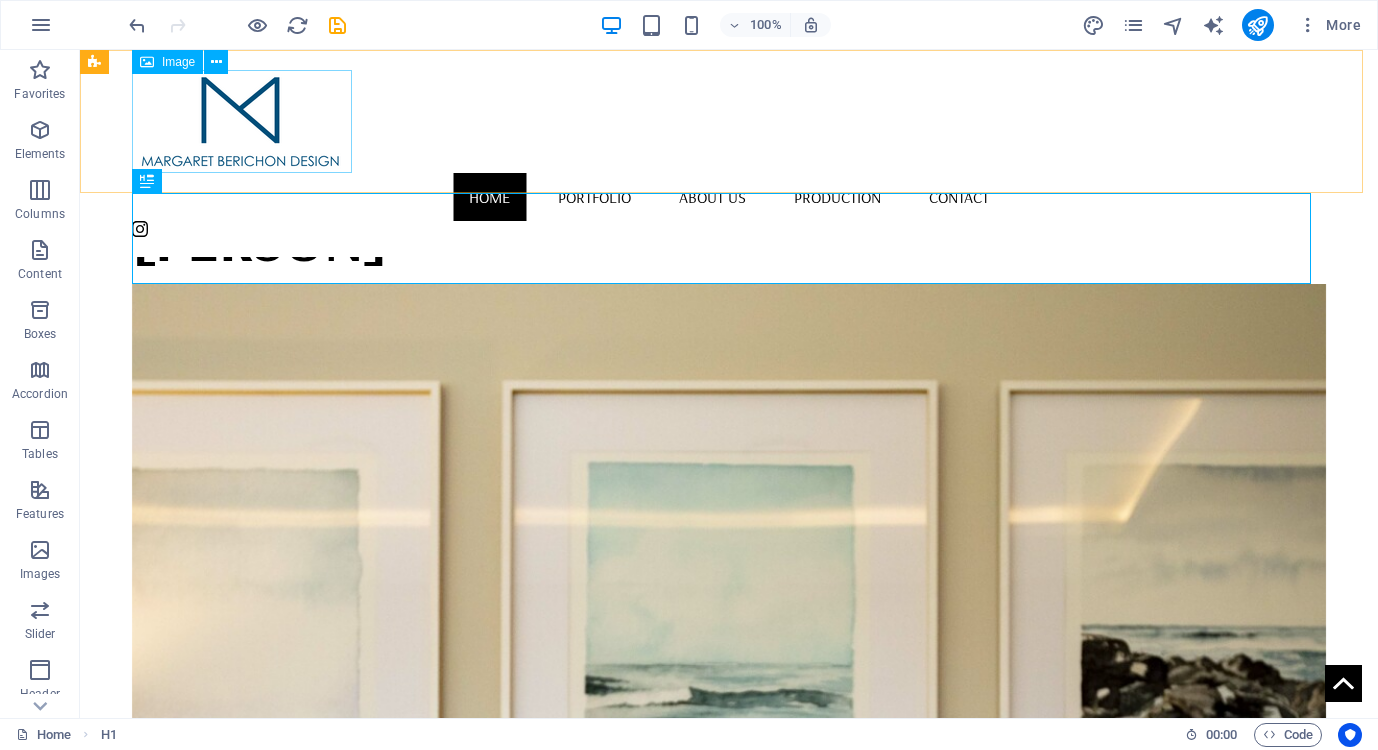click at bounding box center [729, 121] 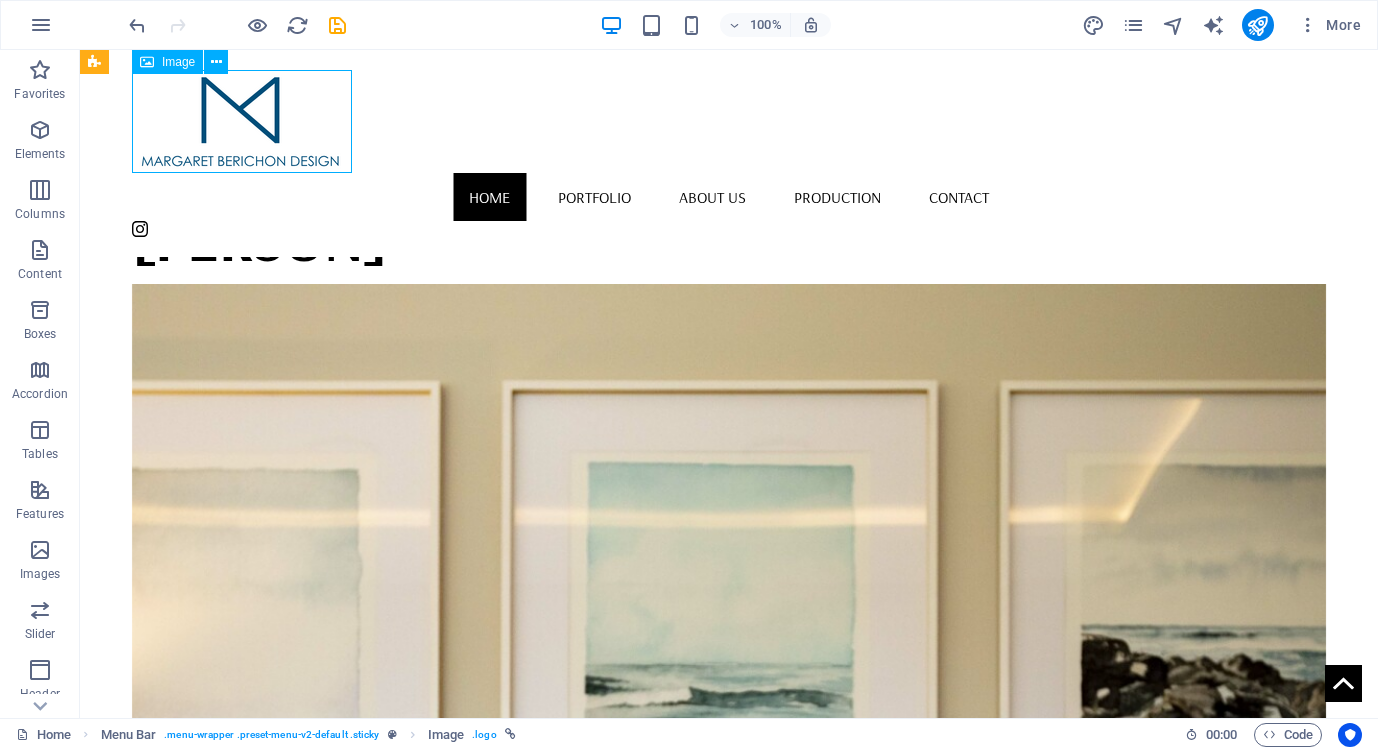 click at bounding box center (729, 121) 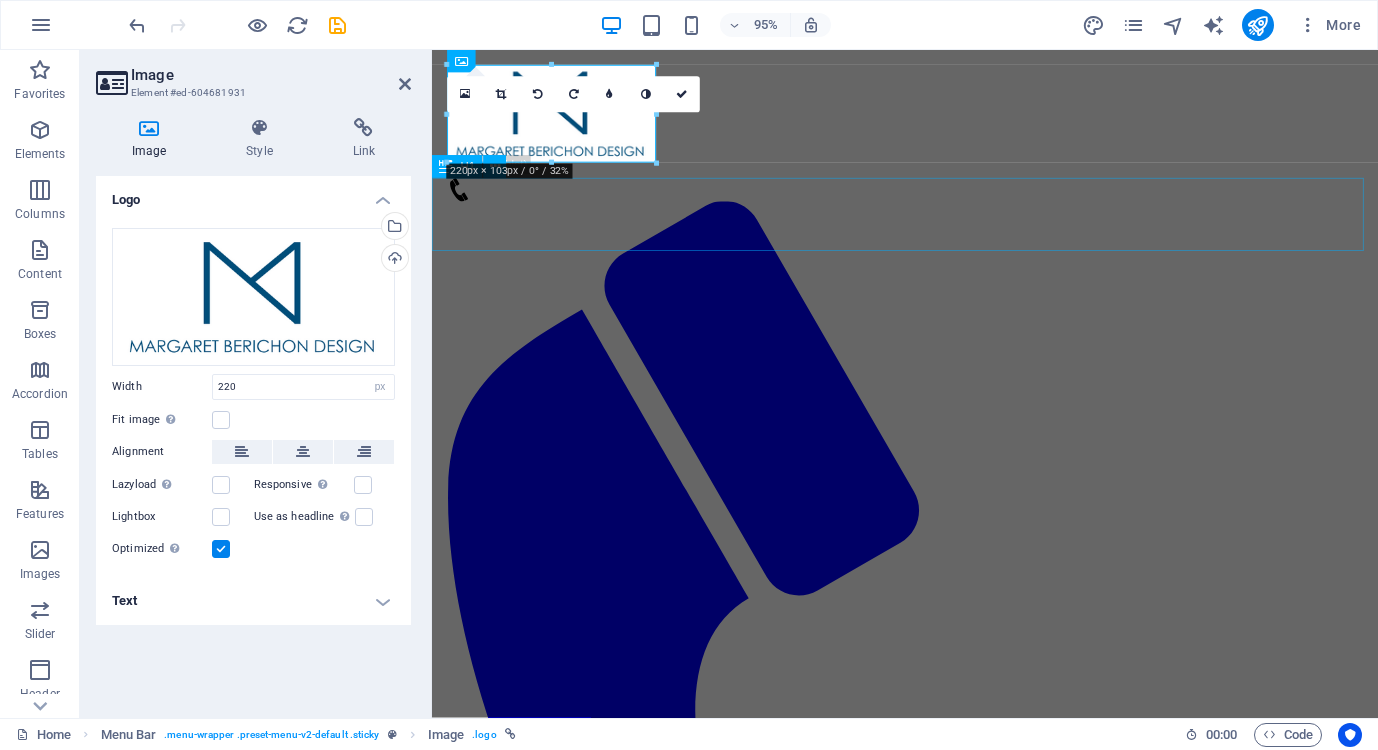 click on "[NAME] [NAME] DESIGN" at bounding box center (930, 224) 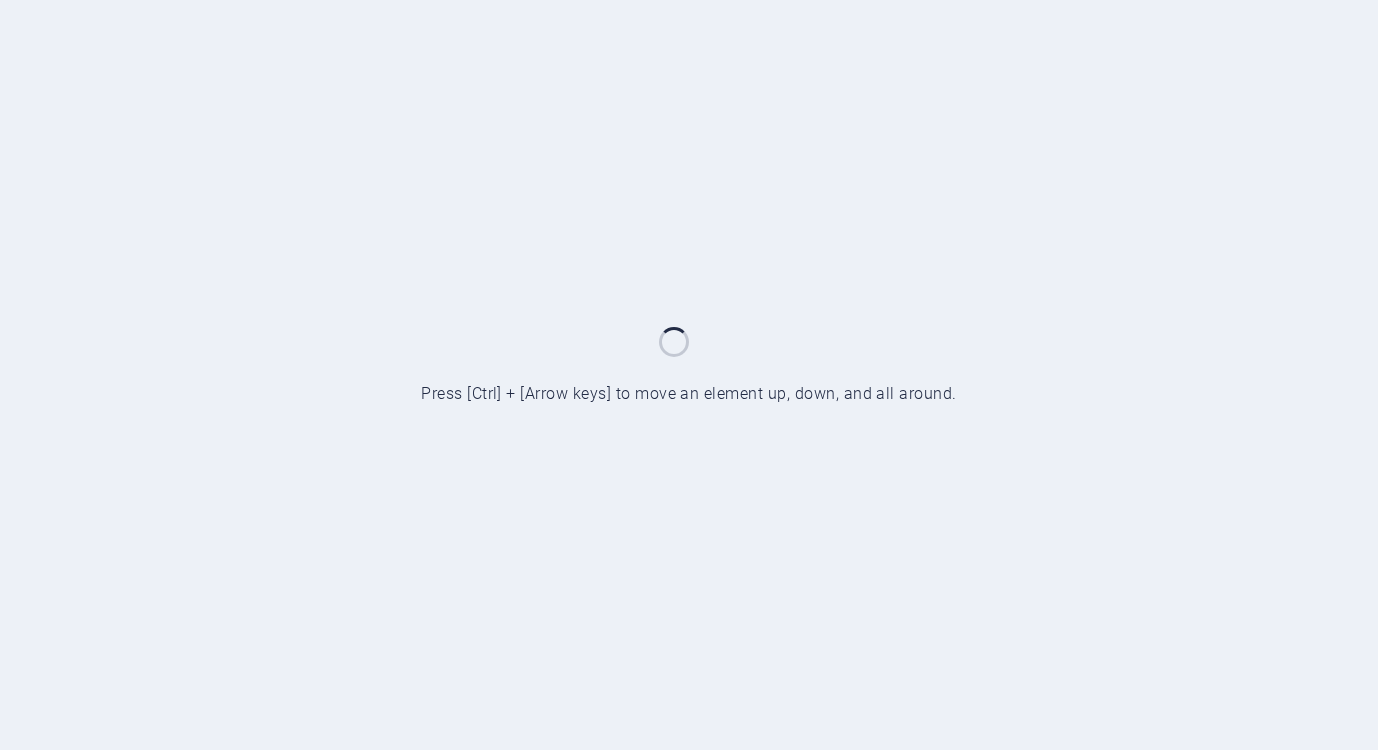 scroll, scrollTop: 0, scrollLeft: 0, axis: both 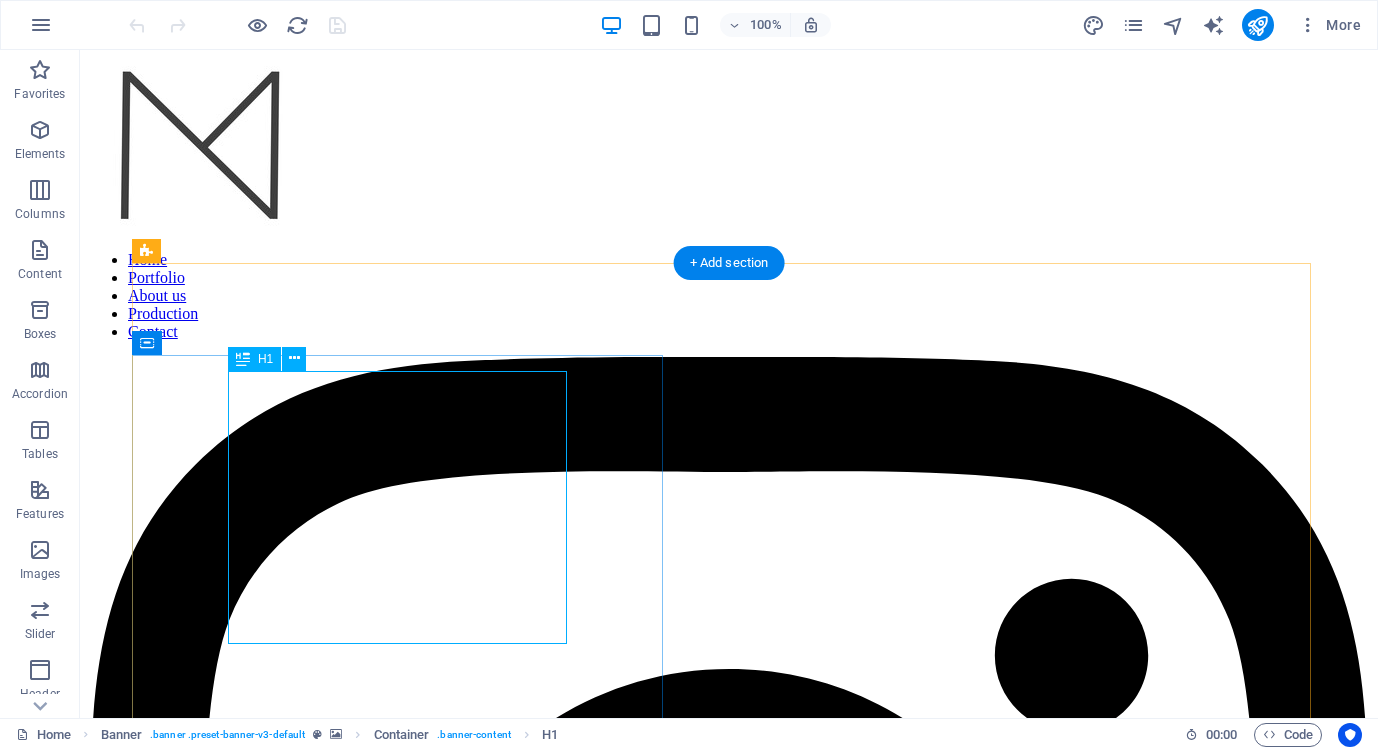 click on "[NAME] [NAME] DESIGN" at bounding box center (729, 5362) 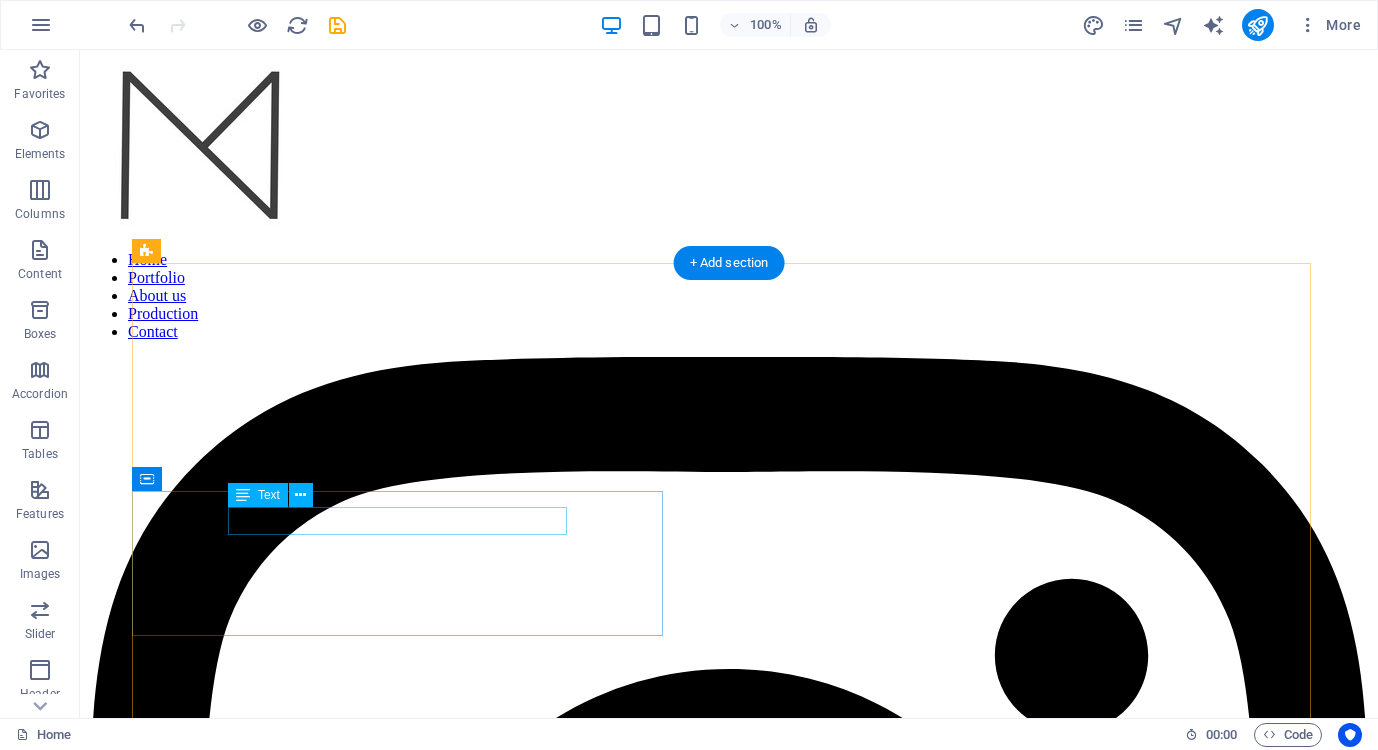 click on "TIMELESS INTERIORS" at bounding box center (729, 5656) 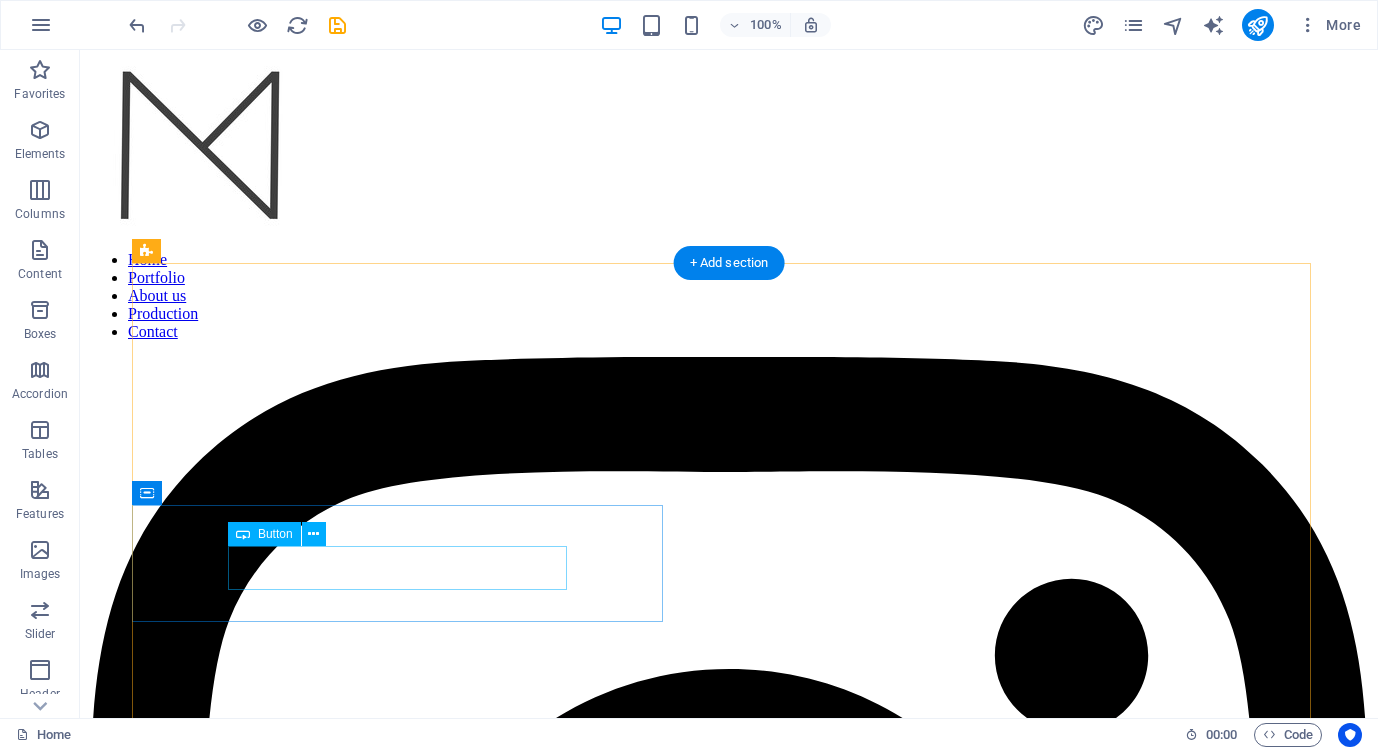 click on "Latest Collection" at bounding box center (729, 5665) 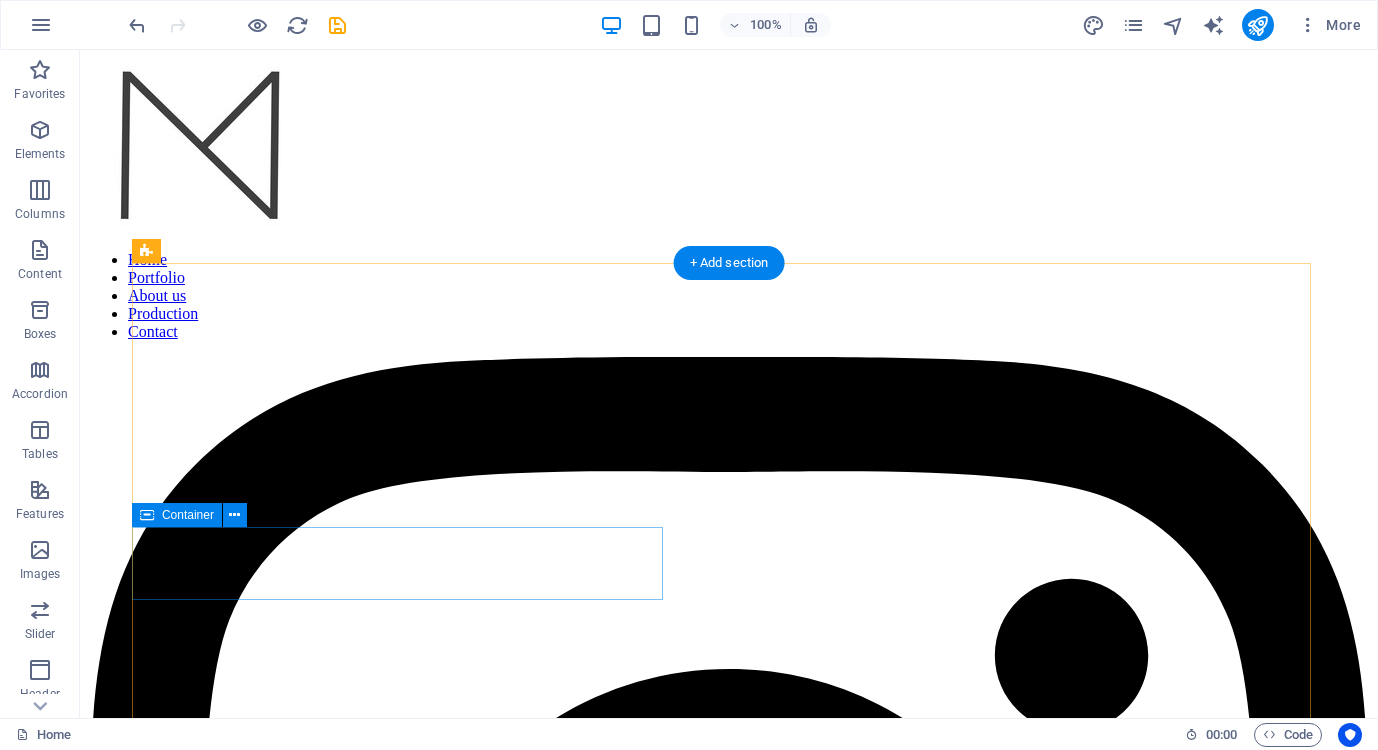 click at bounding box center (729, 5651) 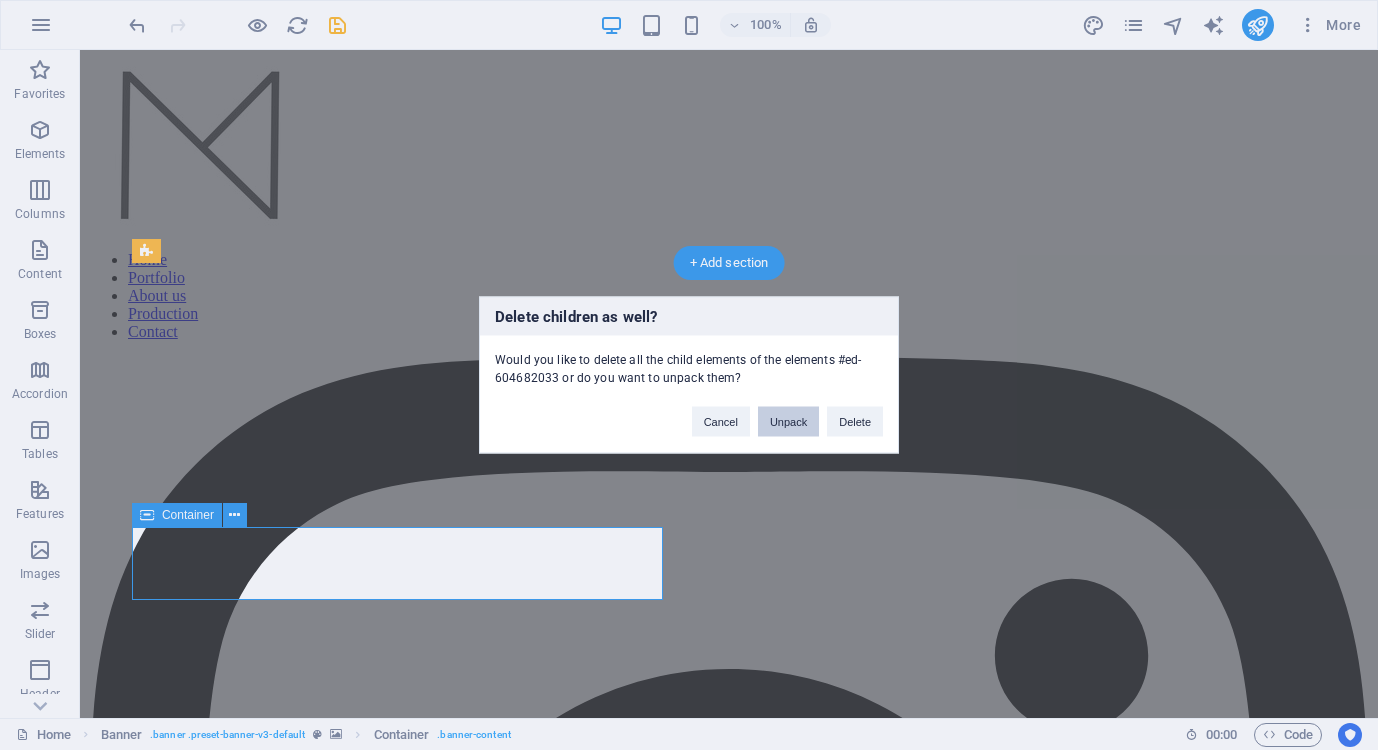 click on "Unpack" at bounding box center (788, 422) 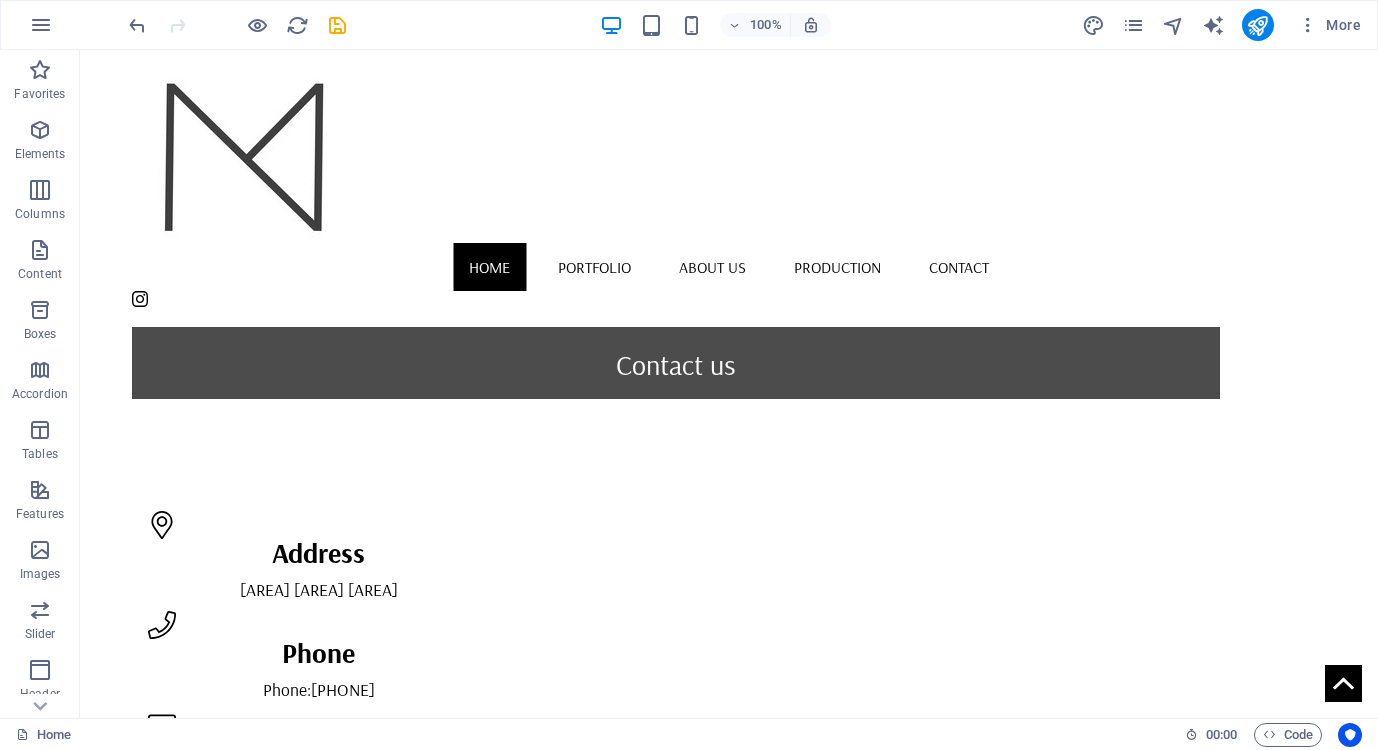 scroll, scrollTop: 477, scrollLeft: 0, axis: vertical 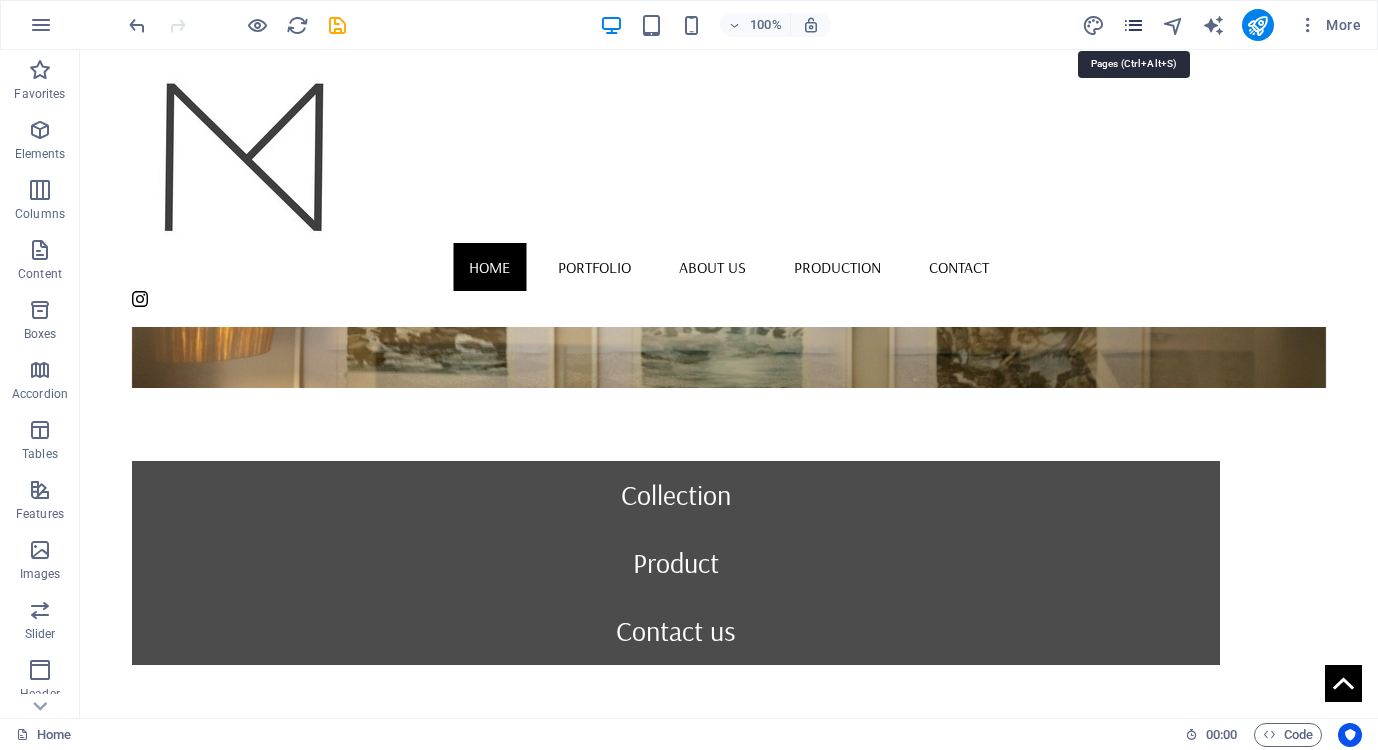 click at bounding box center [1133, 25] 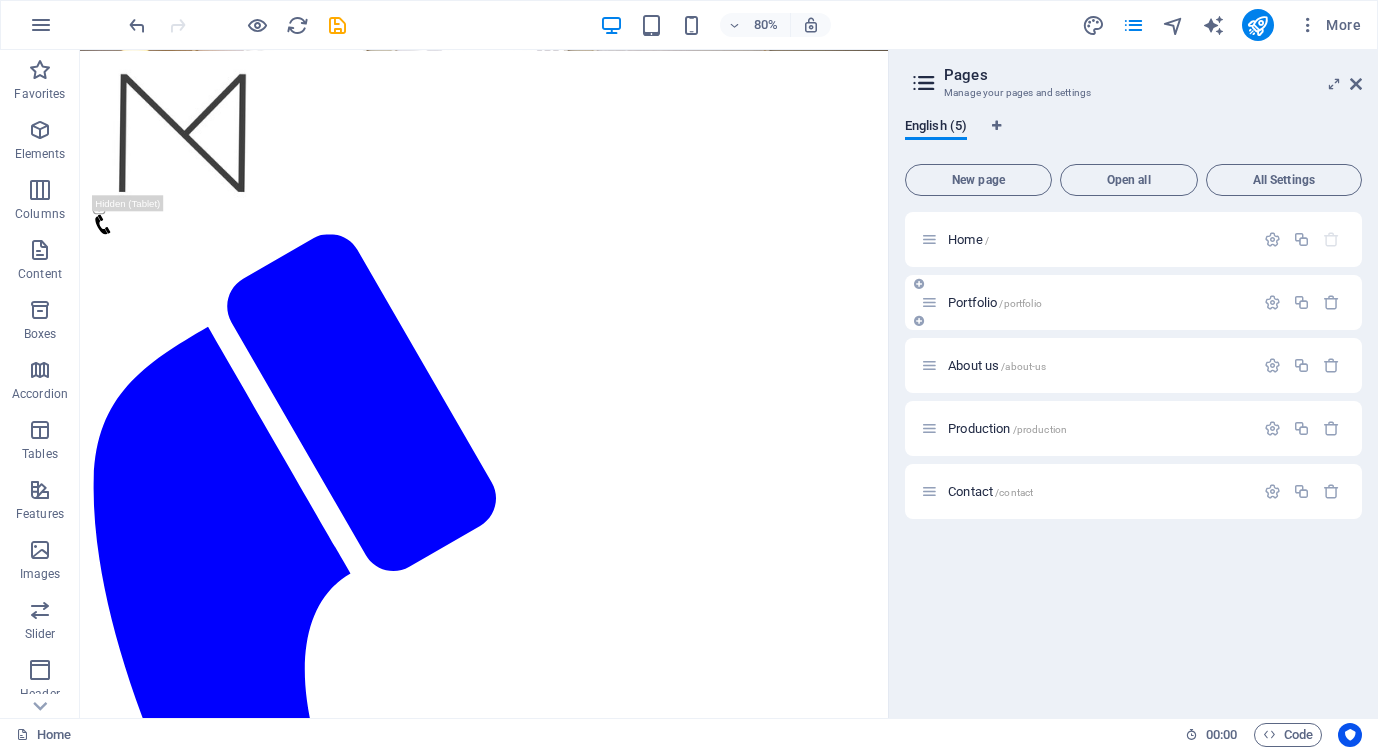 click on "Portfolio /portfolio" at bounding box center [995, 302] 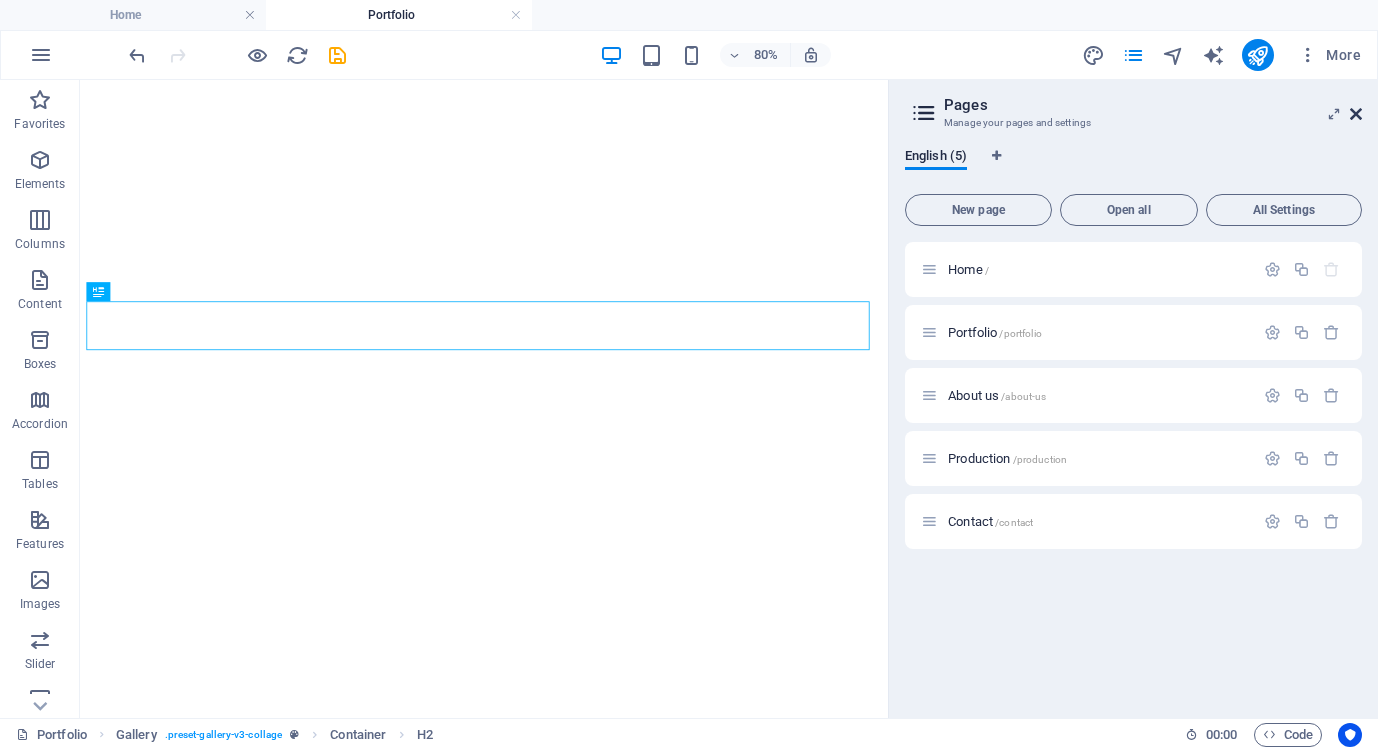click at bounding box center [1356, 114] 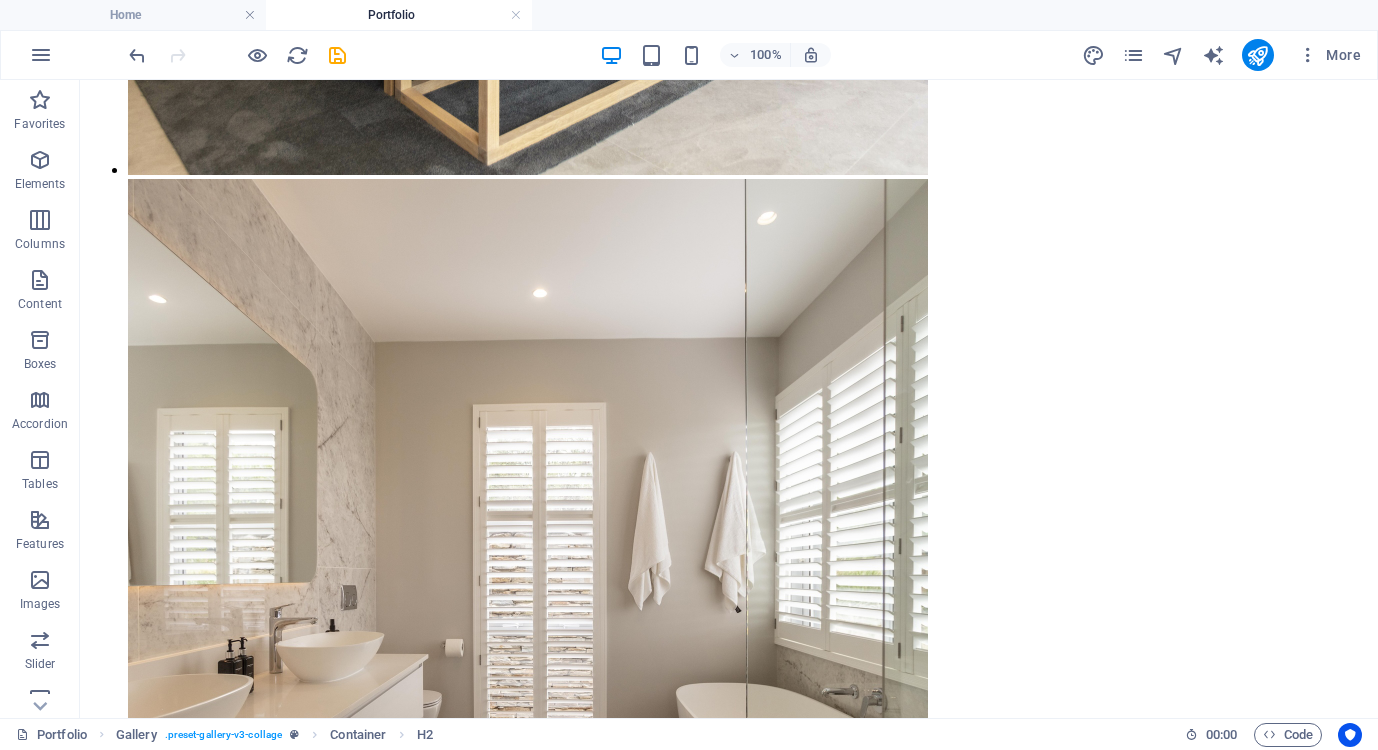 scroll, scrollTop: 8178, scrollLeft: 0, axis: vertical 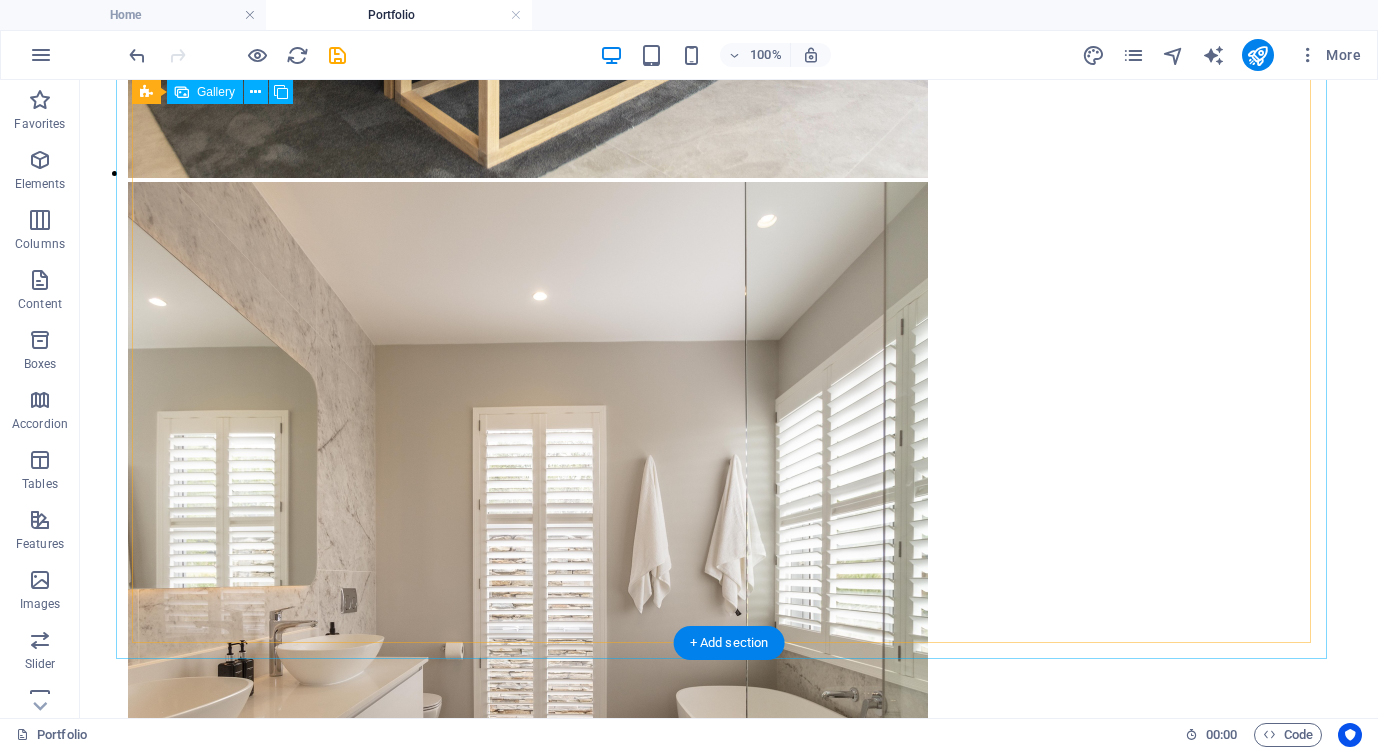 click at bounding box center (528, 30028) 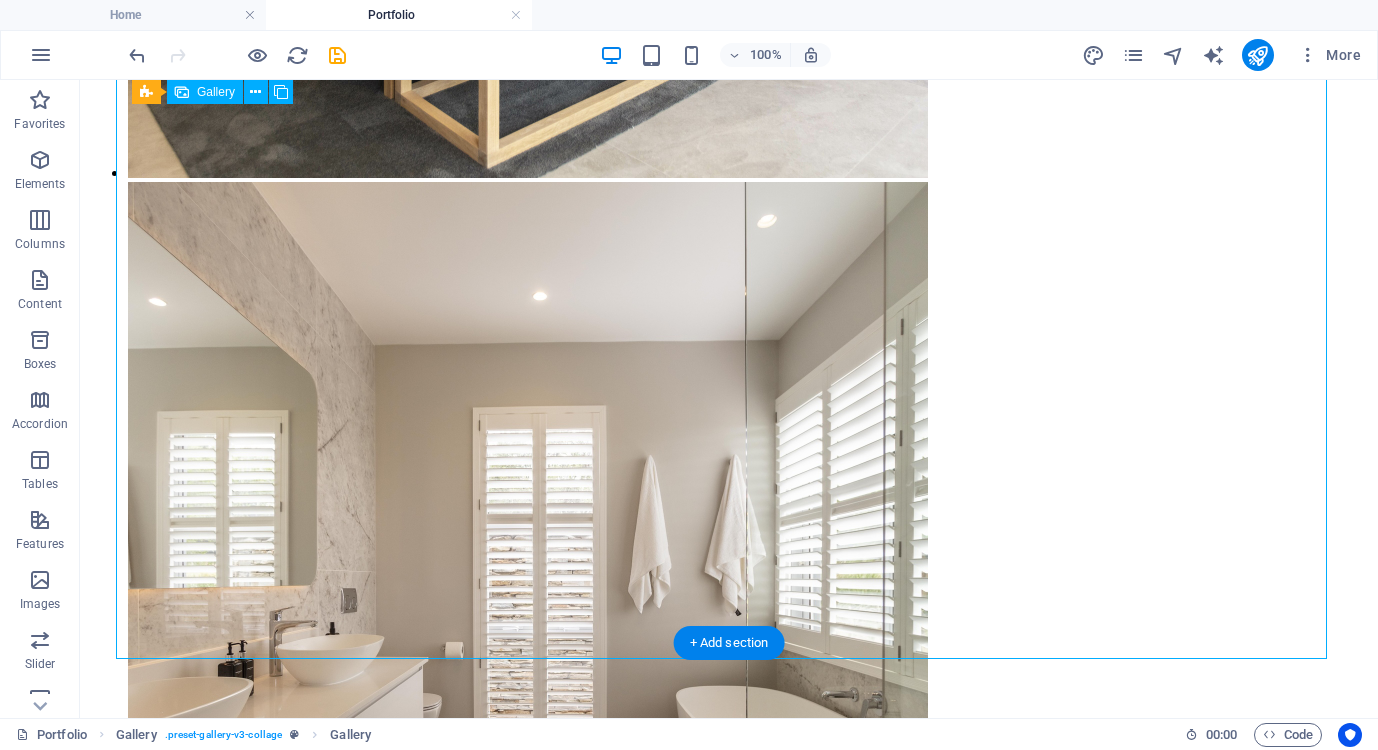 click at bounding box center (528, 30028) 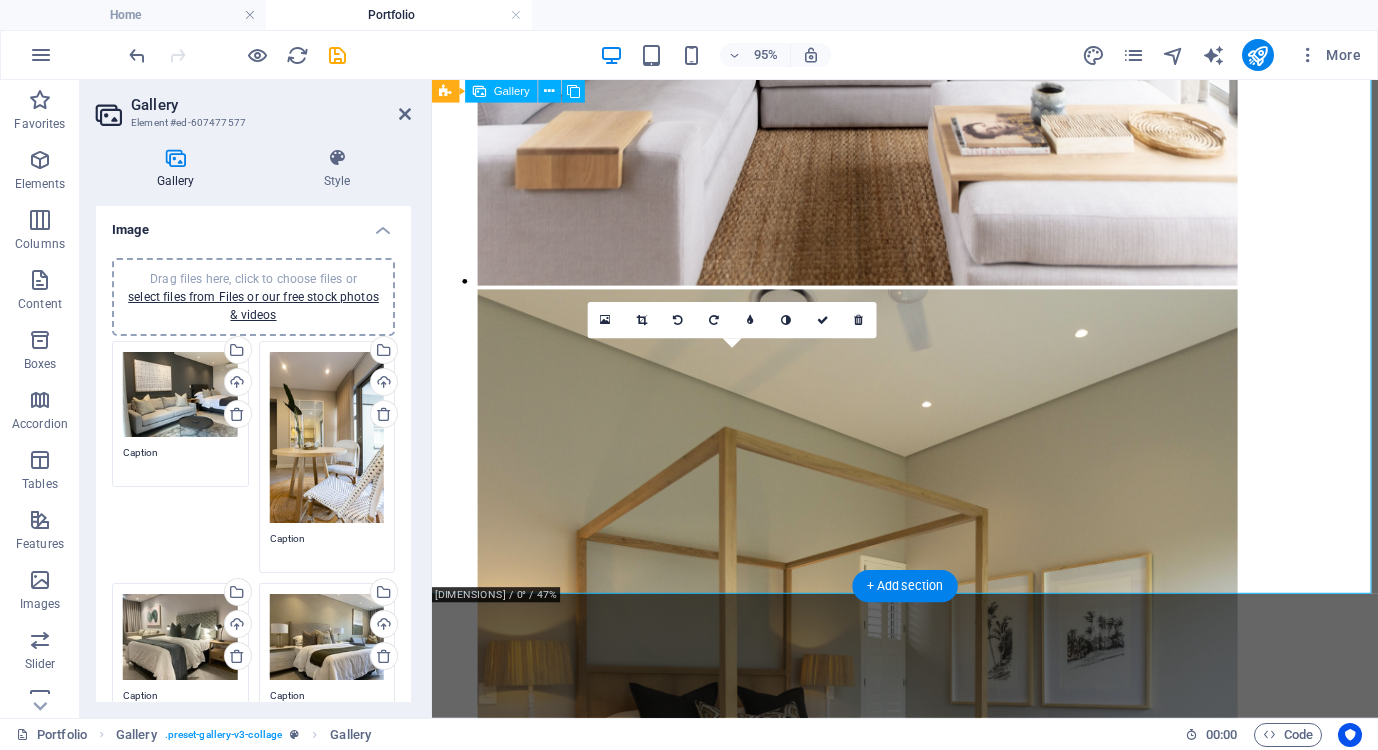scroll, scrollTop: 6147, scrollLeft: 0, axis: vertical 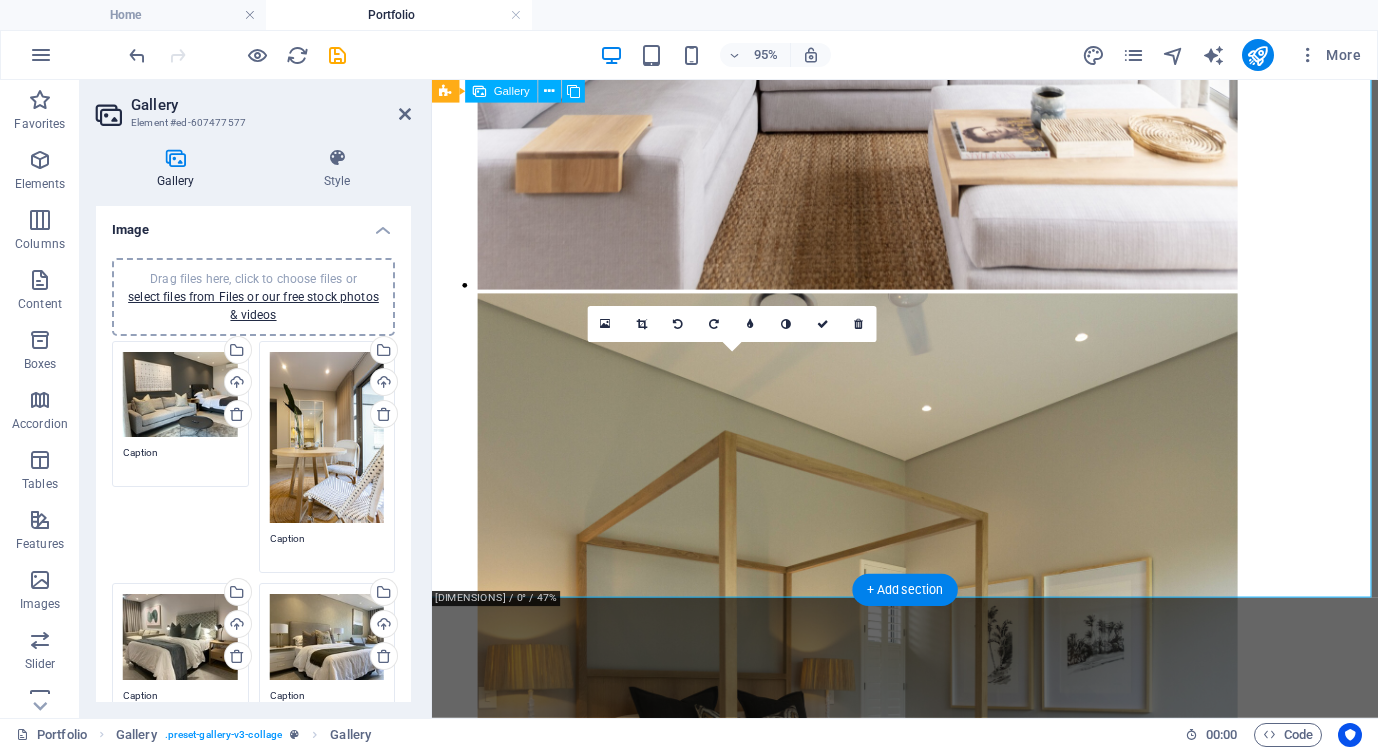click at bounding box center (880, 29596) 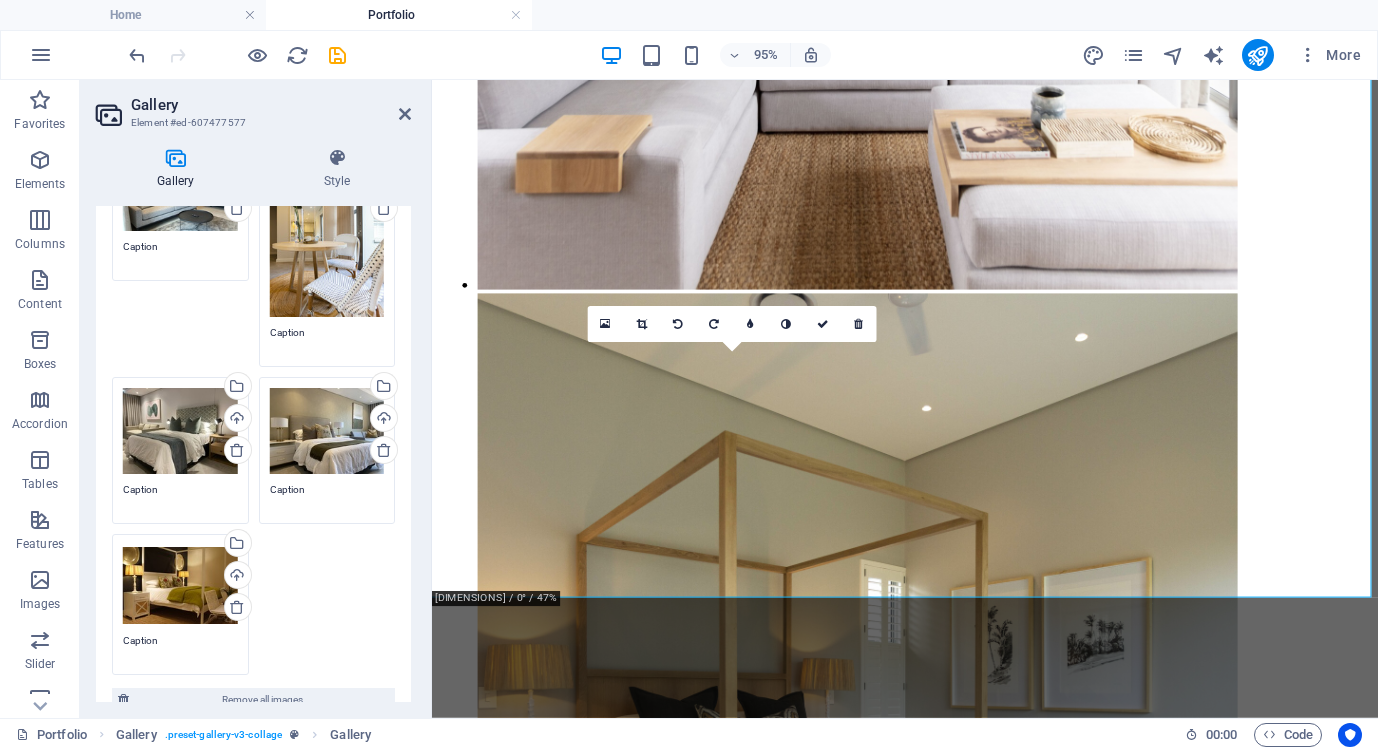 scroll, scrollTop: 80, scrollLeft: 0, axis: vertical 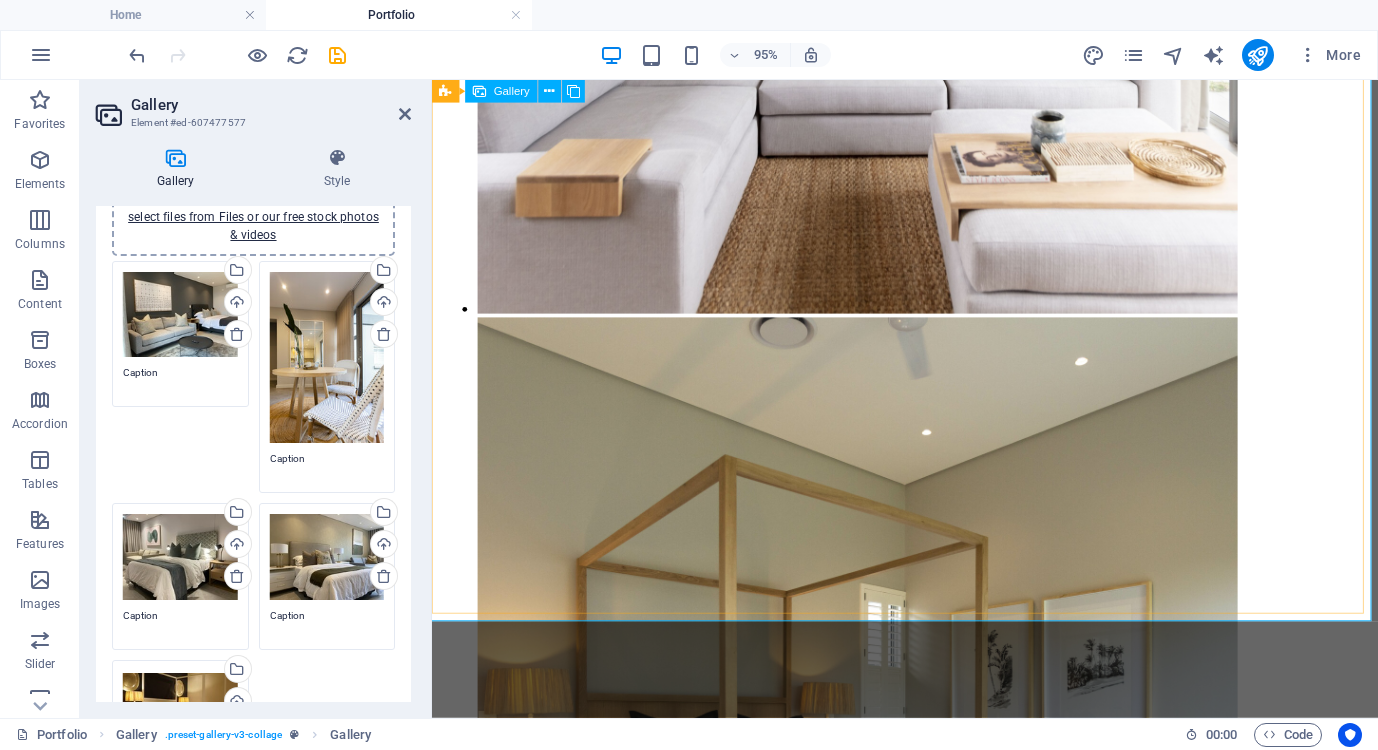 click at bounding box center (930, 28290) 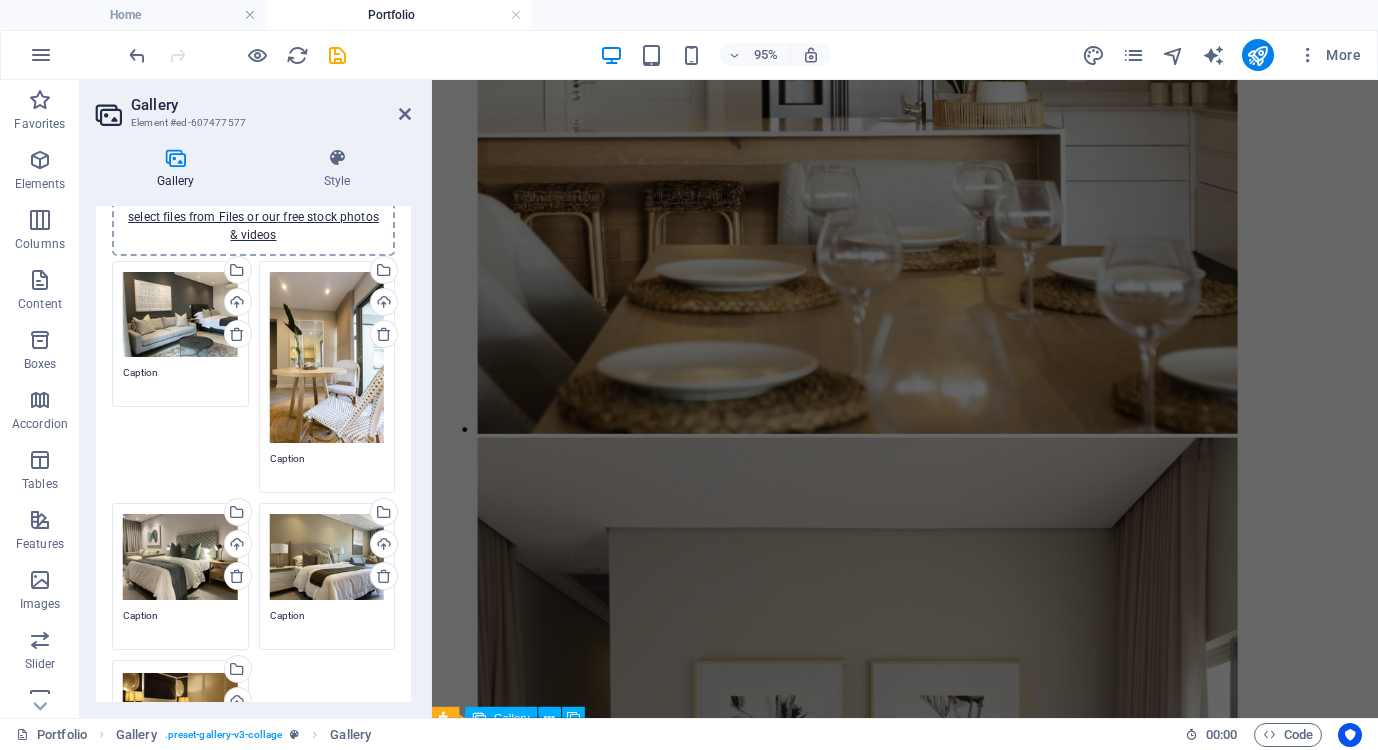 scroll, scrollTop: 5124, scrollLeft: 0, axis: vertical 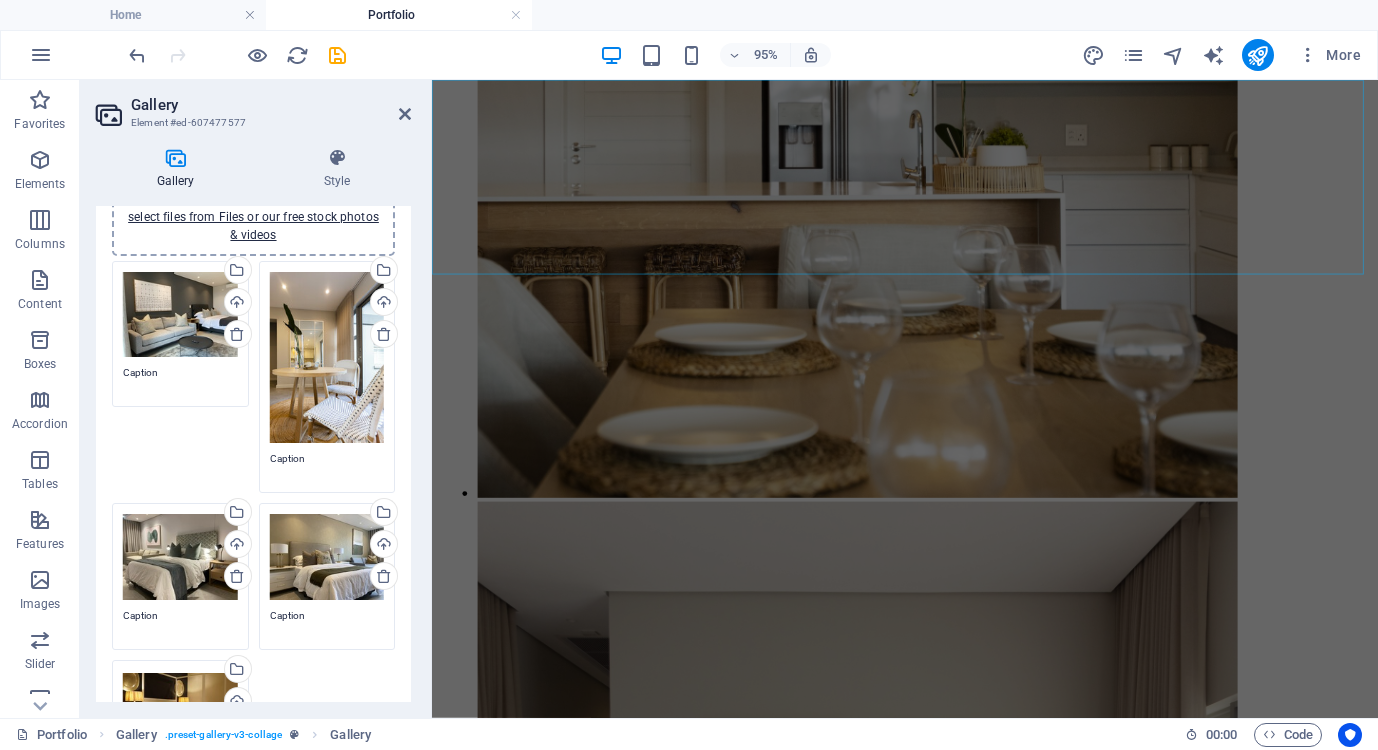 click on "Gallery" at bounding box center [271, 105] 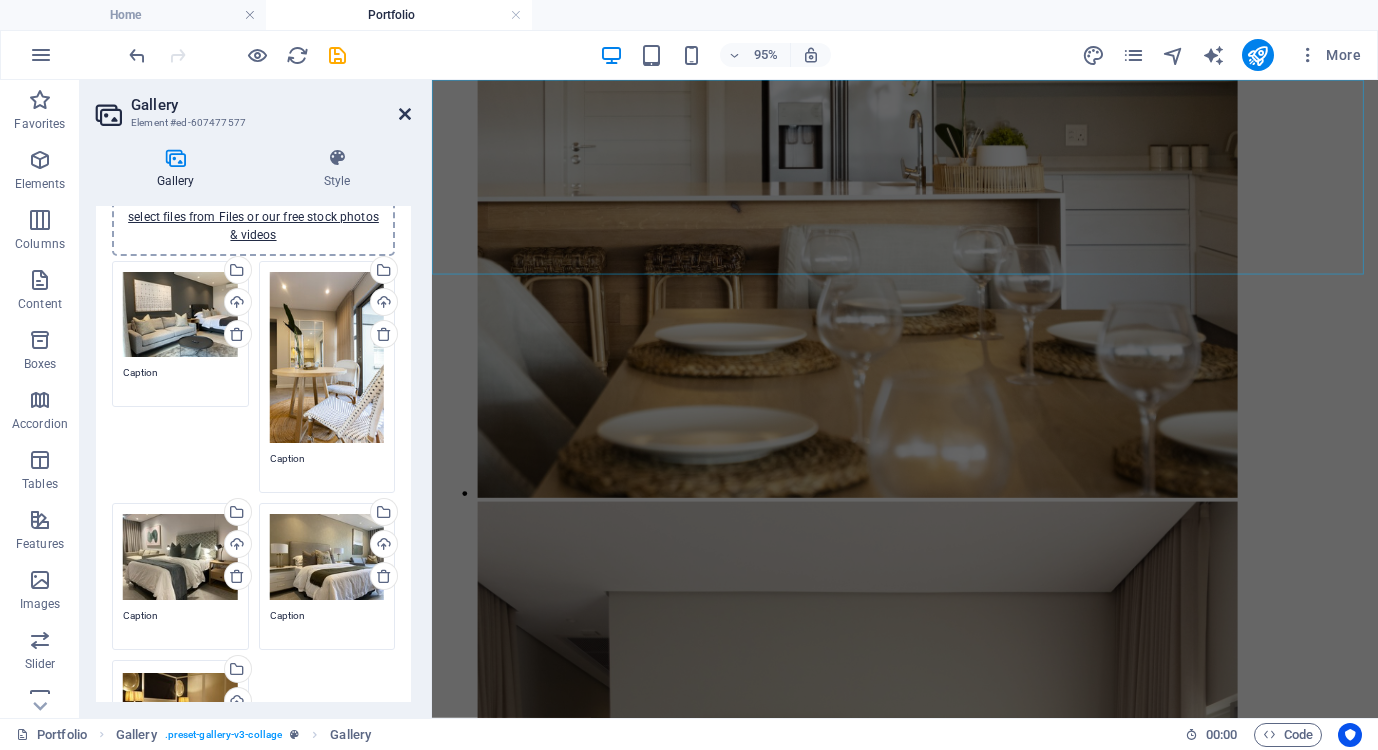 click at bounding box center [405, 114] 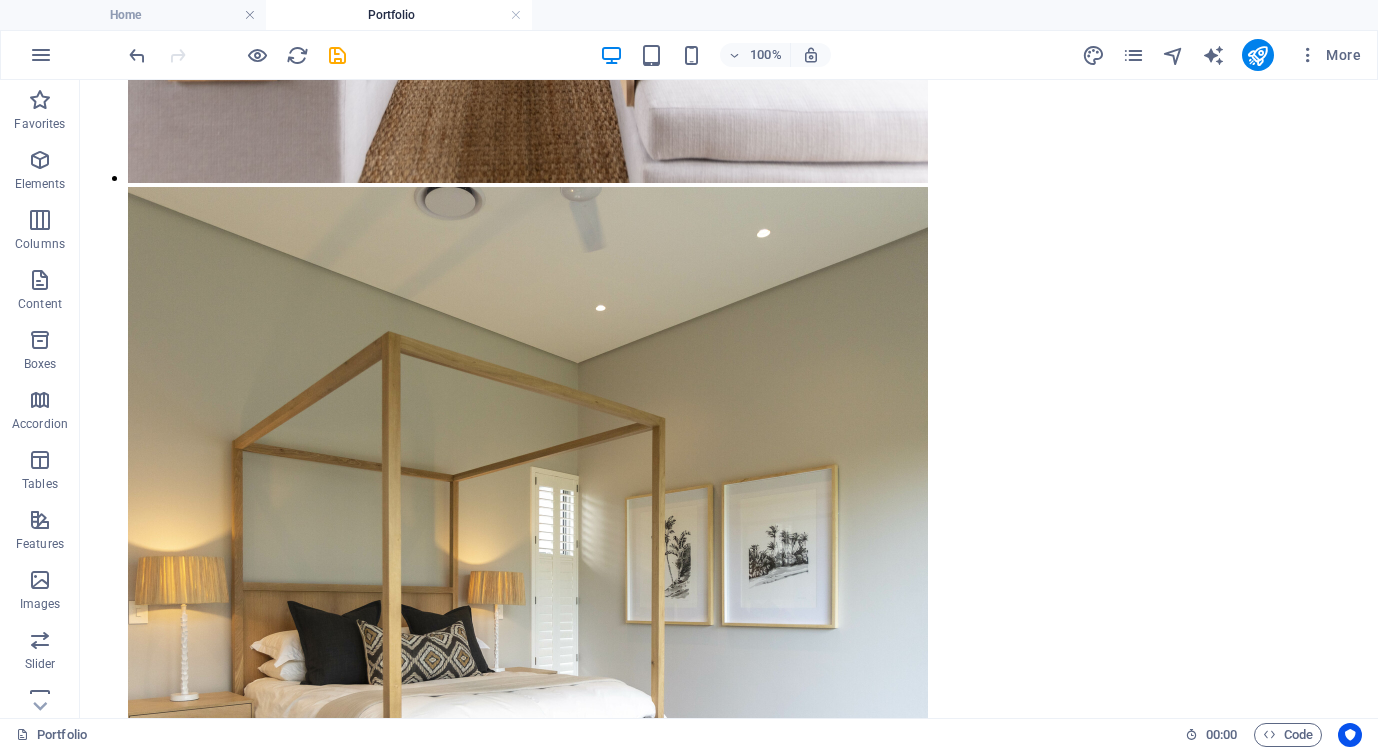 scroll, scrollTop: 6421, scrollLeft: 0, axis: vertical 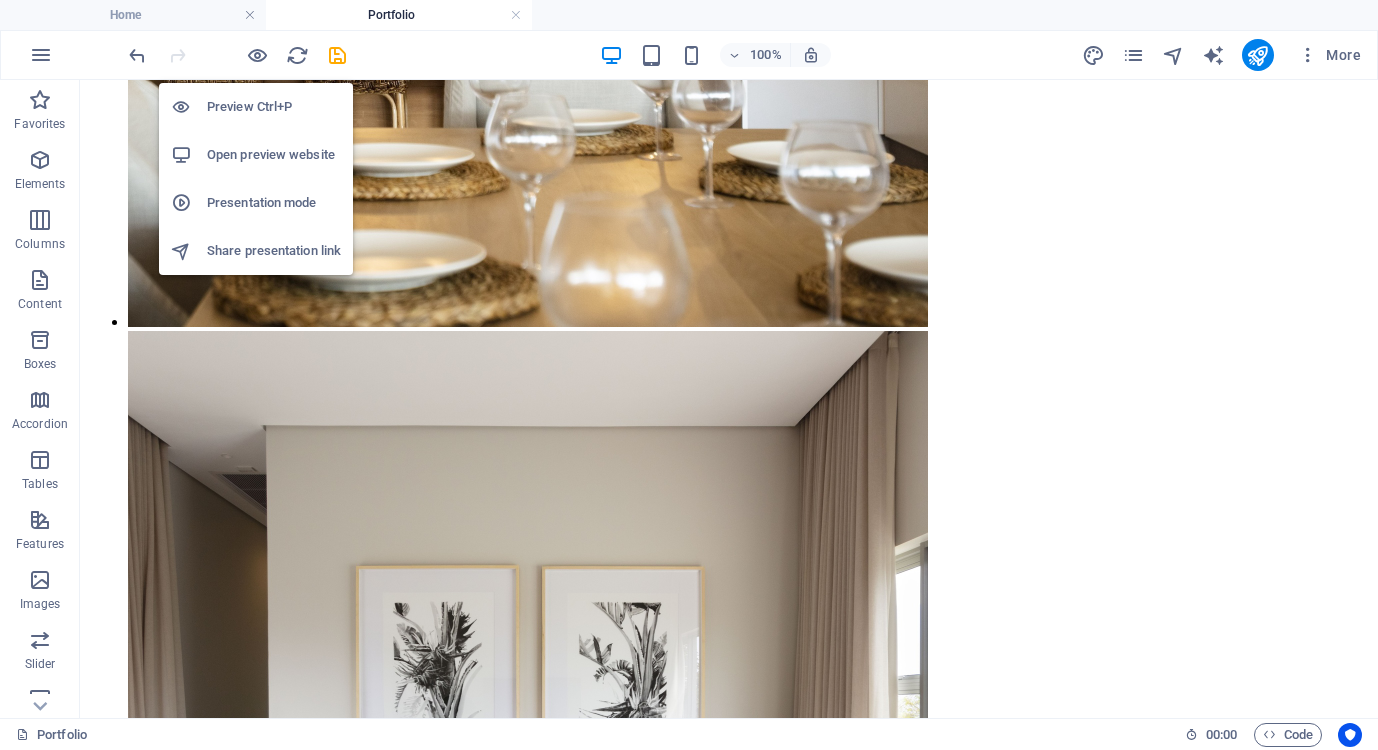 click on "Preview Ctrl+P" at bounding box center [274, 107] 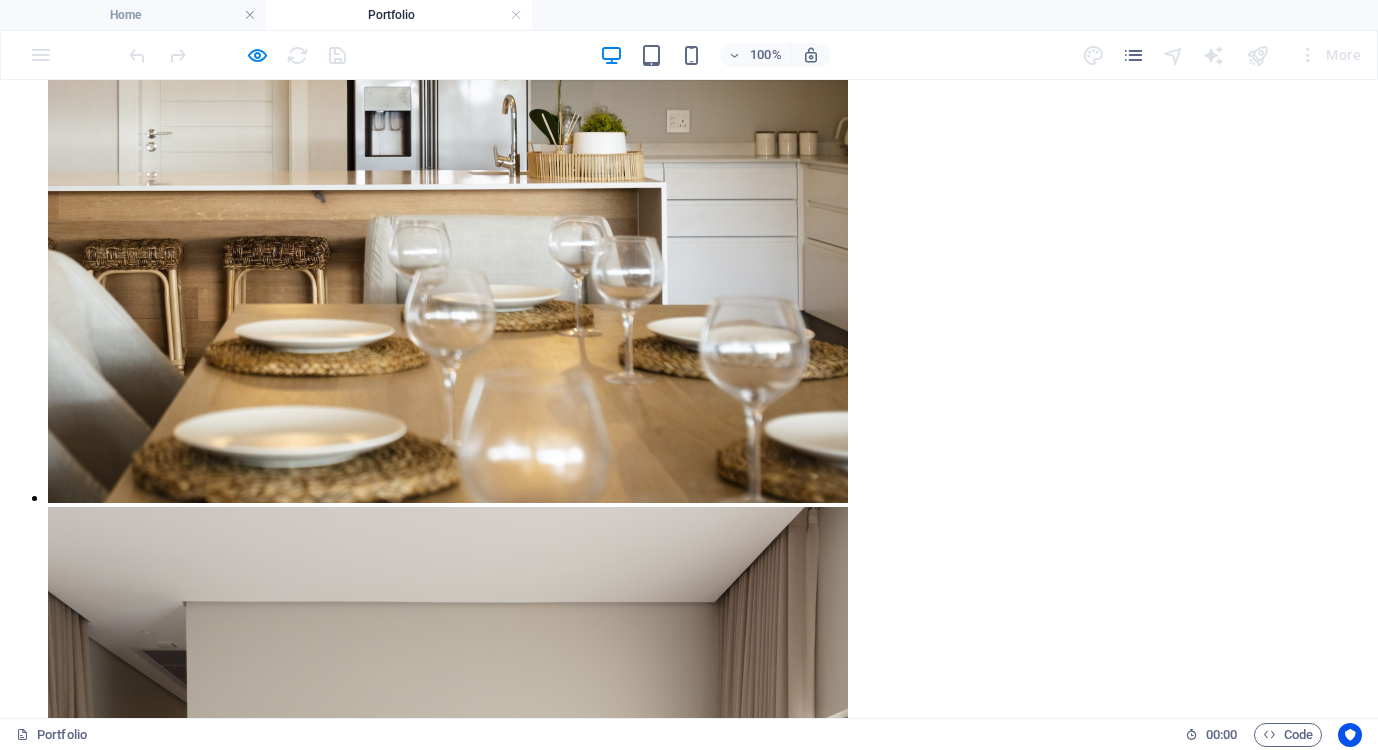 scroll, scrollTop: 6668, scrollLeft: 0, axis: vertical 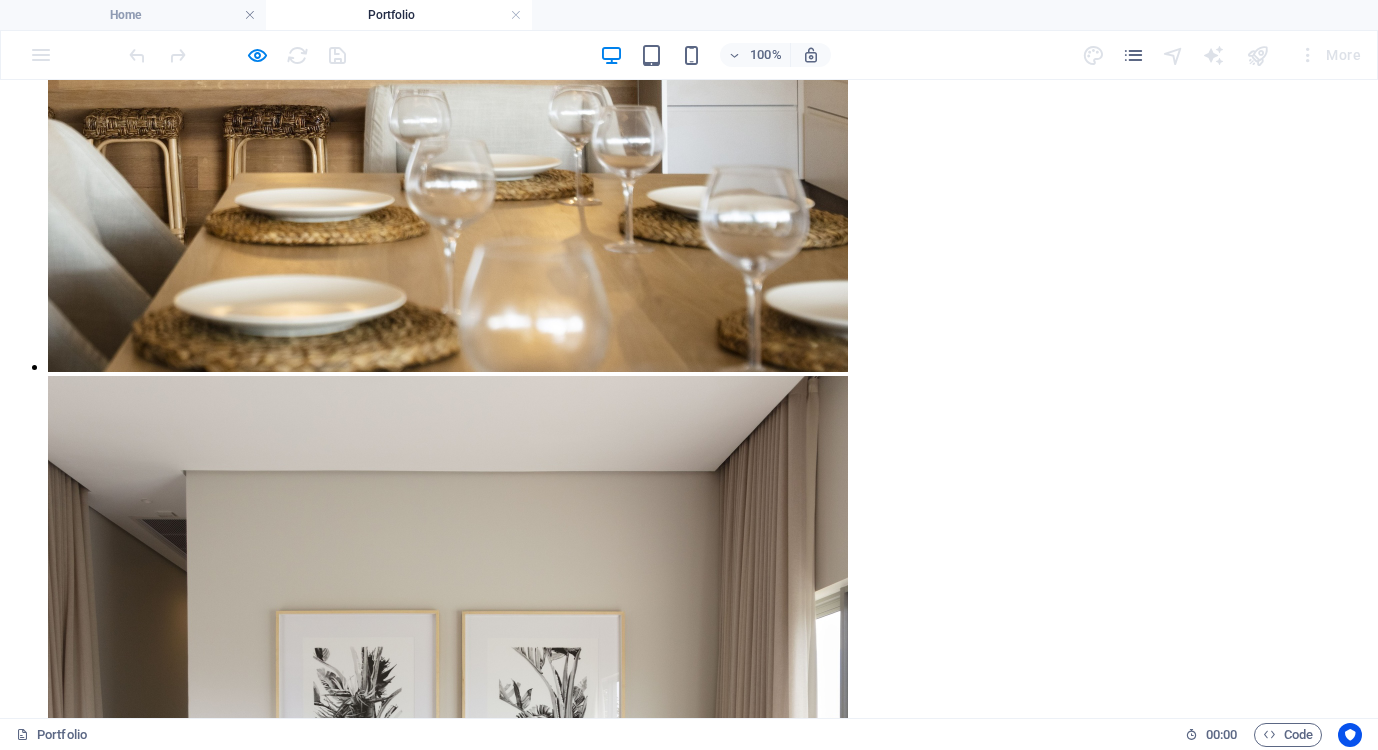 click at bounding box center (737, 24125) 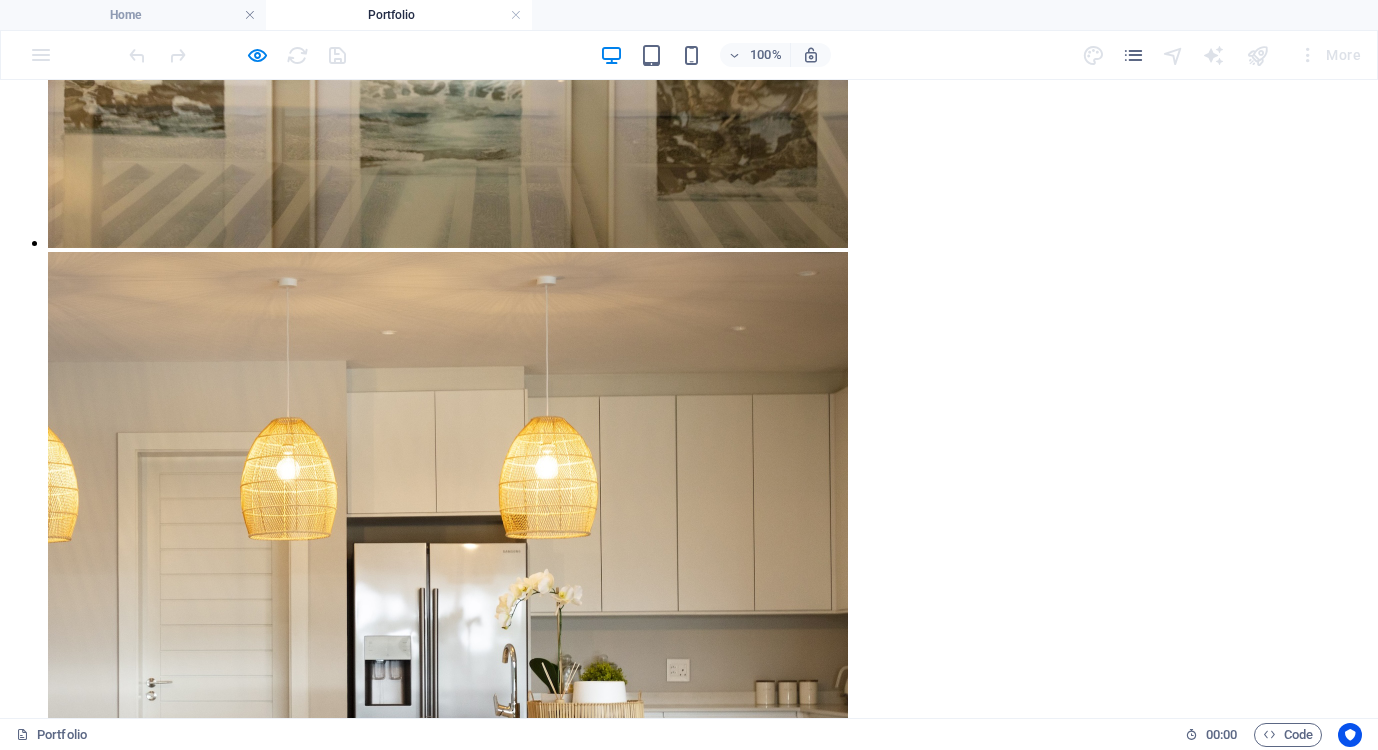 click on "×" at bounding box center (20, -6570) 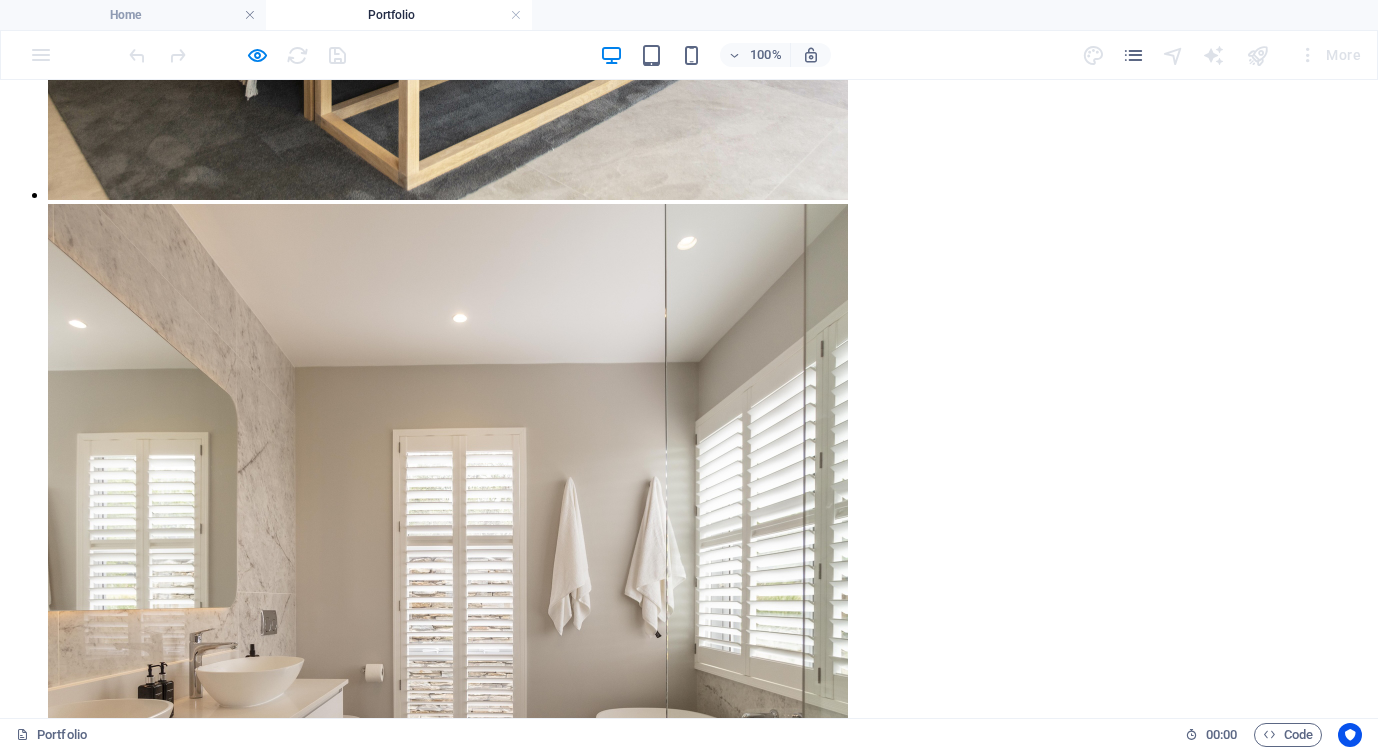 scroll, scrollTop: 8698, scrollLeft: 0, axis: vertical 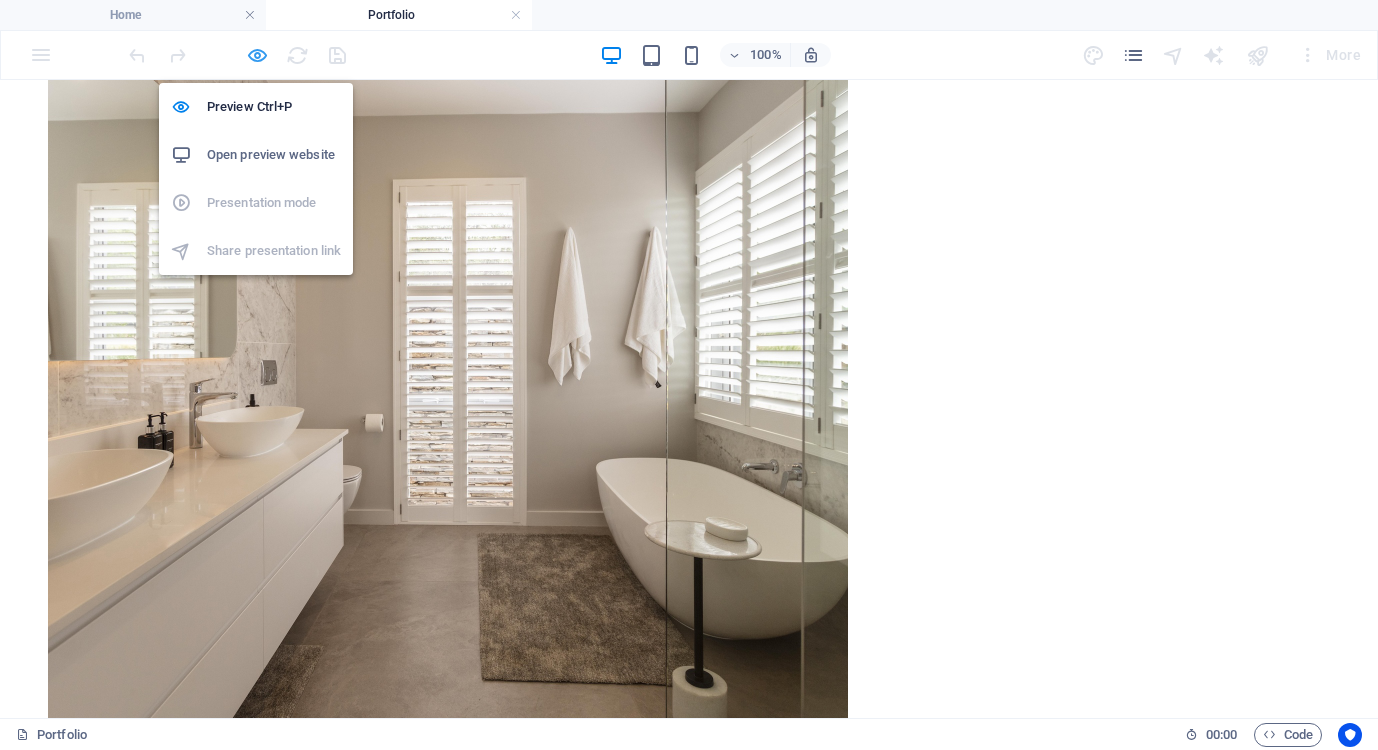 click at bounding box center (257, 55) 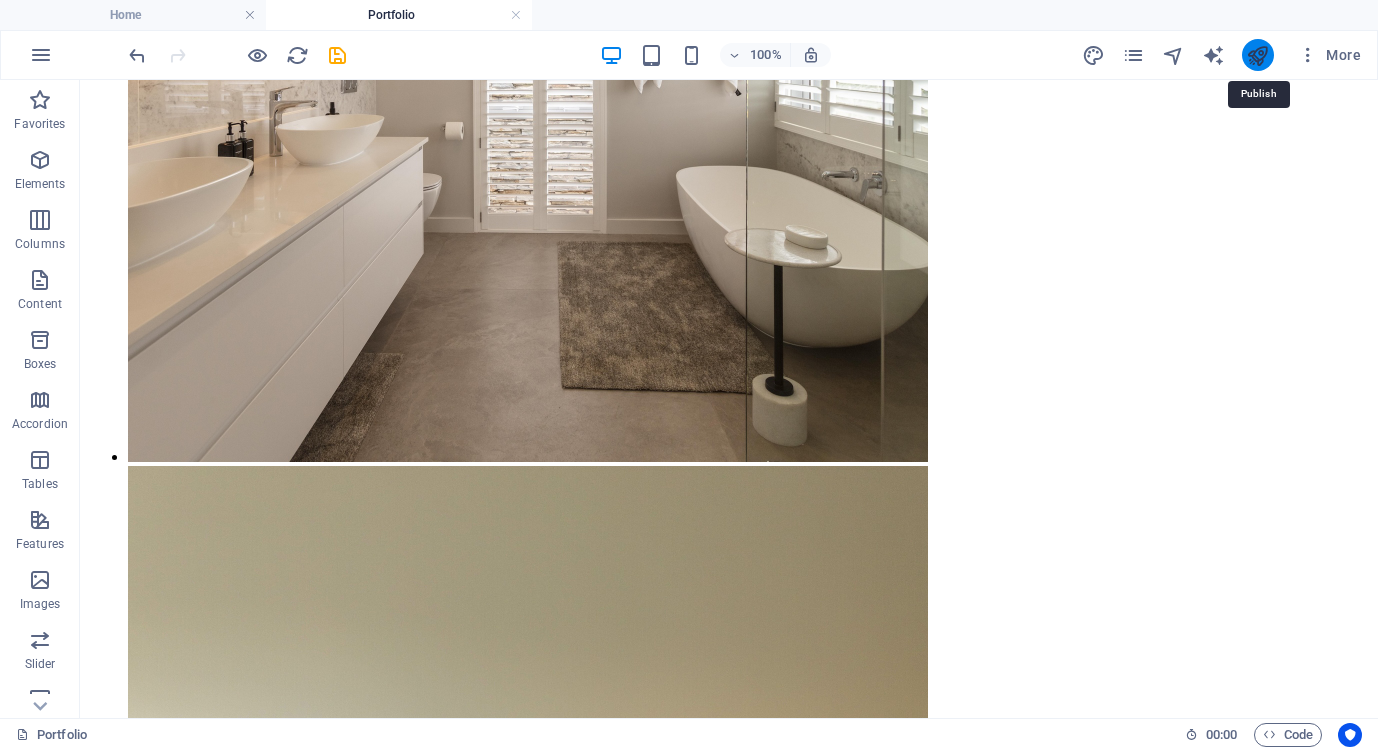 click at bounding box center [1257, 55] 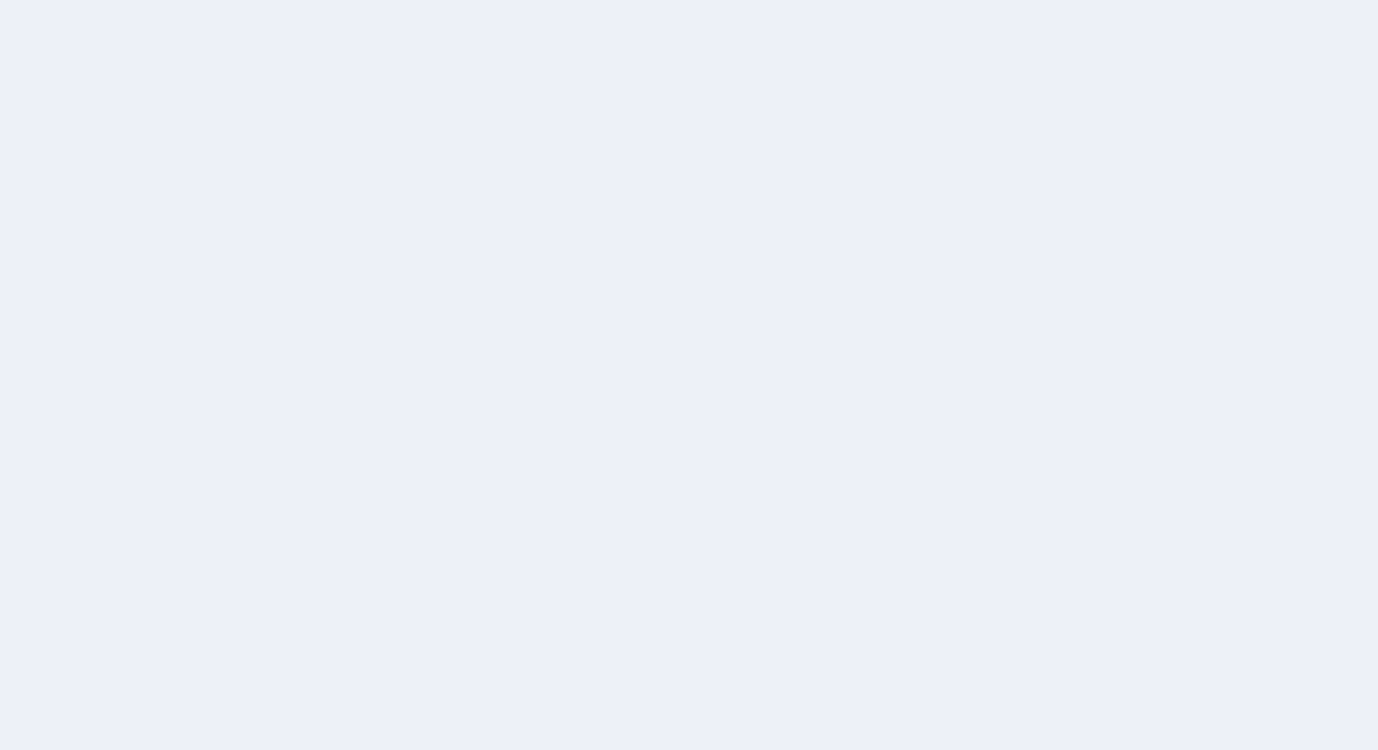 scroll, scrollTop: 0, scrollLeft: 0, axis: both 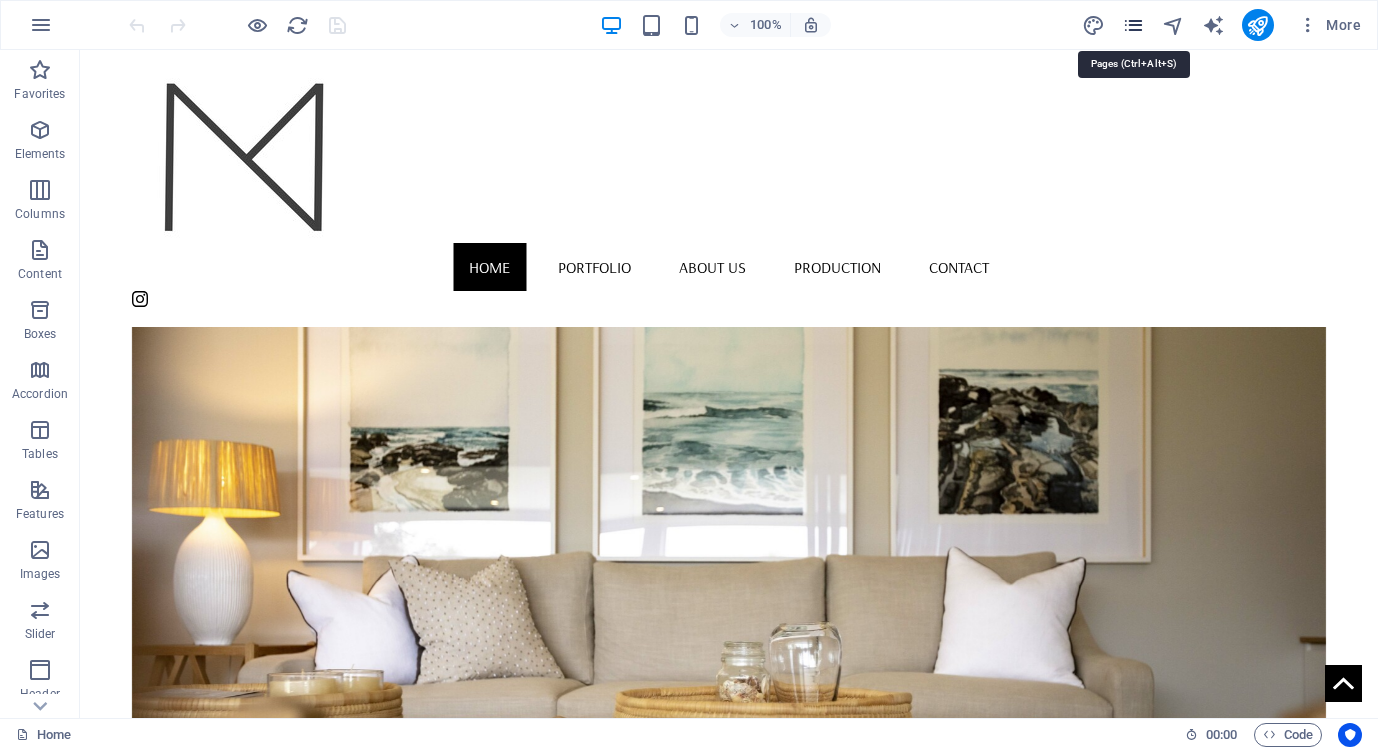 click at bounding box center (1133, 25) 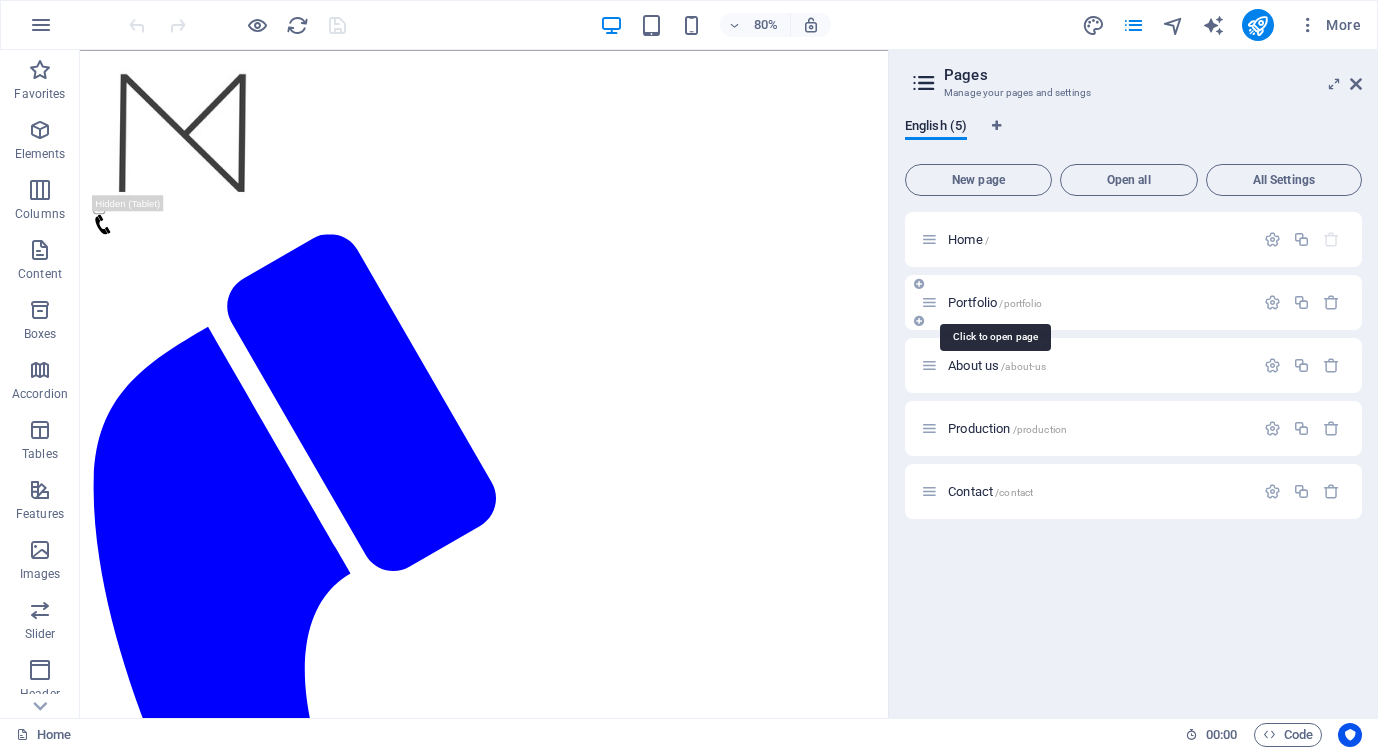 click on "Portfolio /portfolio" at bounding box center [995, 302] 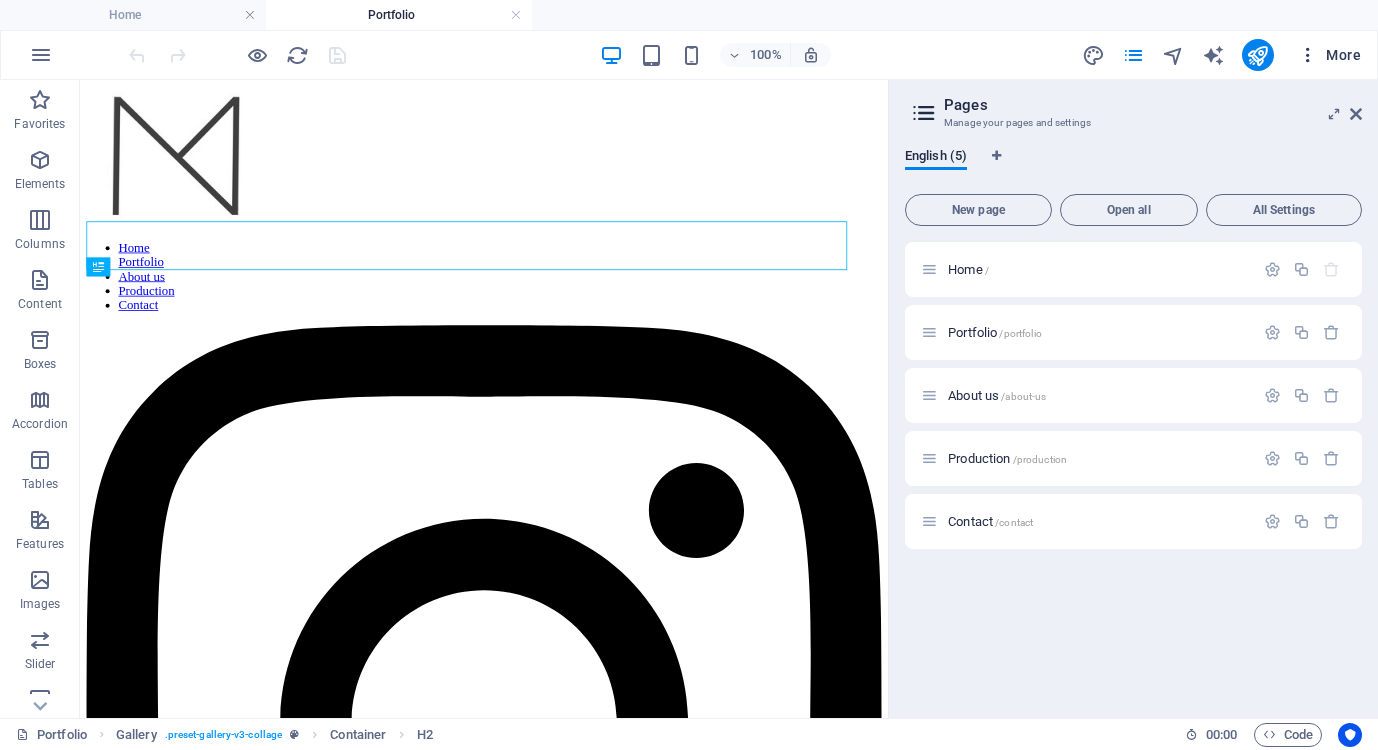 scroll, scrollTop: 0, scrollLeft: 0, axis: both 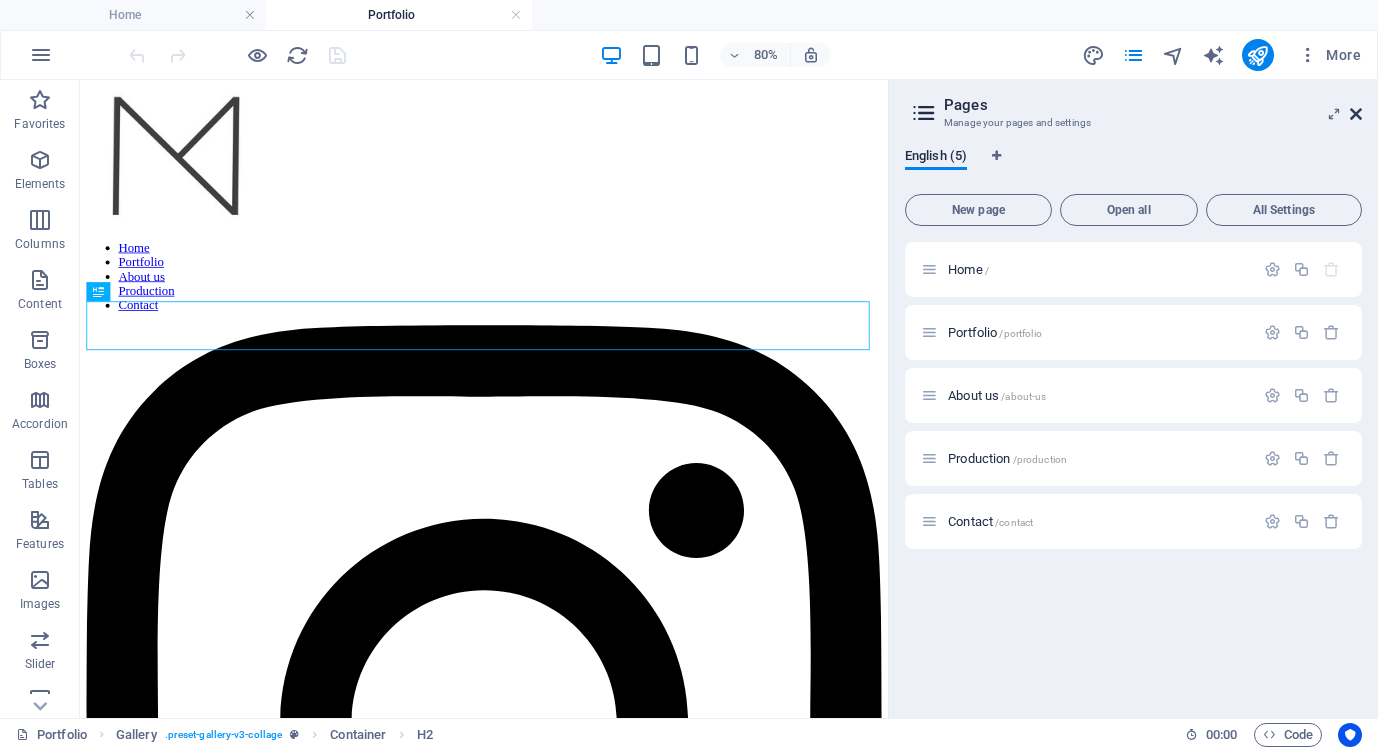 click at bounding box center [1356, 114] 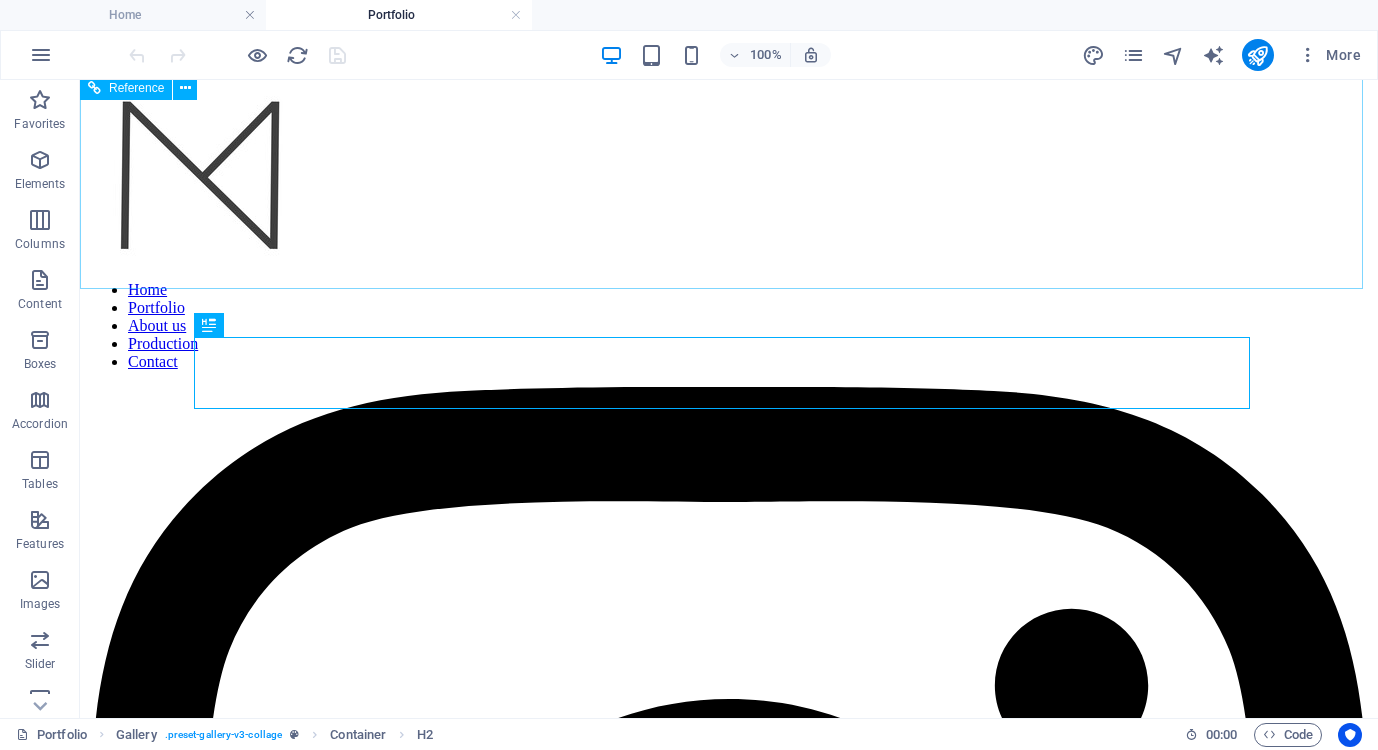 scroll, scrollTop: 249, scrollLeft: 0, axis: vertical 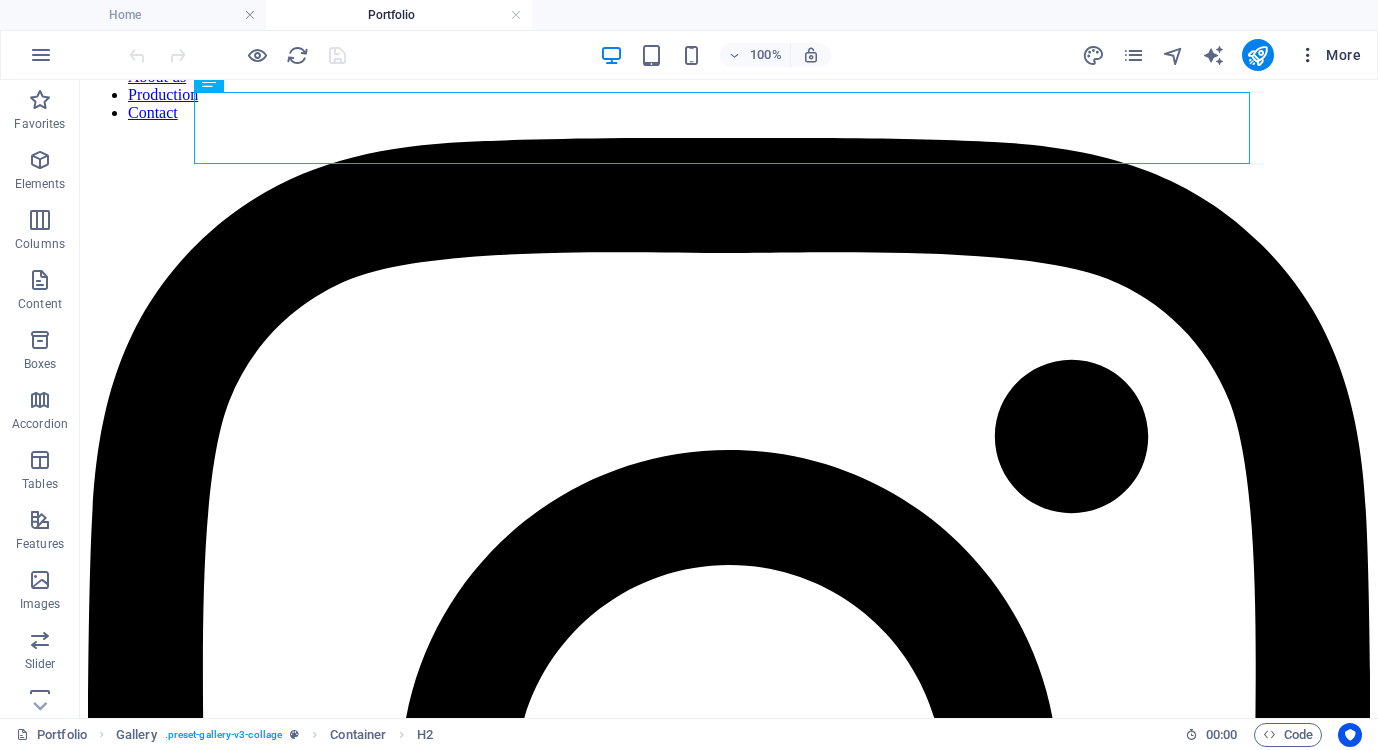 click at bounding box center (1308, 55) 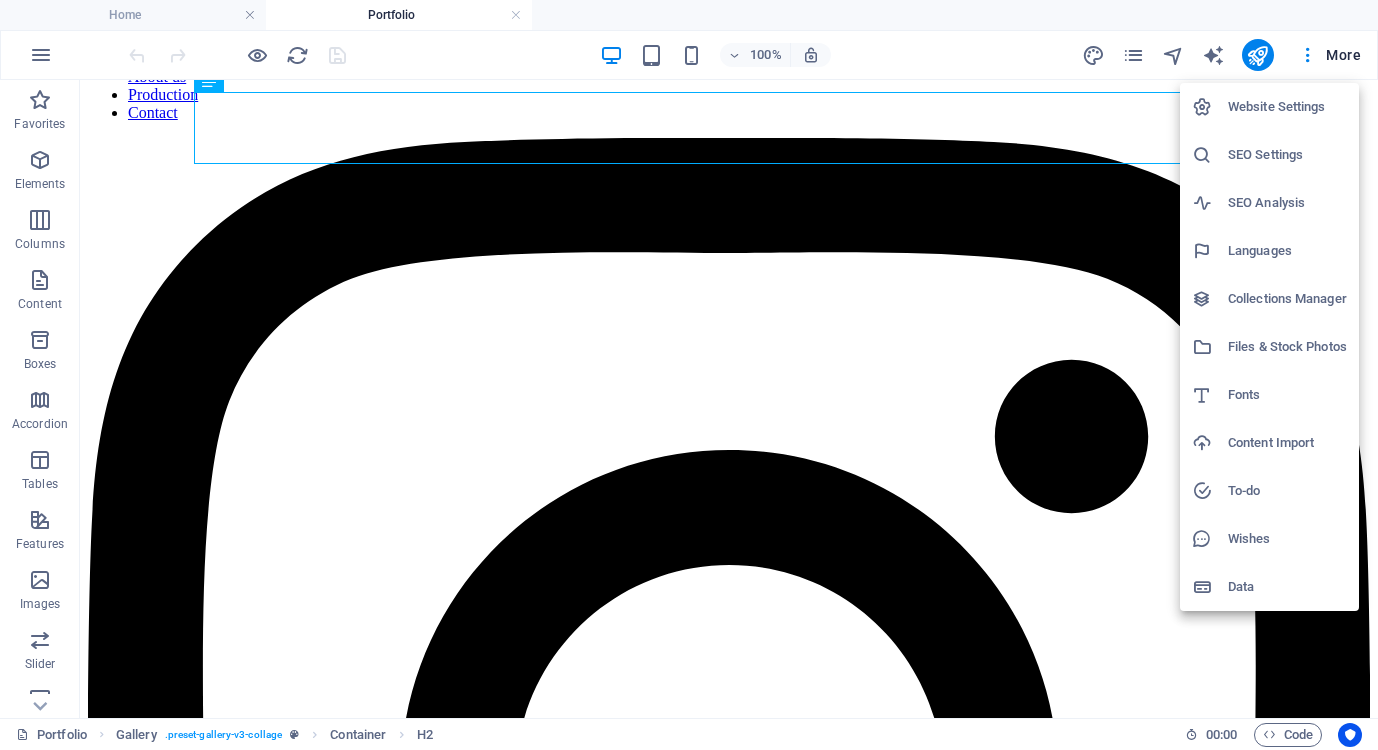 click at bounding box center [689, 375] 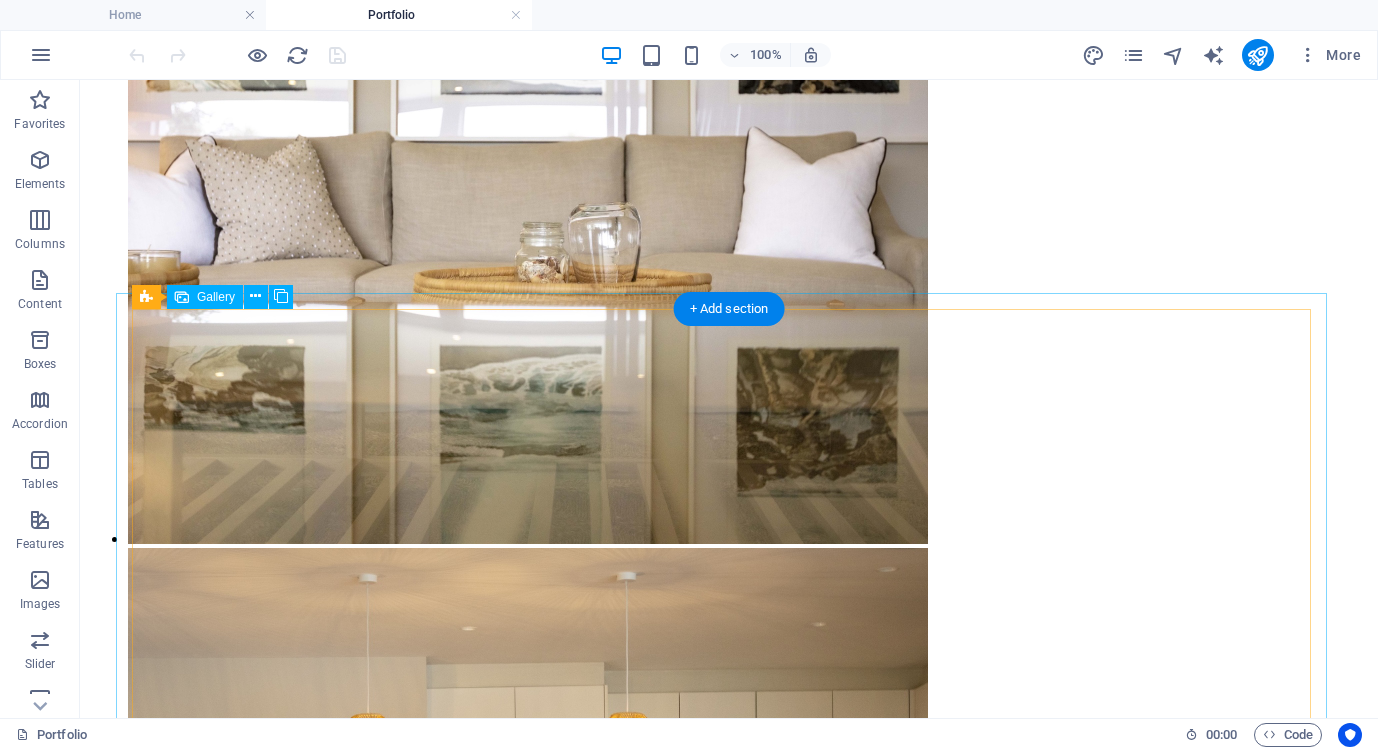 scroll, scrollTop: 5397, scrollLeft: 0, axis: vertical 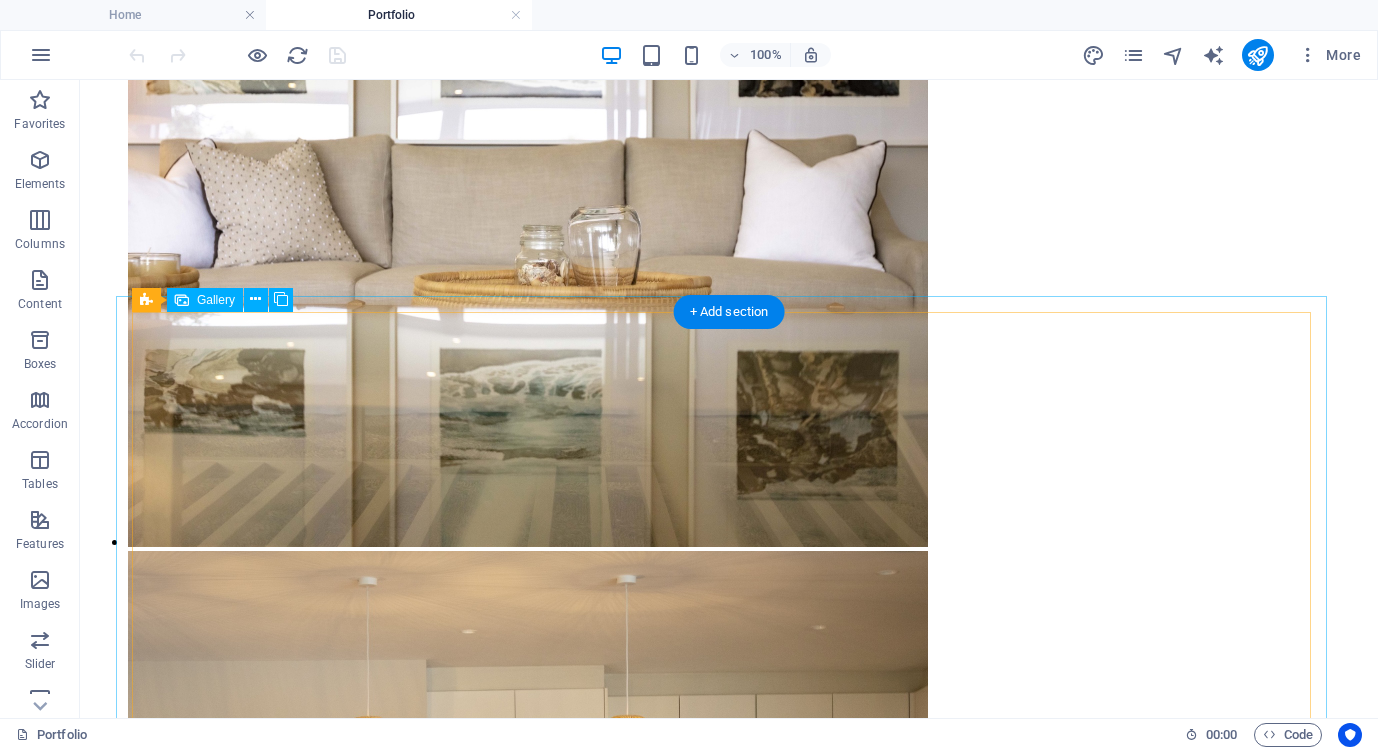 click at bounding box center [528, 20116] 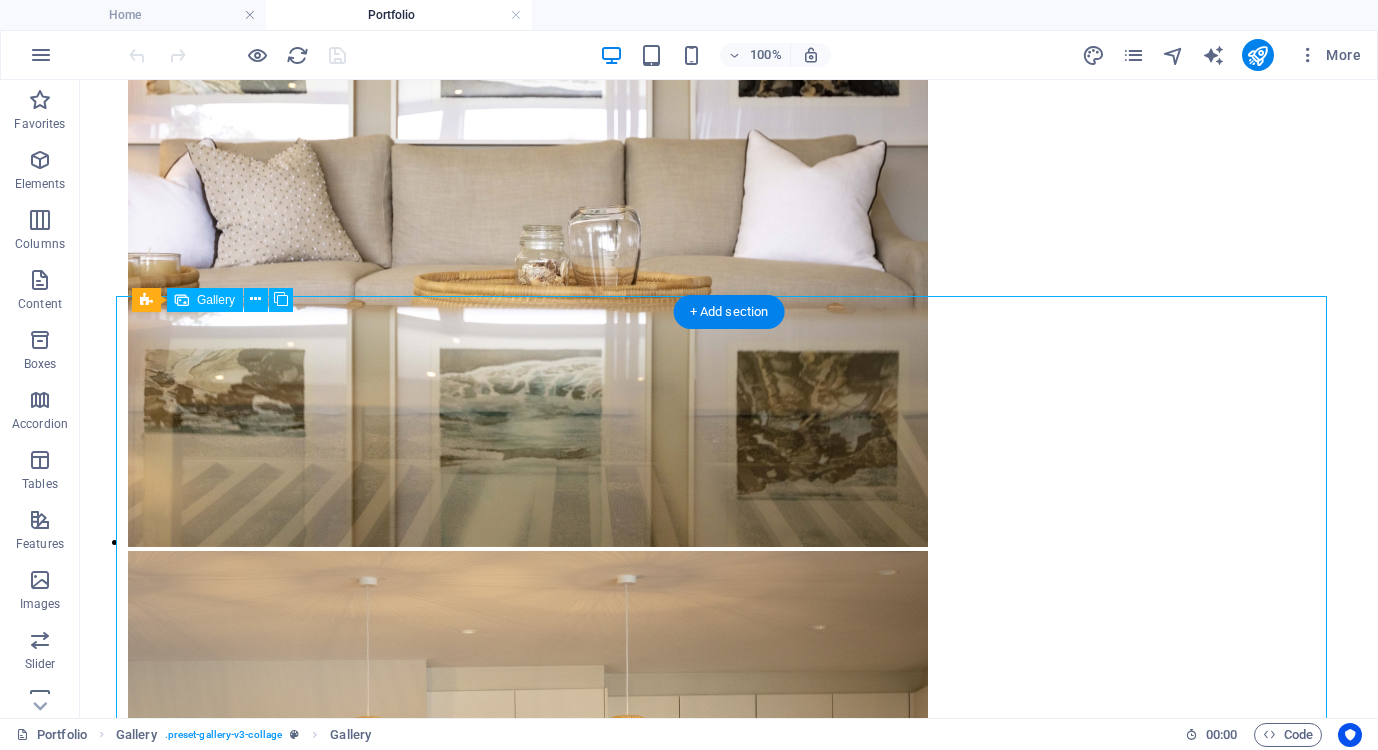 click at bounding box center [528, 20116] 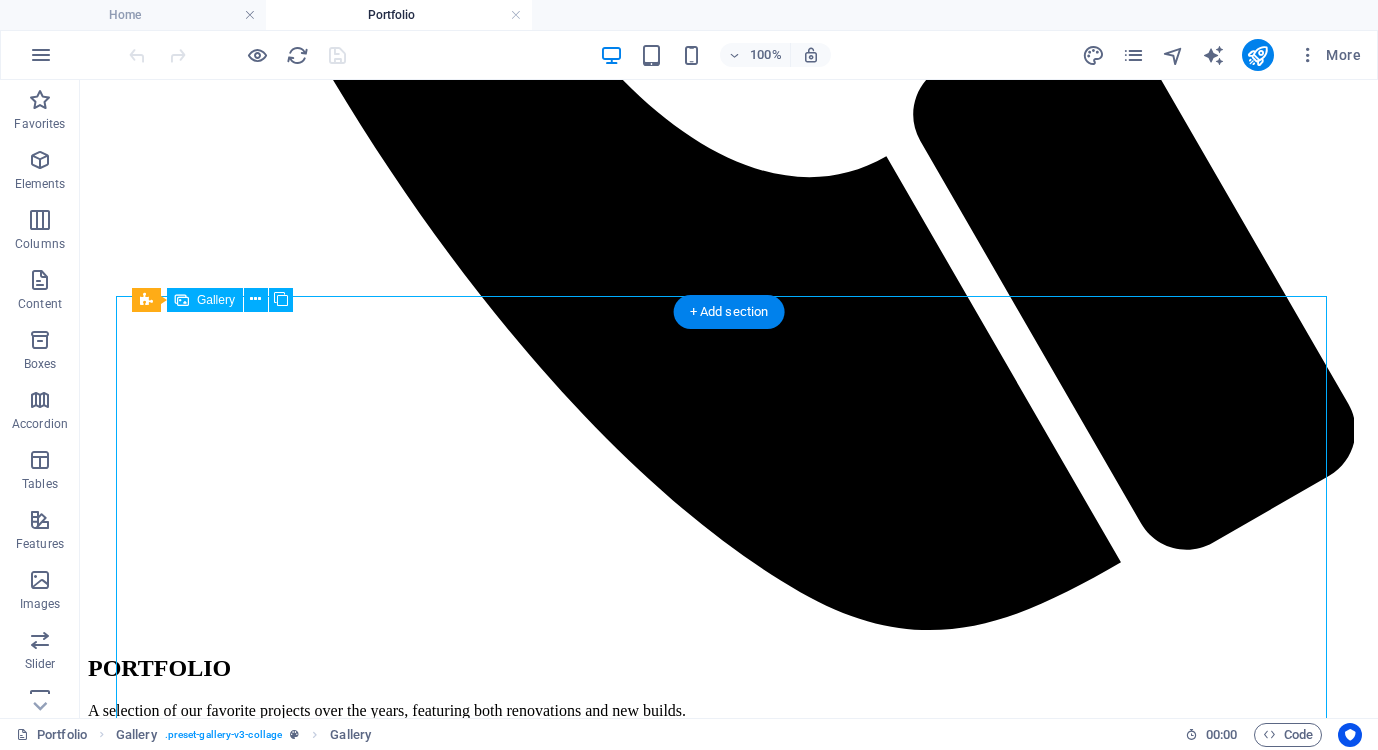 select on "4" 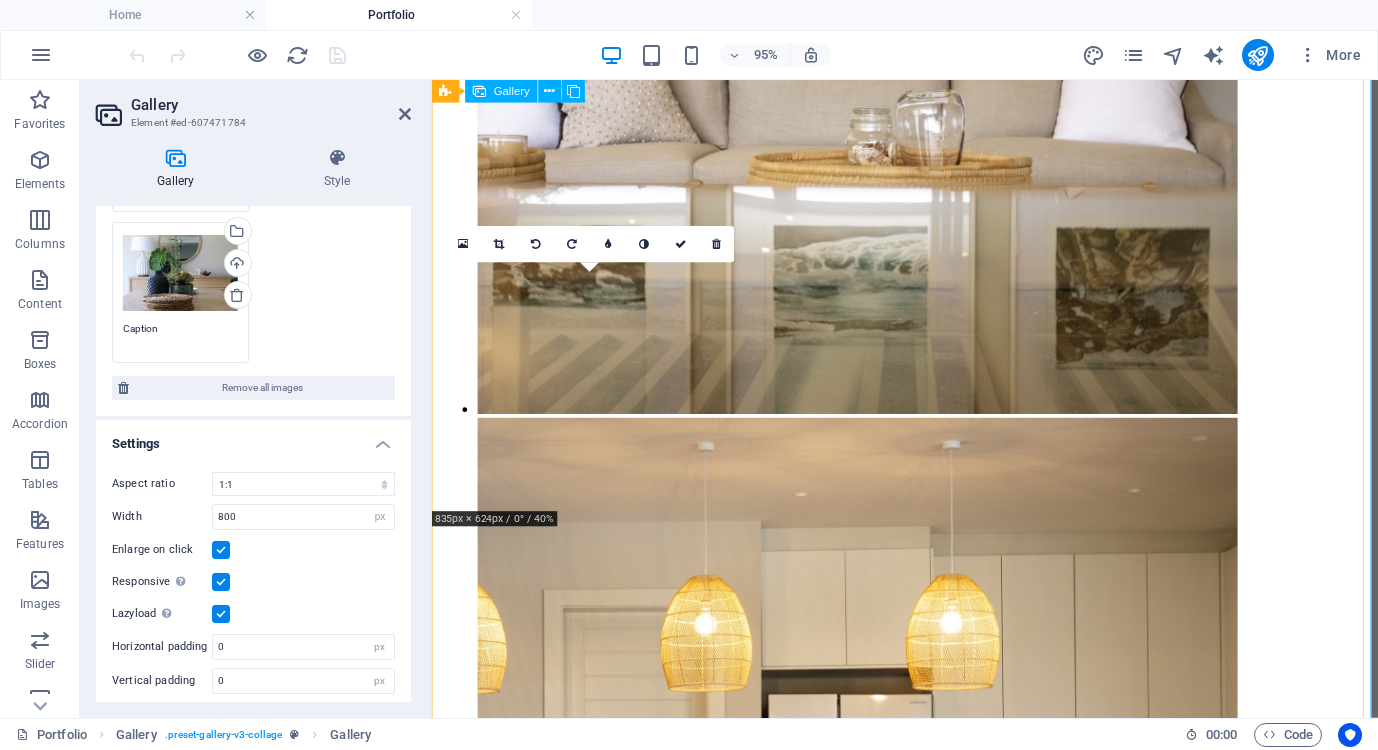 scroll, scrollTop: 528, scrollLeft: 0, axis: vertical 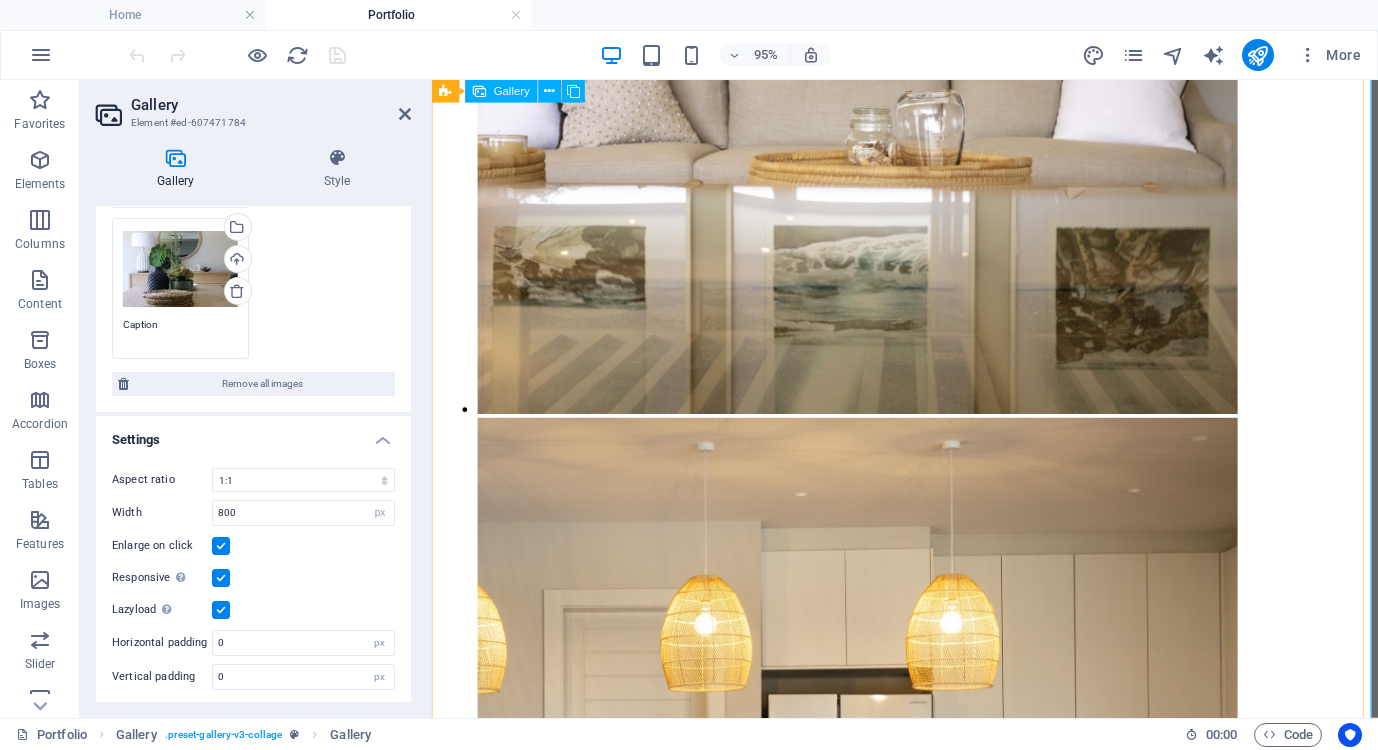 click at bounding box center (930, 21752) 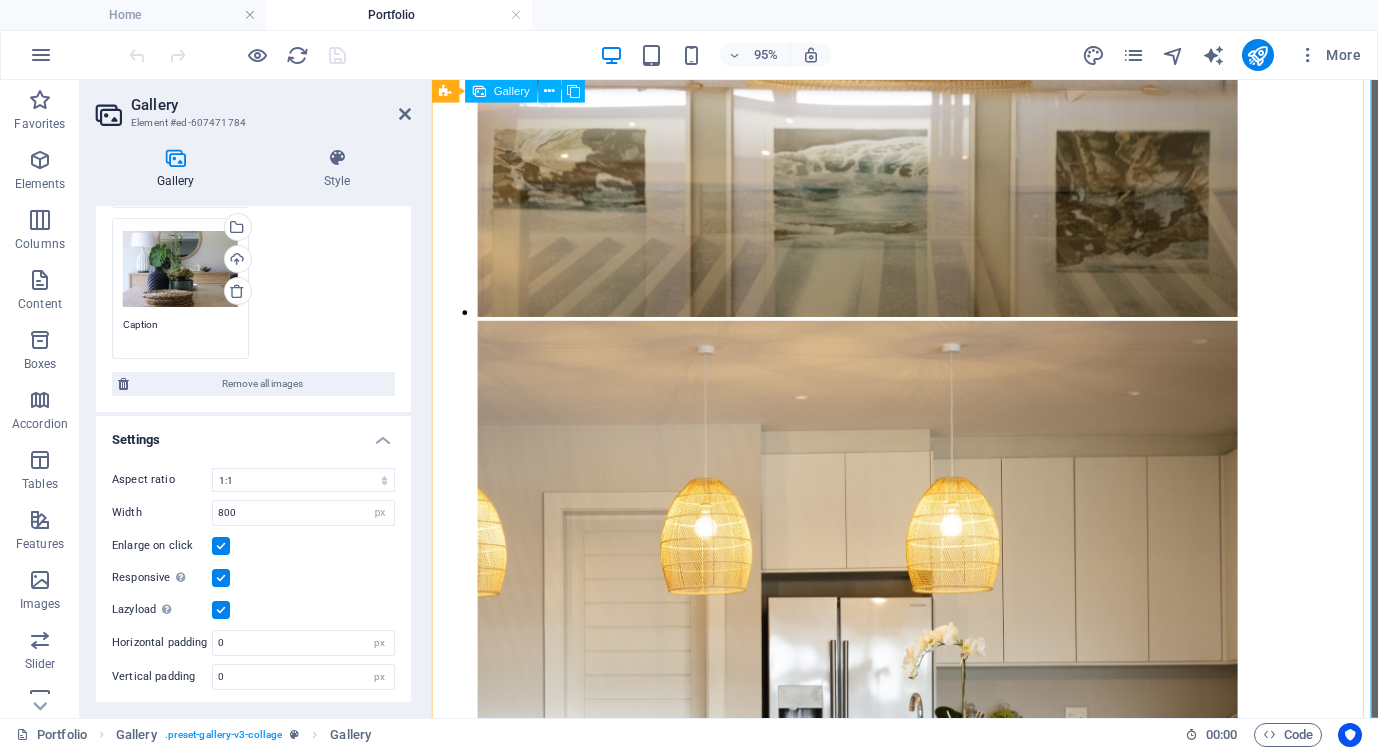 scroll, scrollTop: 4780, scrollLeft: 0, axis: vertical 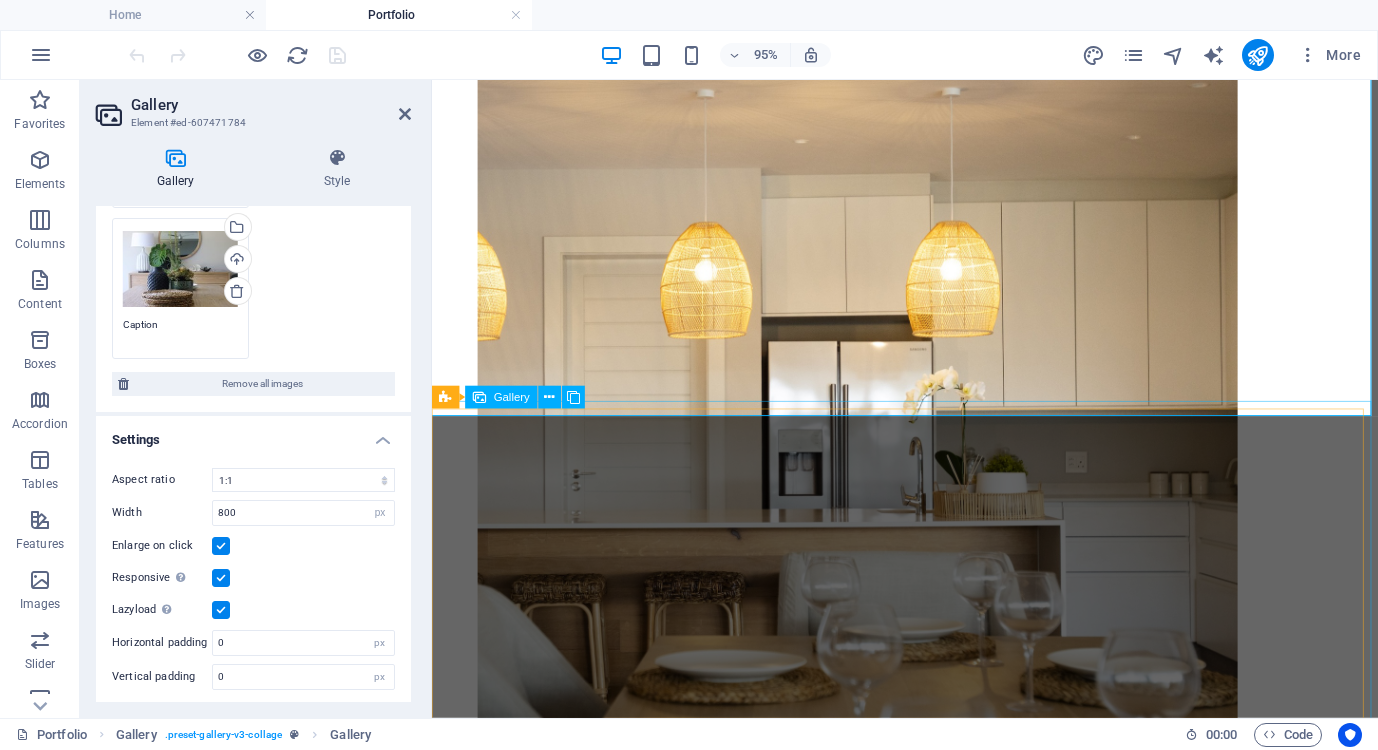 click at bounding box center [880, 24988] 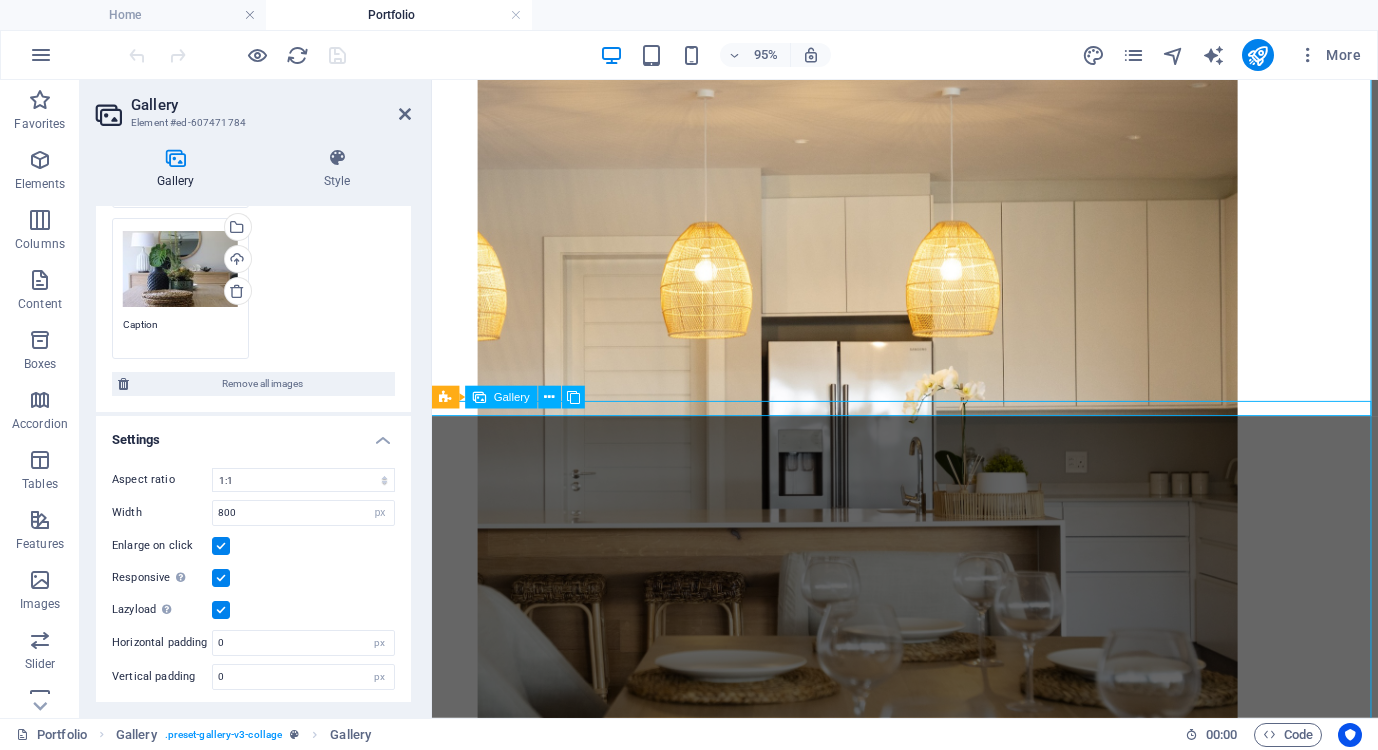 click at bounding box center [880, 24988] 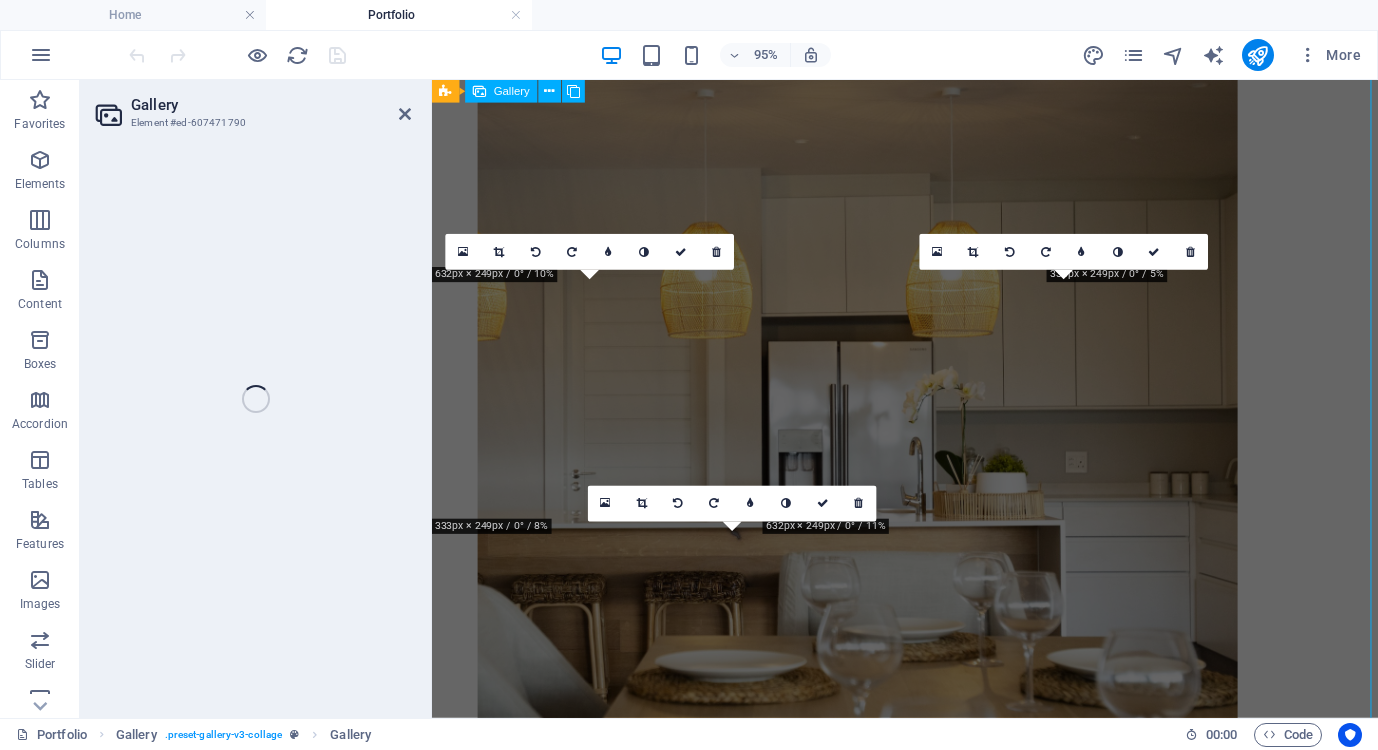 scroll, scrollTop: 5179, scrollLeft: 0, axis: vertical 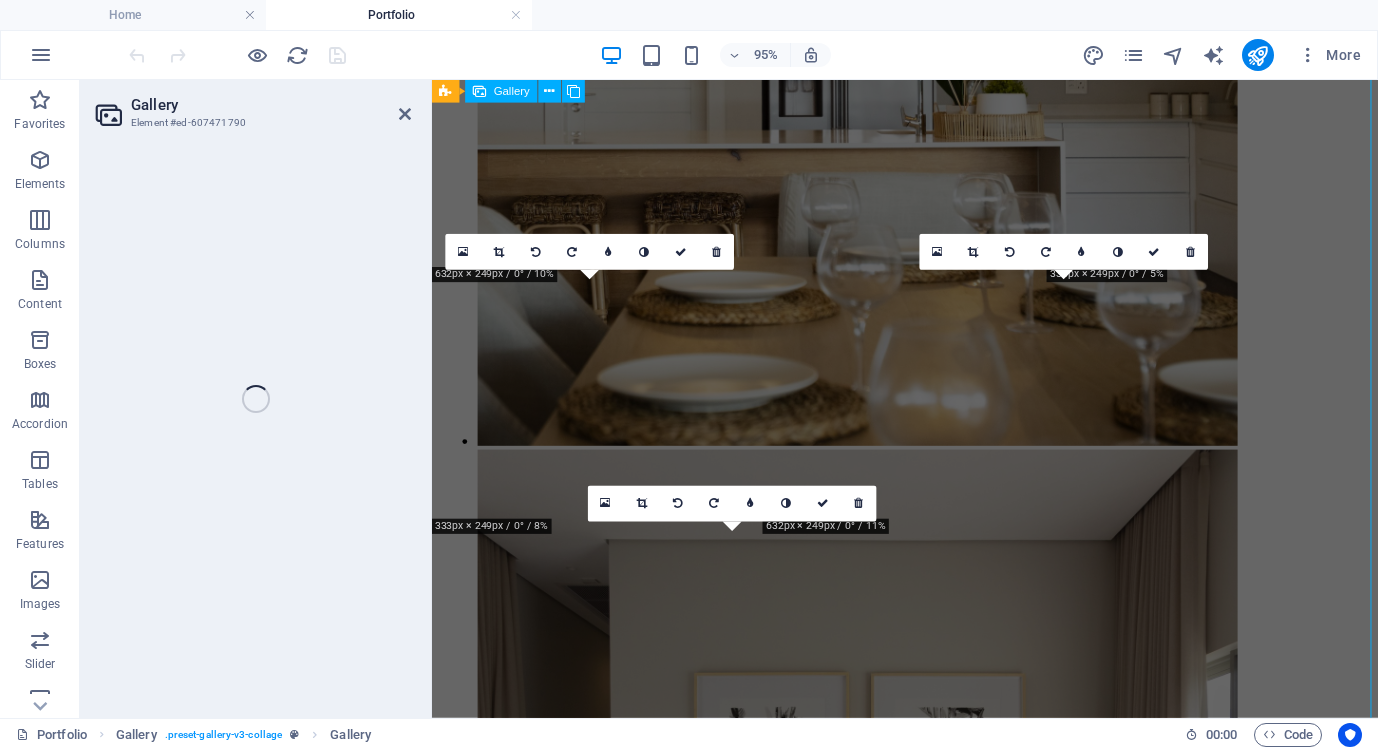 select on "4" 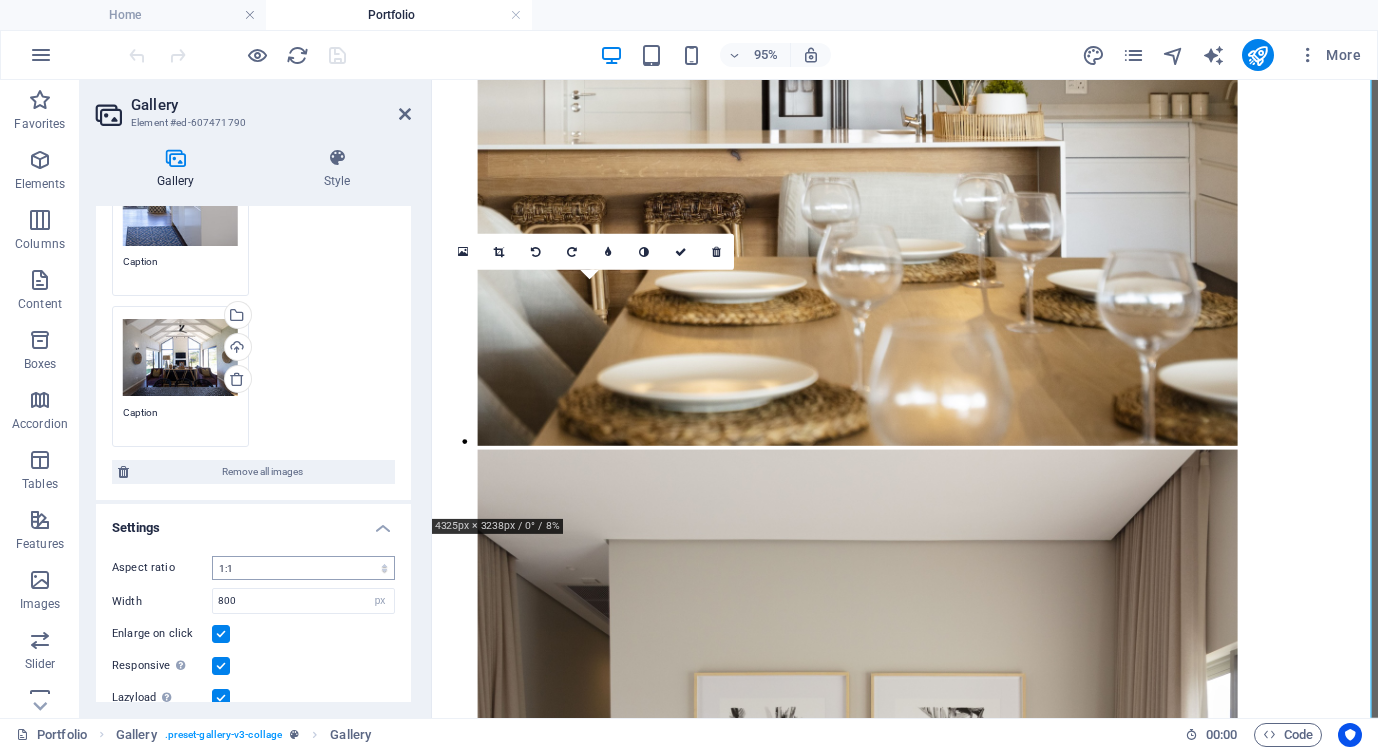 scroll, scrollTop: 517, scrollLeft: 0, axis: vertical 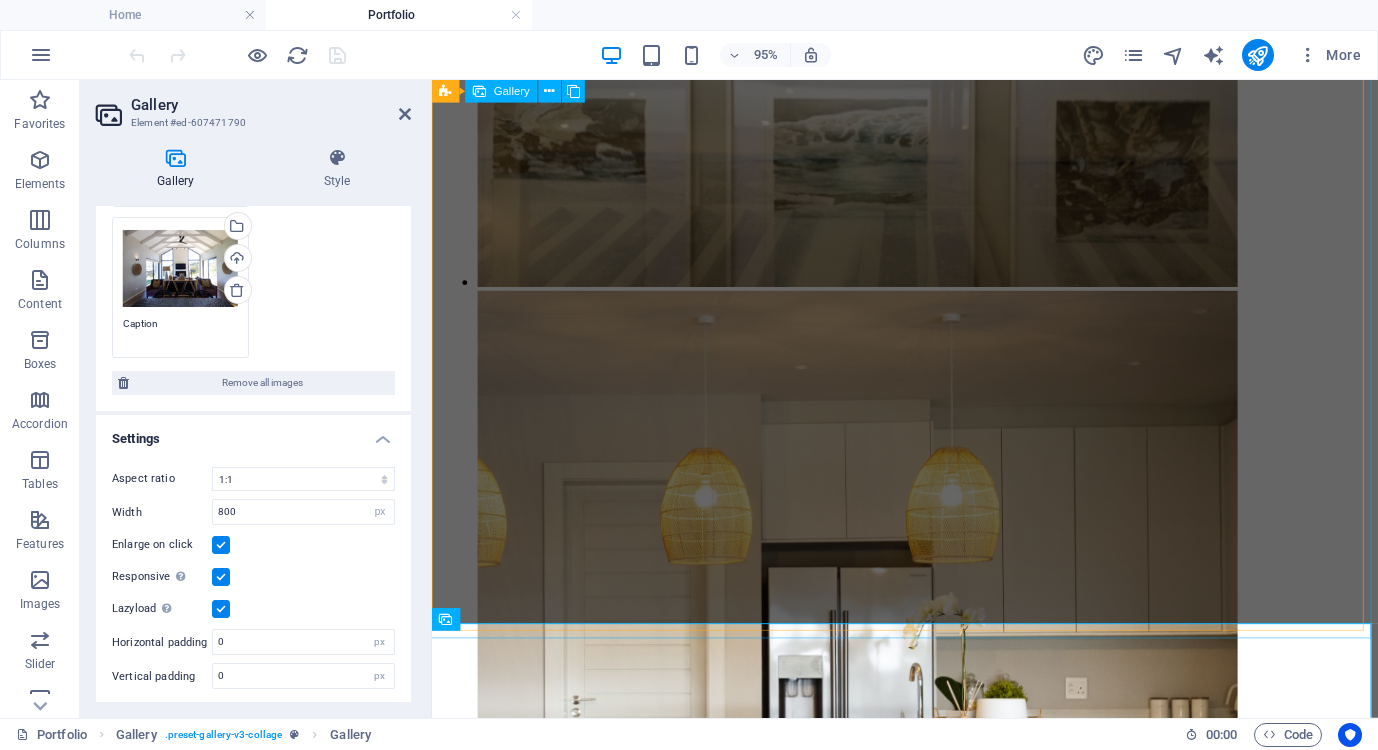 click at bounding box center [880, 23520] 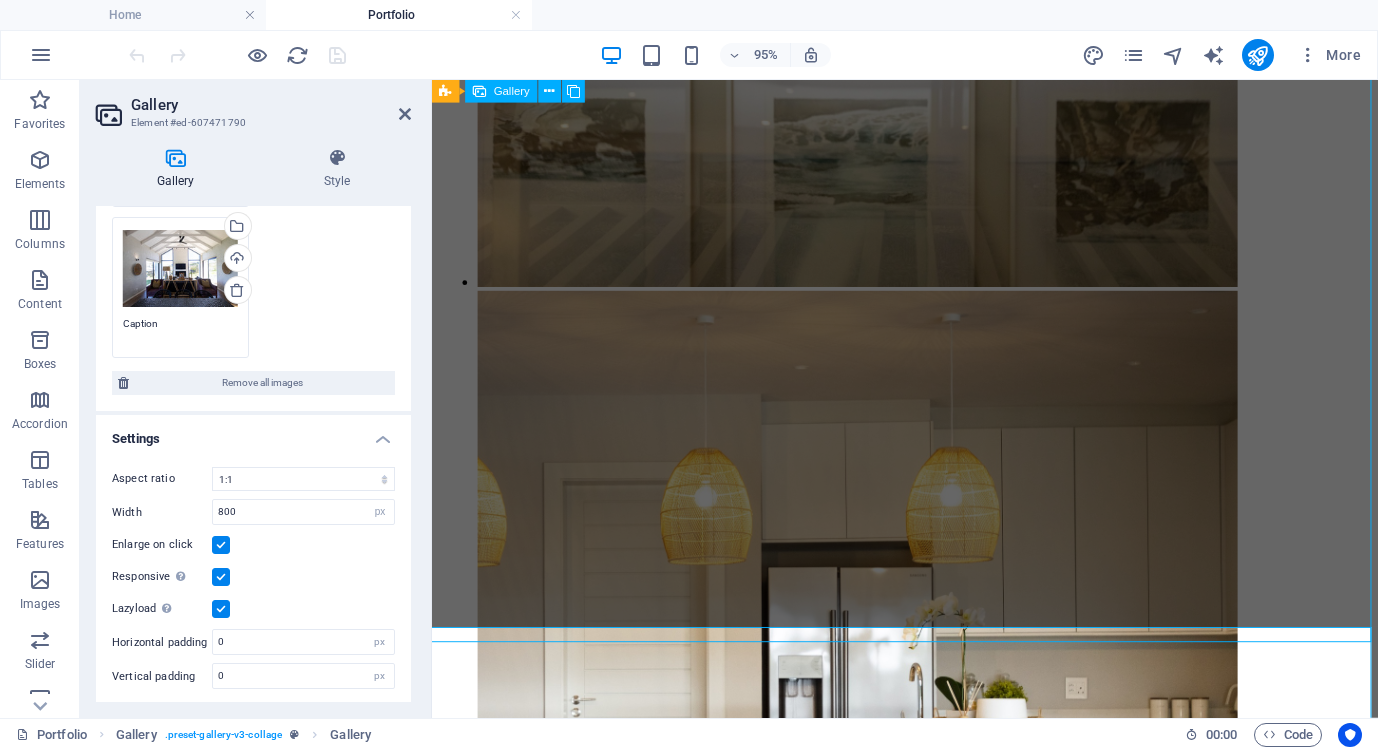 click at bounding box center [880, 23520] 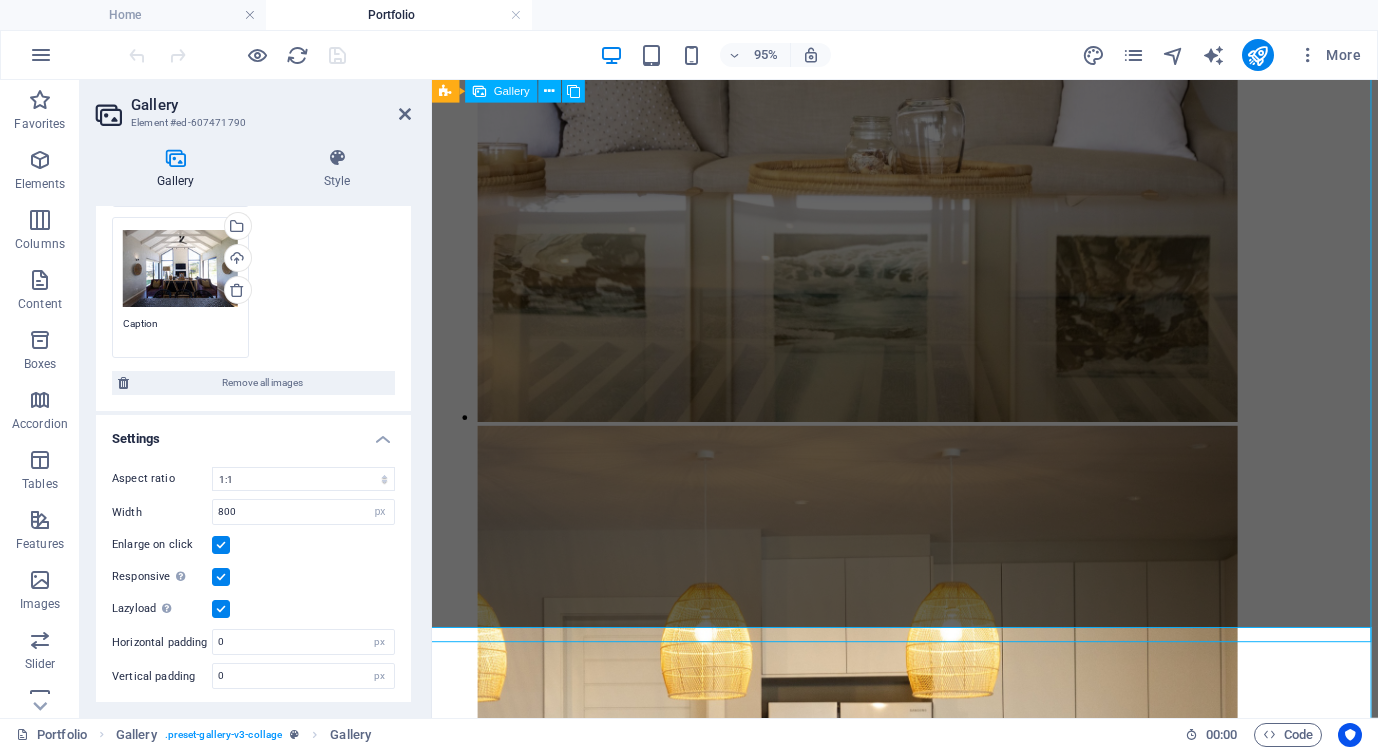 select on "4" 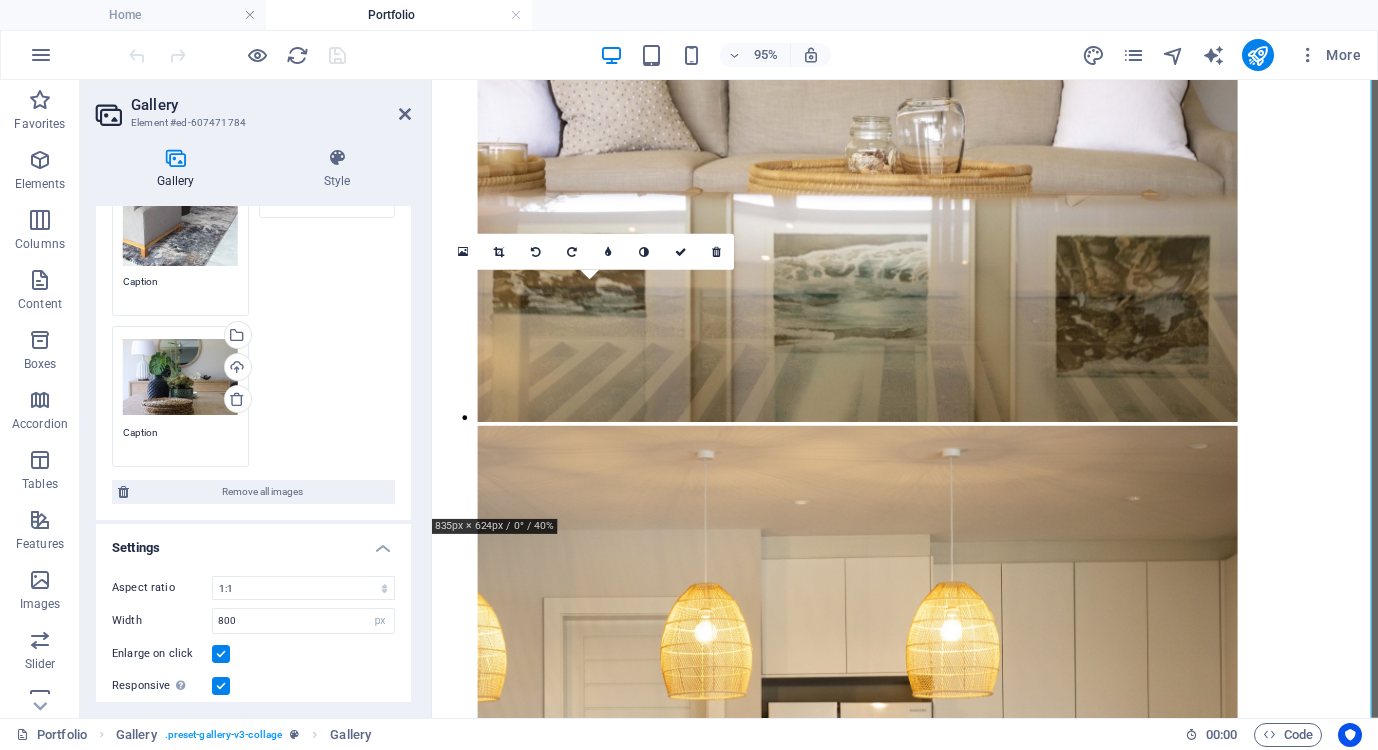 scroll, scrollTop: 528, scrollLeft: 0, axis: vertical 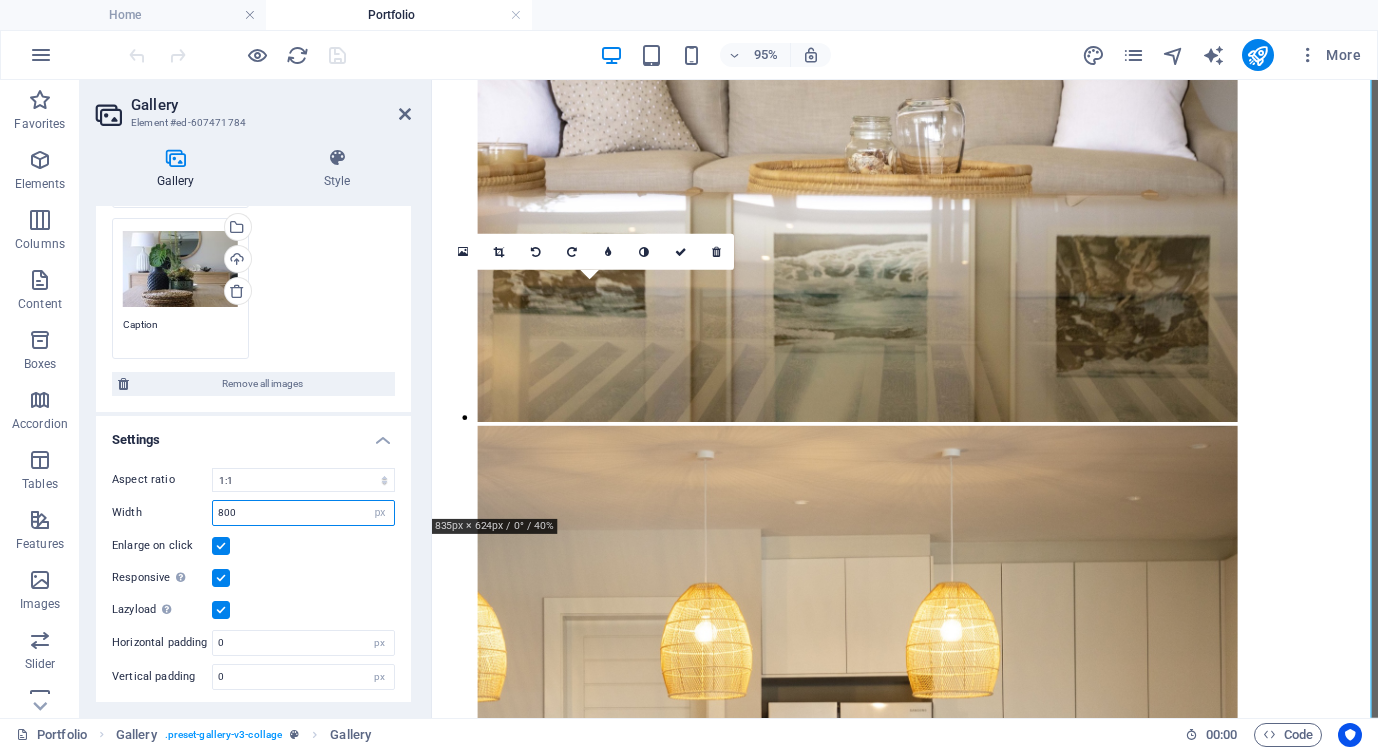 click on "800" at bounding box center [303, 513] 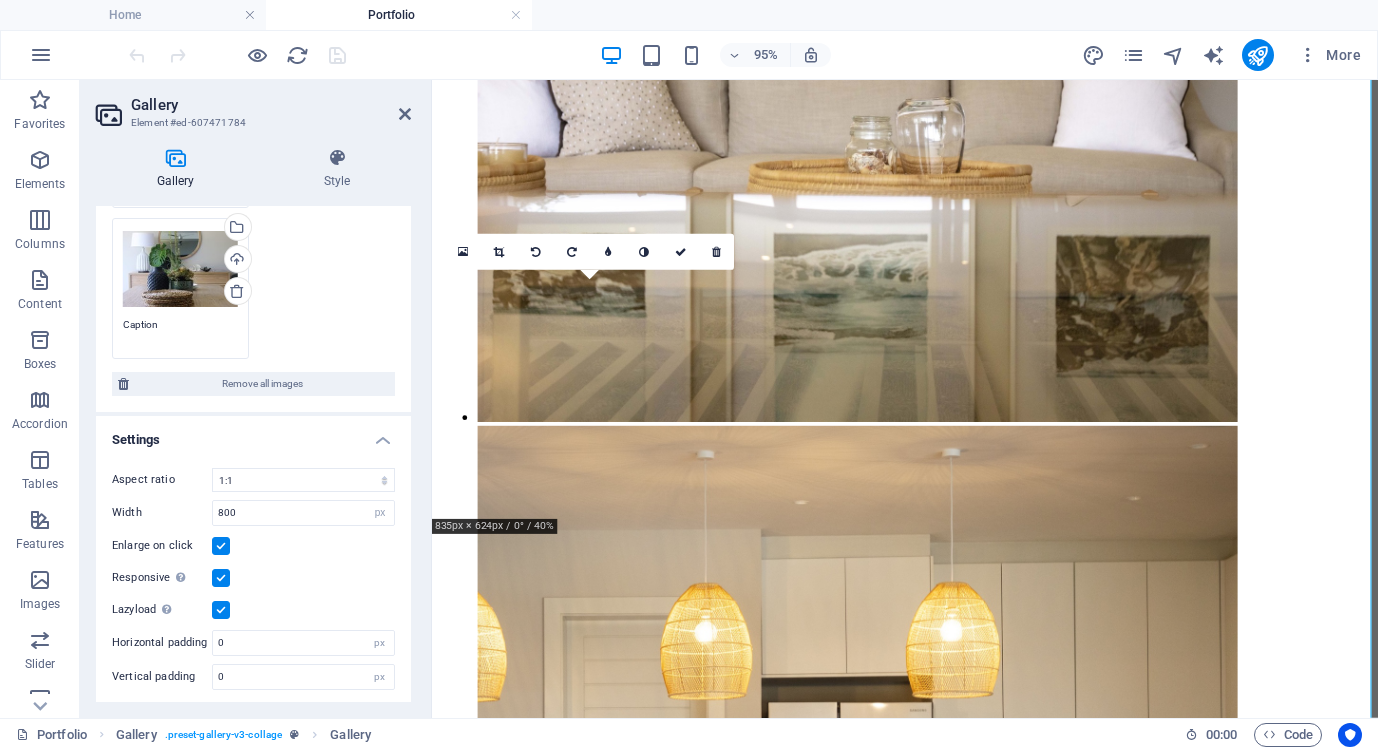 click on "Enlarge on click" at bounding box center [253, 546] 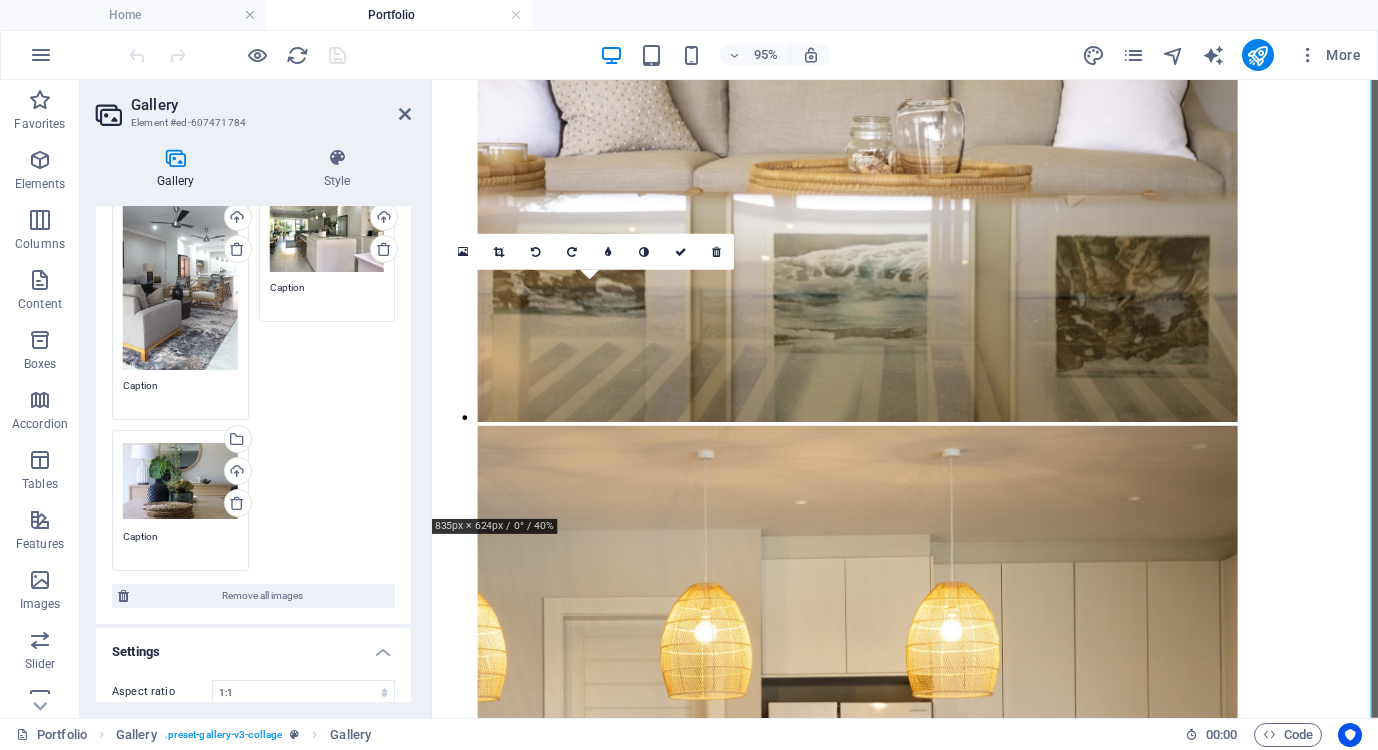 scroll, scrollTop: 0, scrollLeft: 0, axis: both 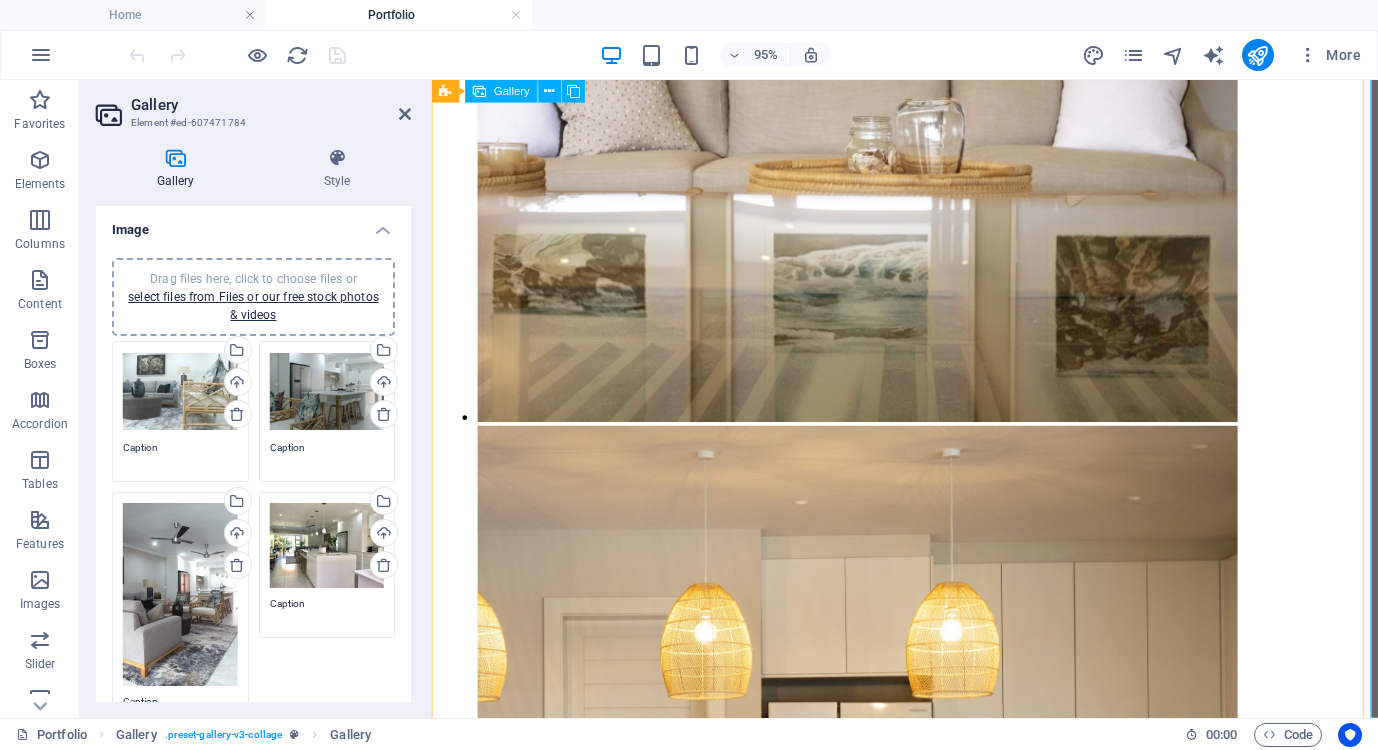 click at bounding box center [930, 21760] 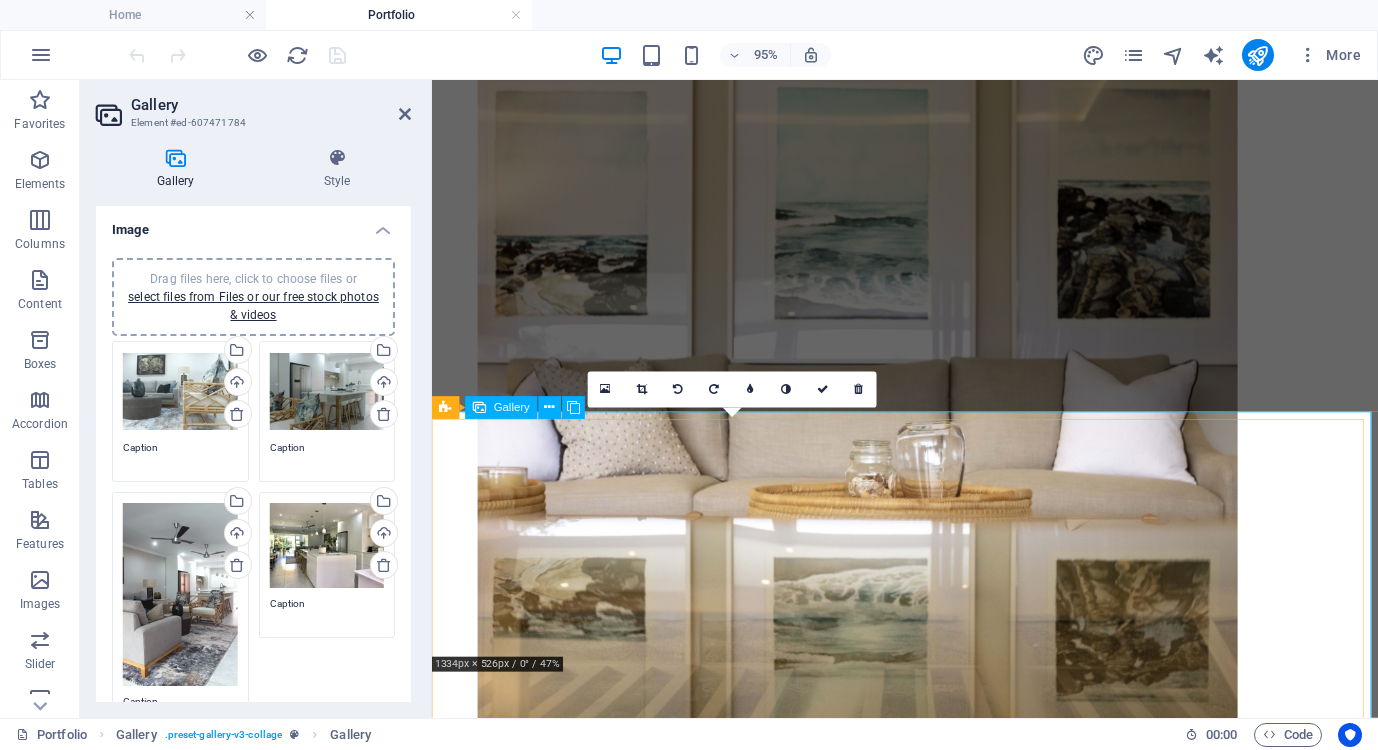 scroll, scrollTop: 3990, scrollLeft: 0, axis: vertical 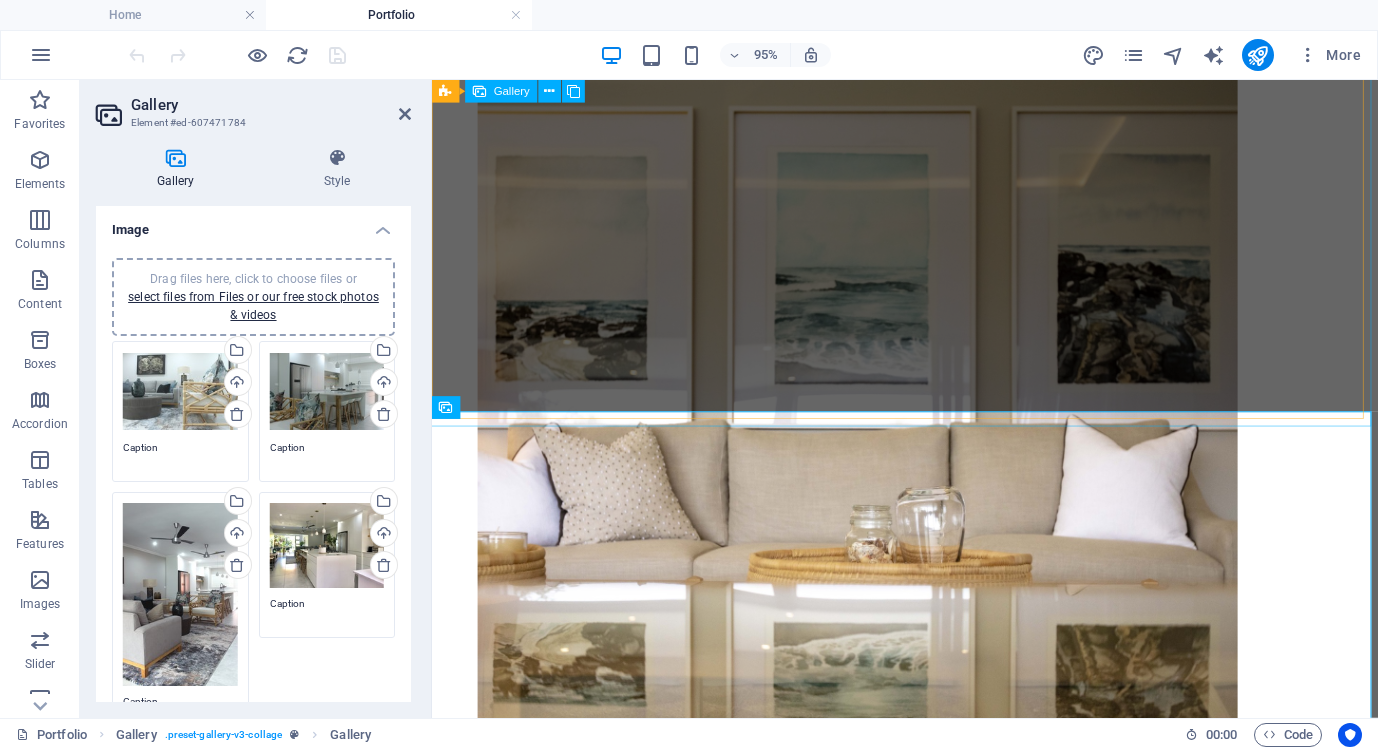 click at bounding box center (930, 17758) 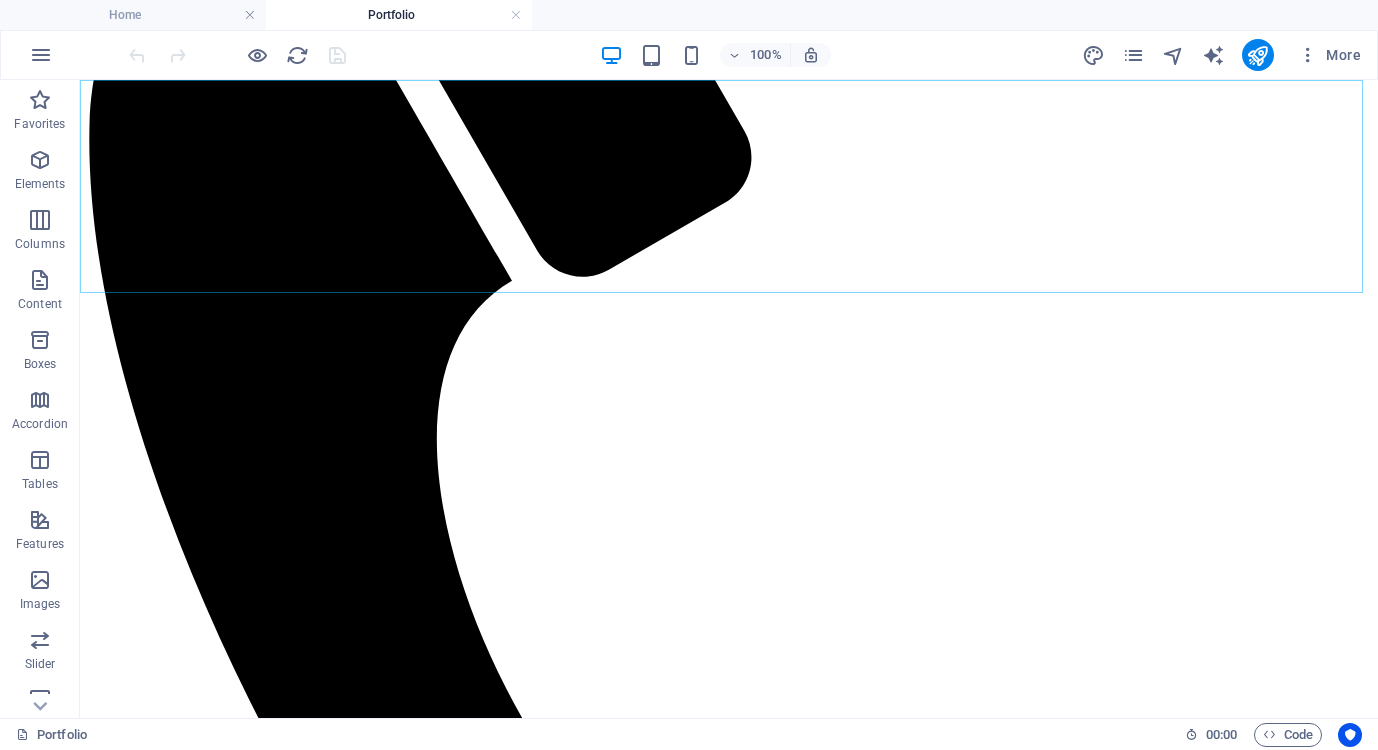 scroll, scrollTop: 3500, scrollLeft: 0, axis: vertical 